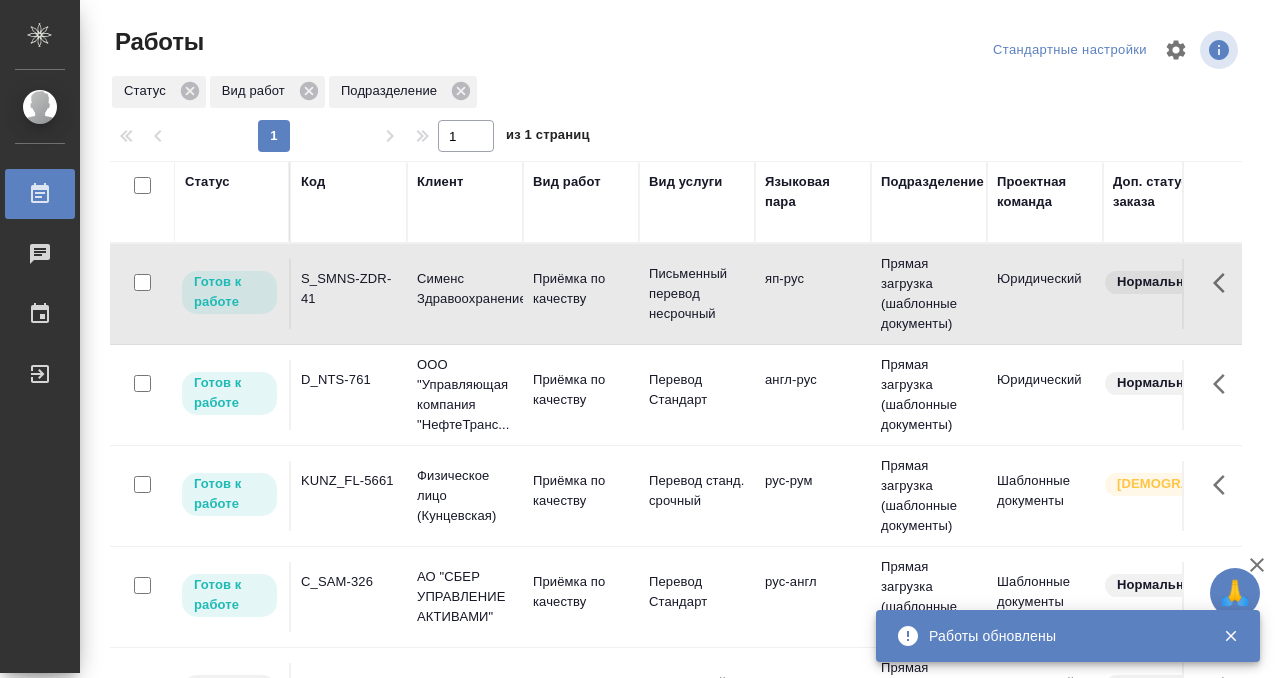 scroll, scrollTop: 0, scrollLeft: 0, axis: both 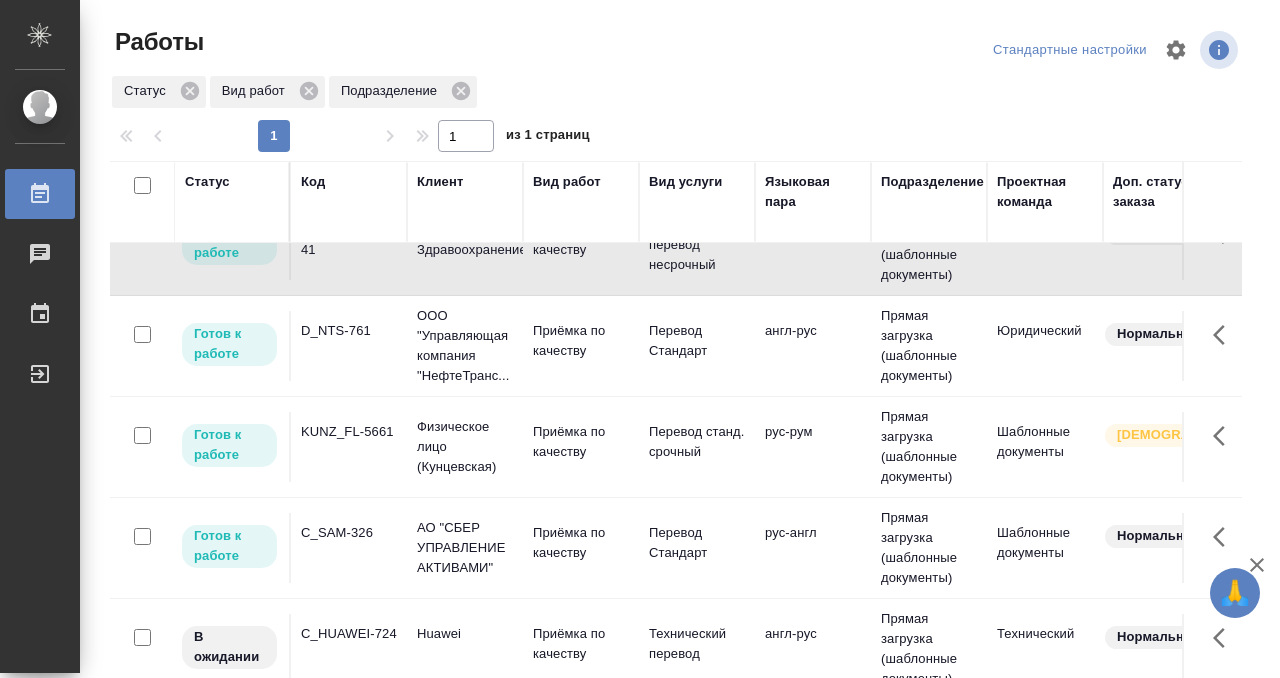 click on "D_NTS-761" at bounding box center (349, 245) 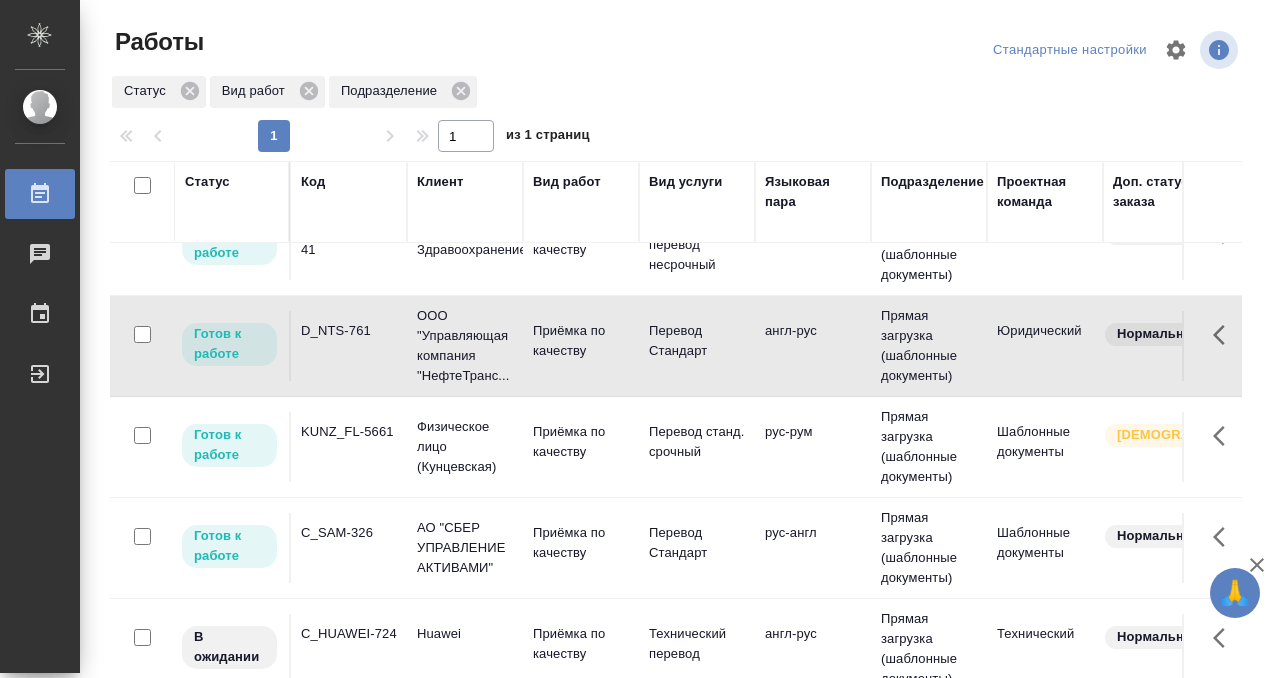 click on "D_NTS-761" at bounding box center (349, 245) 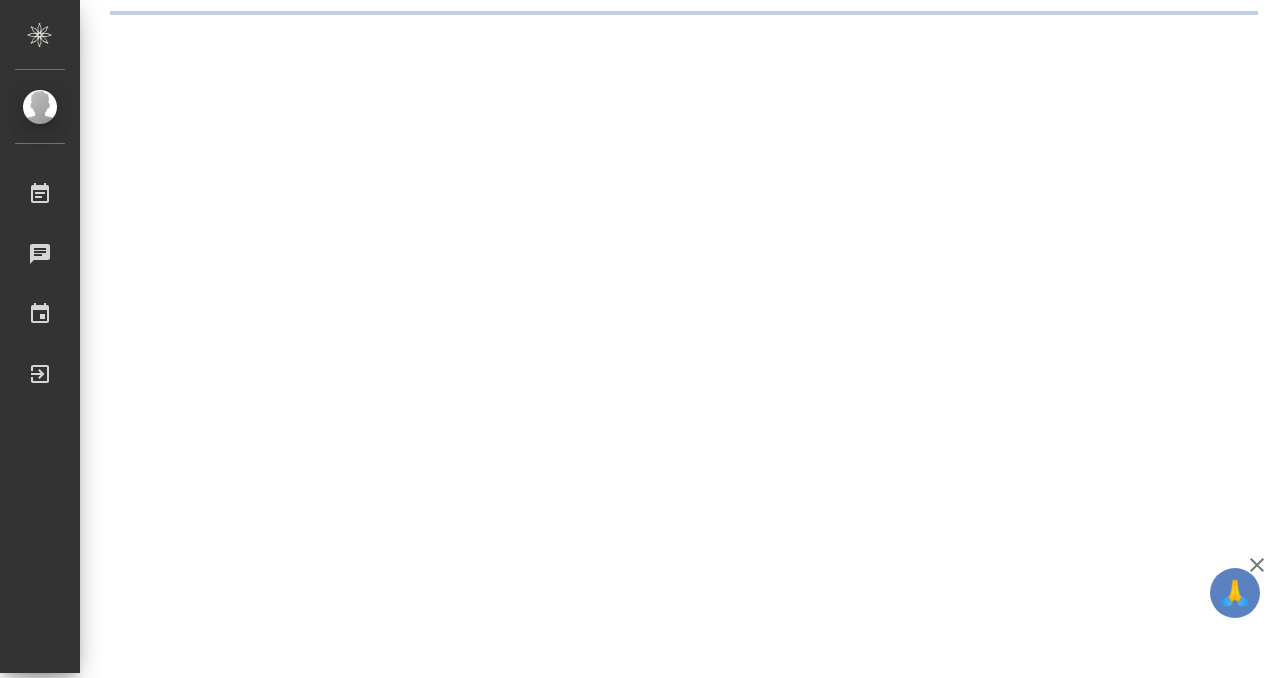 scroll, scrollTop: 0, scrollLeft: 0, axis: both 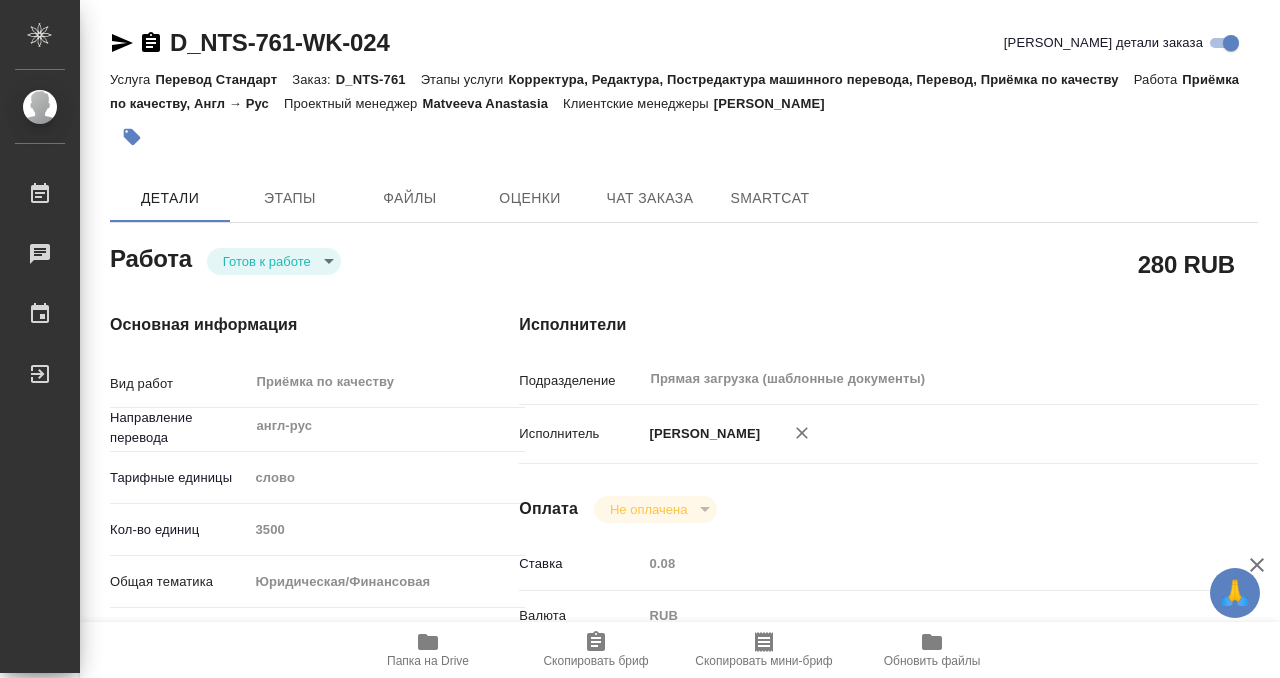 type on "x" 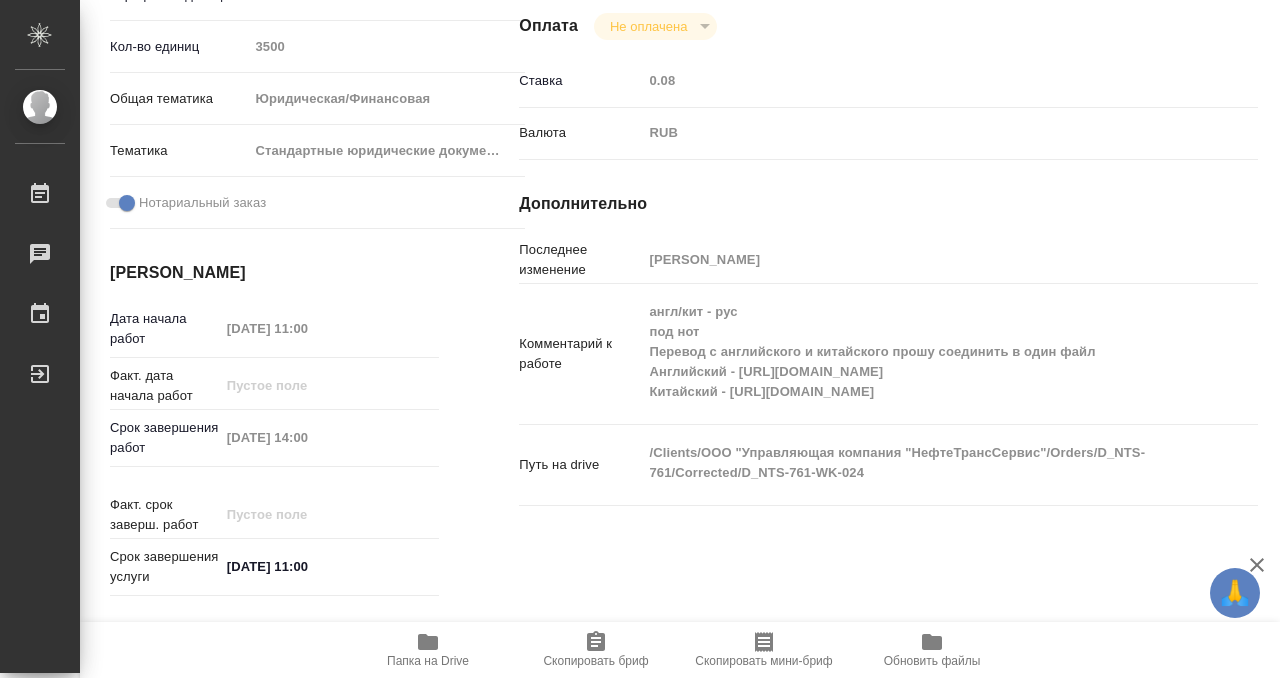 type on "x" 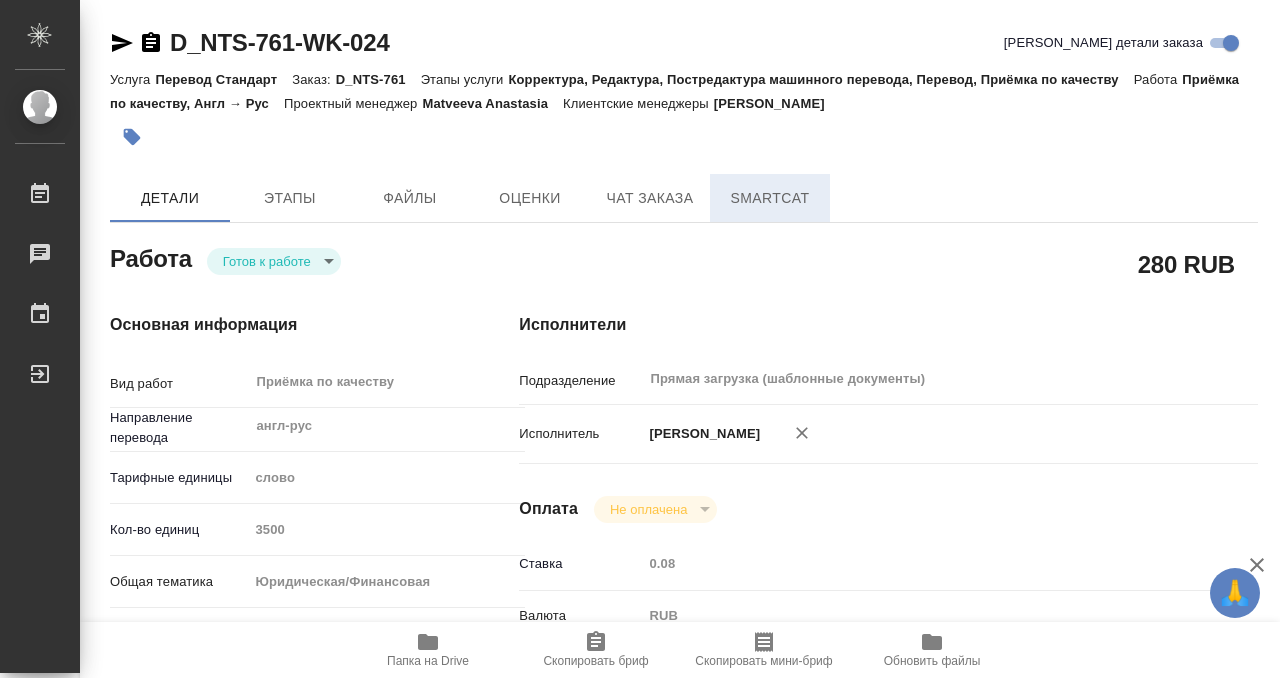 type on "x" 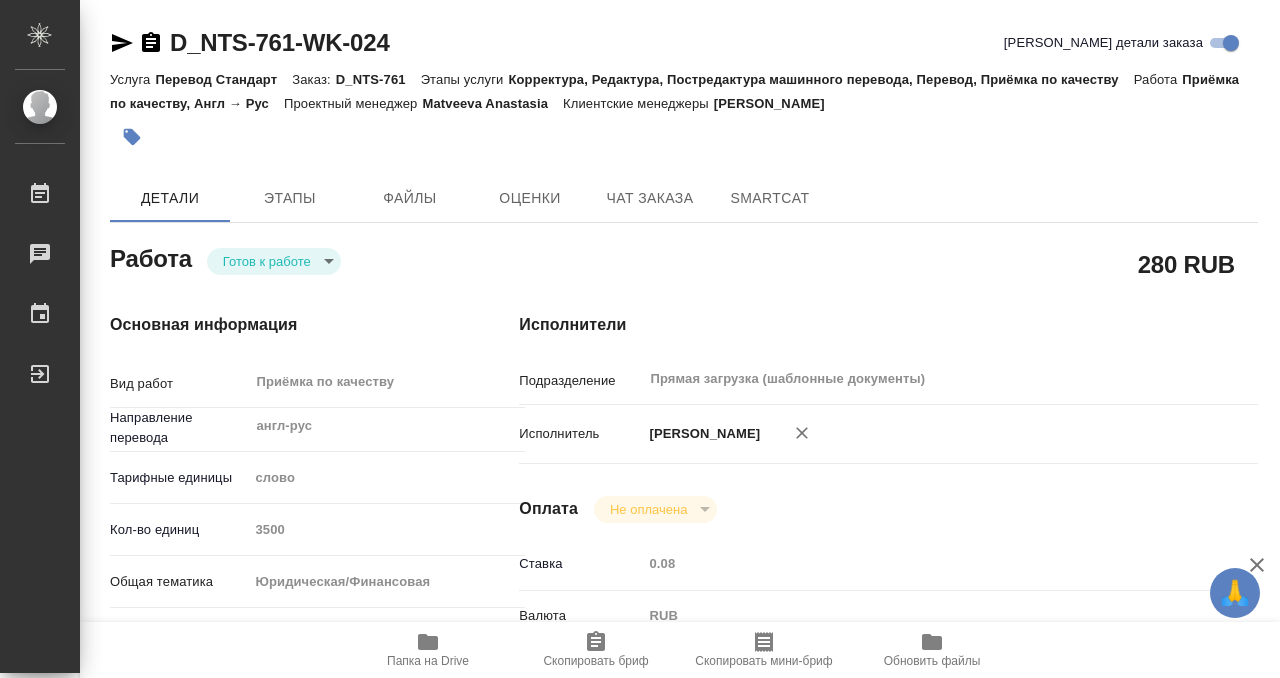 click on "D_NTS-761-WK-024 Кратко детали заказа Услуга Перевод Стандарт Заказ: D_NTS-761 Этапы услуги Корректура, Редактура, Постредактура машинного перевода, Перевод, Приёмка по качеству Работа Приёмка по качеству, Англ → Рус Проектный менеджер Matveeva Anastasia Клиентские менеджеры Давыдова Елена Детали Этапы Файлы Оценки Чат заказа SmartCat Работа Готов к работе readyForWork 280 RUB Основная информация Вид работ Приёмка по качеству x ​ Направление перевода англ-рус ​ Тарифные единицы слово 5a8b1489cc6b4906c91bfd90 Кол-во единиц 3500 Общая тематика Юридическая/Финансовая yr-fn Тематика 5f647205b73bc97568ca66bf ​ x" 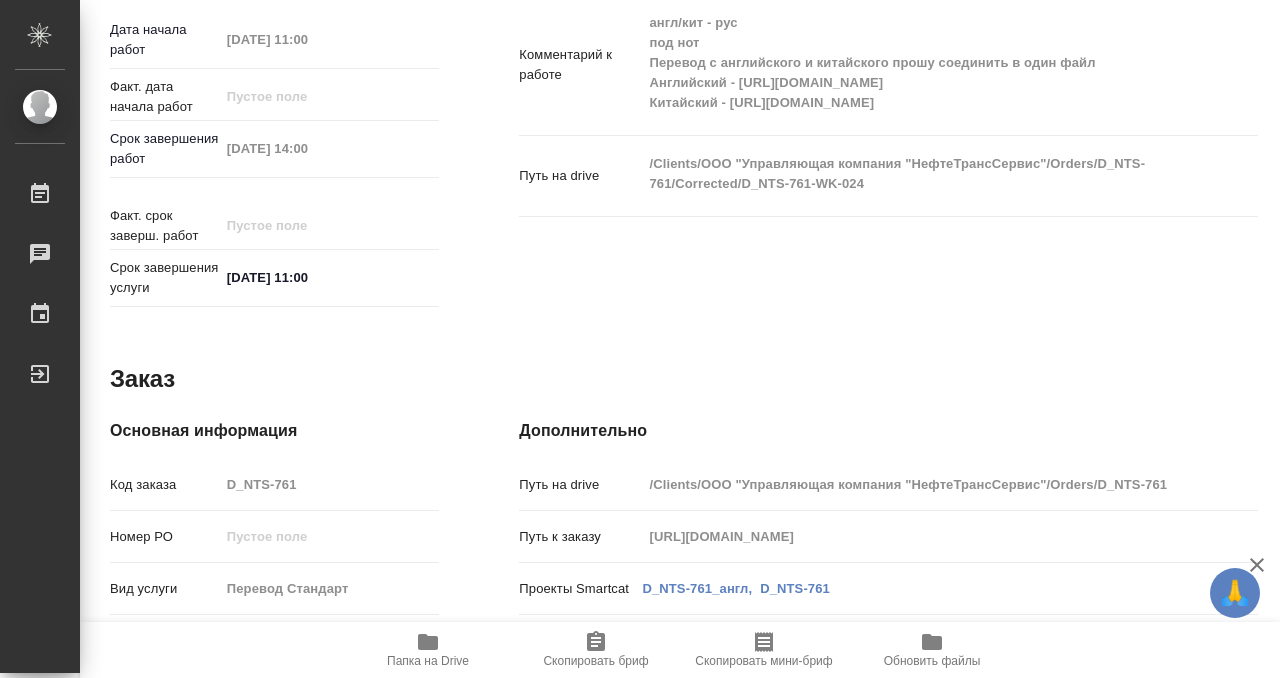 scroll, scrollTop: 1068, scrollLeft: 0, axis: vertical 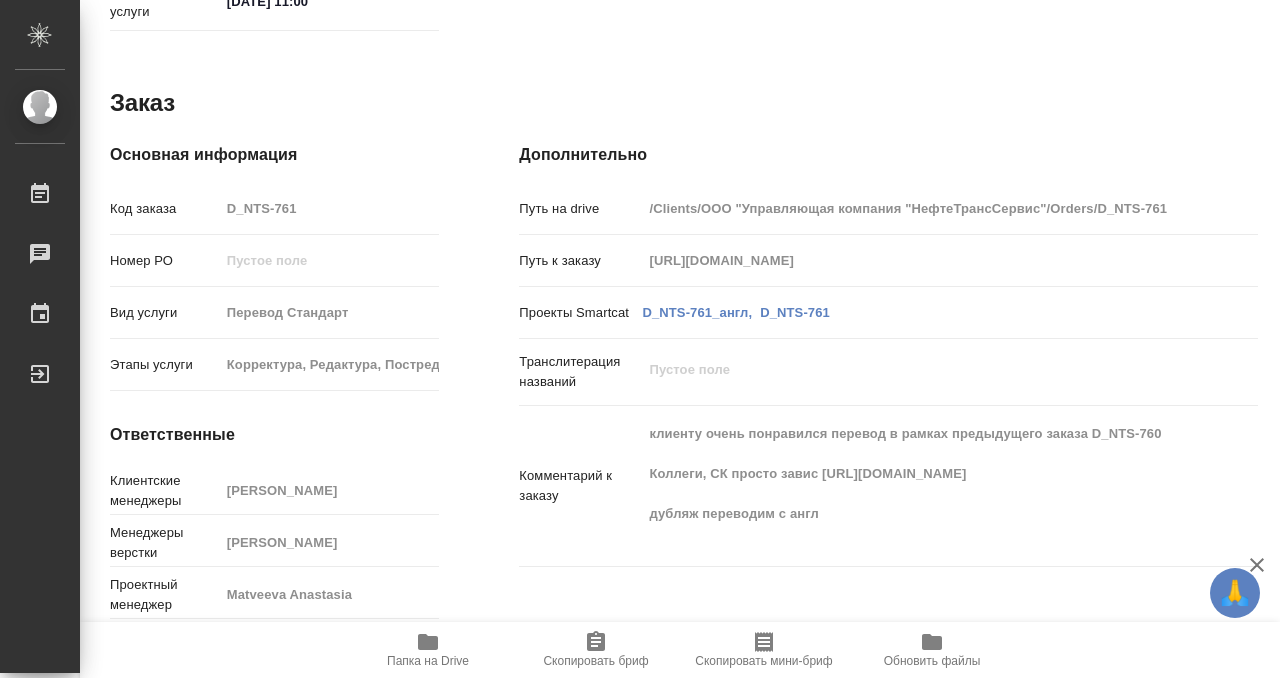 click 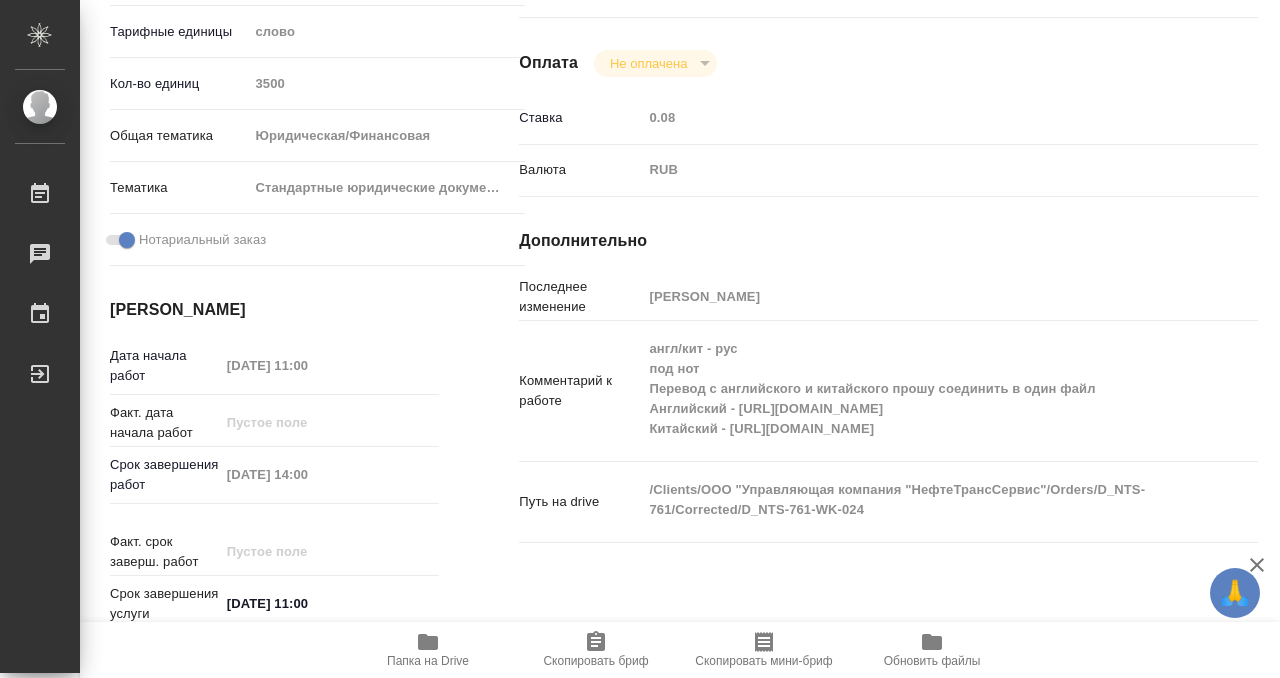 scroll, scrollTop: 1068, scrollLeft: 0, axis: vertical 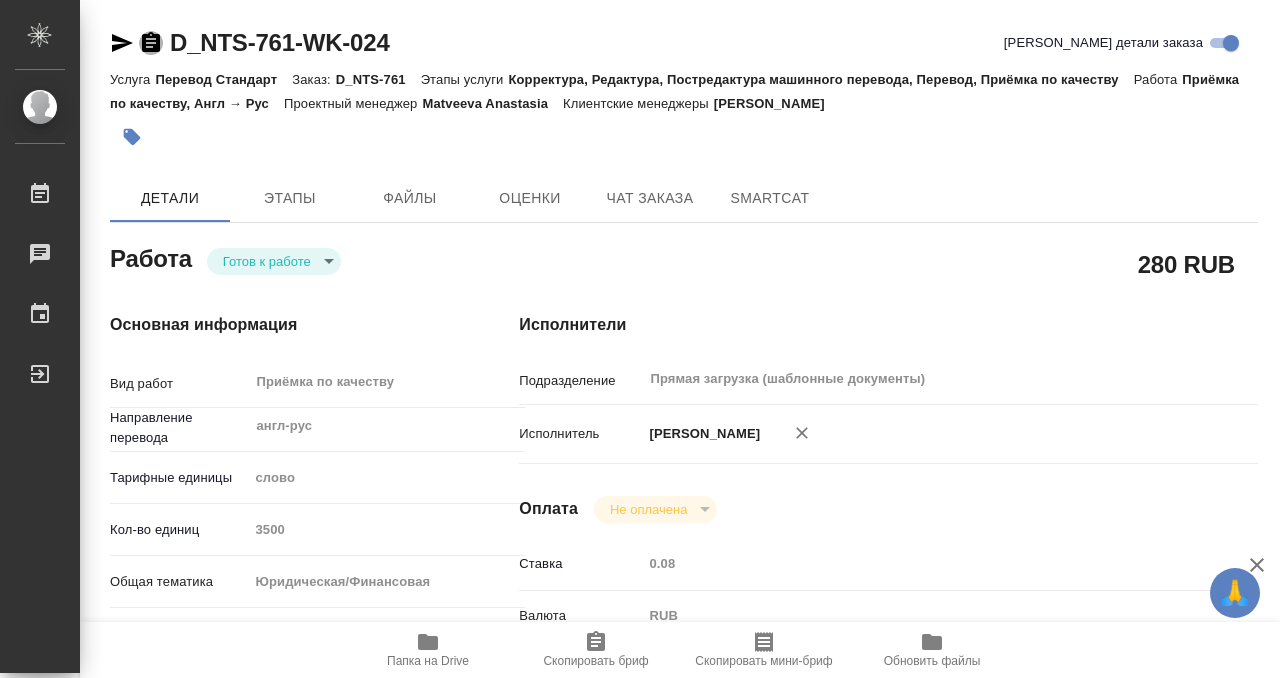 click 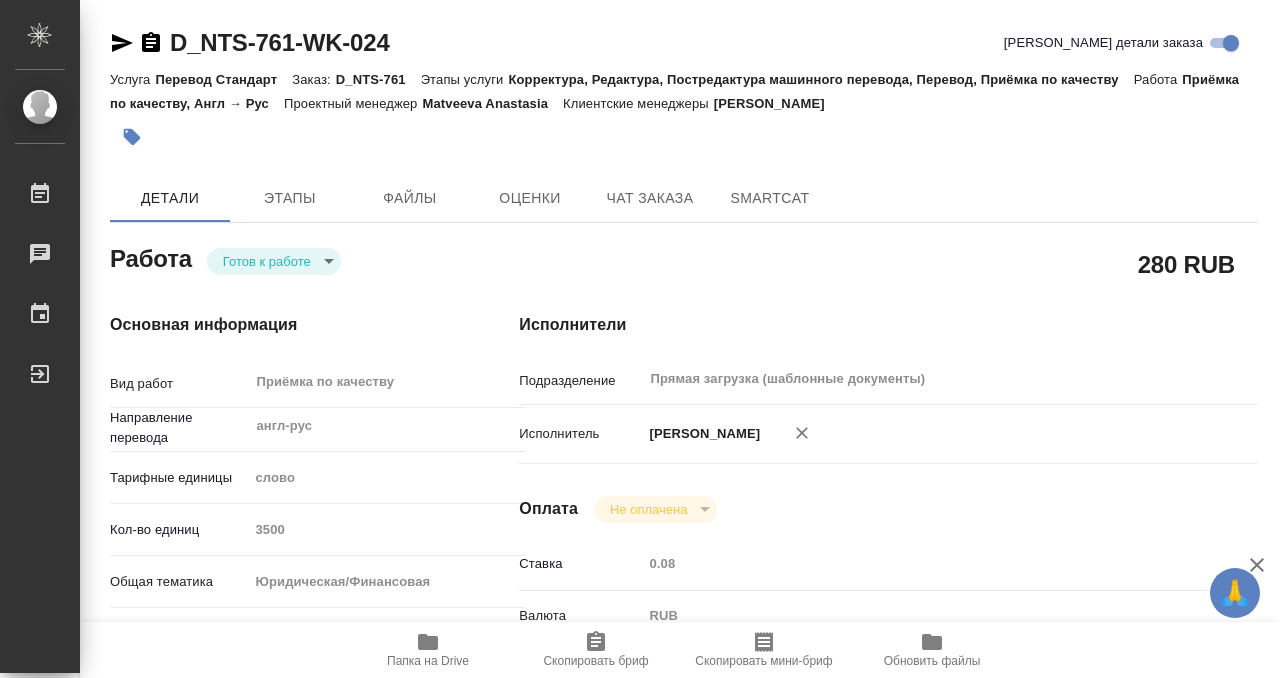 click 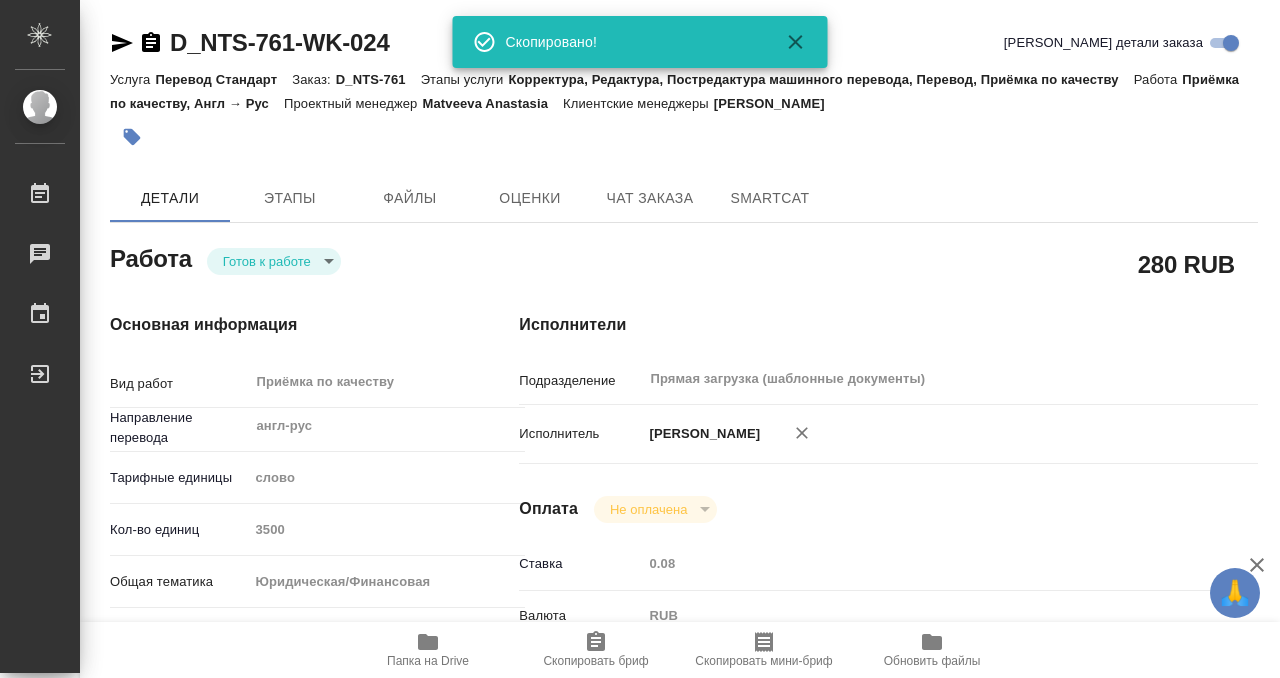 click on "🙏 .cls-1
fill:#fff;
AWATERA Kobzeva Elizaveta Работы 0 Чаты График Выйти D_NTS-761-WK-024 Кратко детали заказа Услуга Перевод Стандарт Заказ: D_NTS-761 Этапы услуги Корректура, Редактура, Постредактура машинного перевода, Перевод, Приёмка по качеству Работа Приёмка по качеству, Англ → Рус Проектный менеджер Matveeva Anastasia Клиентские менеджеры Давыдова Елена Детали Этапы Файлы Оценки Чат заказа SmartCat Работа Готов к работе readyForWork 280 RUB Основная информация Вид работ Приёмка по качеству x ​ Направление перевода англ-рус ​ Тарифные единицы слово 5a8b1489cc6b4906c91bfd90 Кол-во единиц 3500 x" 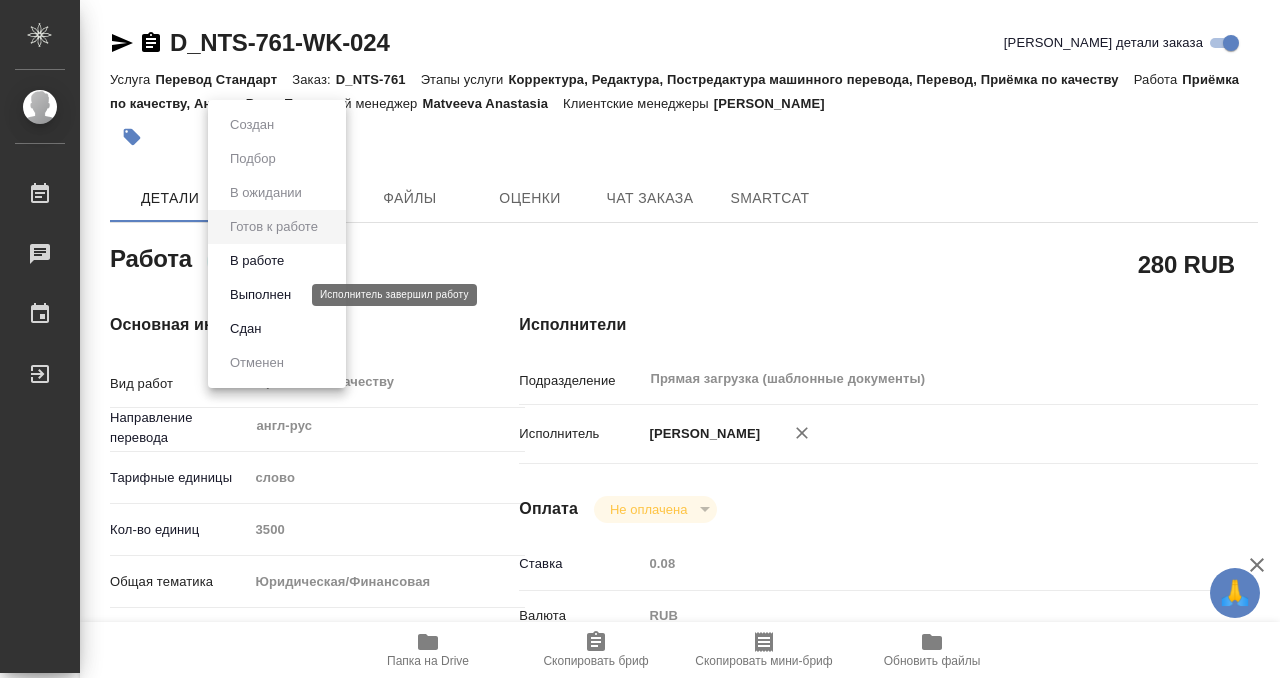 click on "Выполнен" 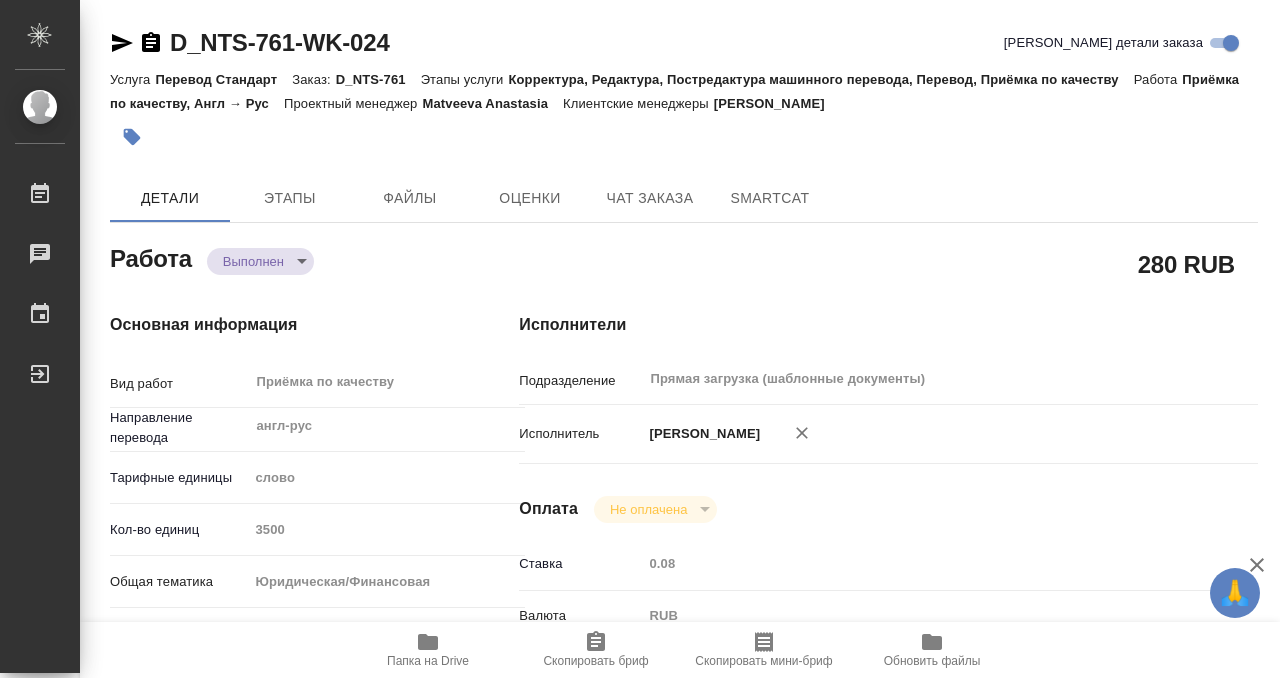 type on "x" 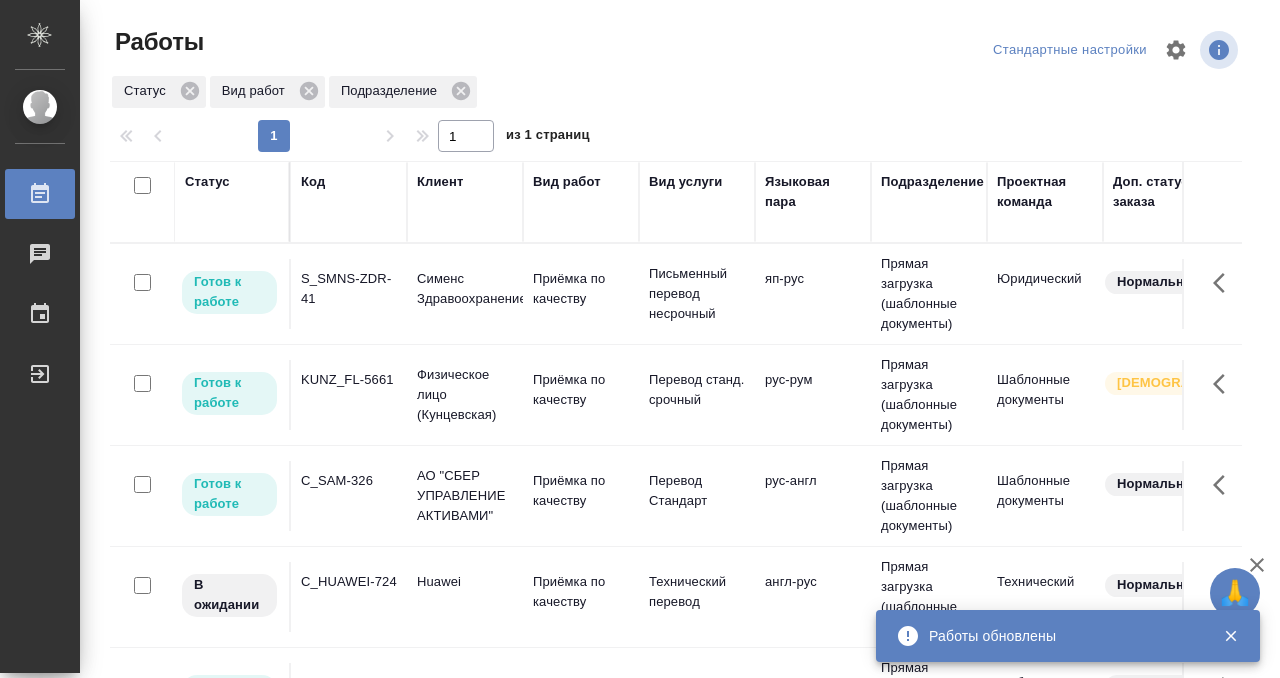 scroll, scrollTop: 0, scrollLeft: 0, axis: both 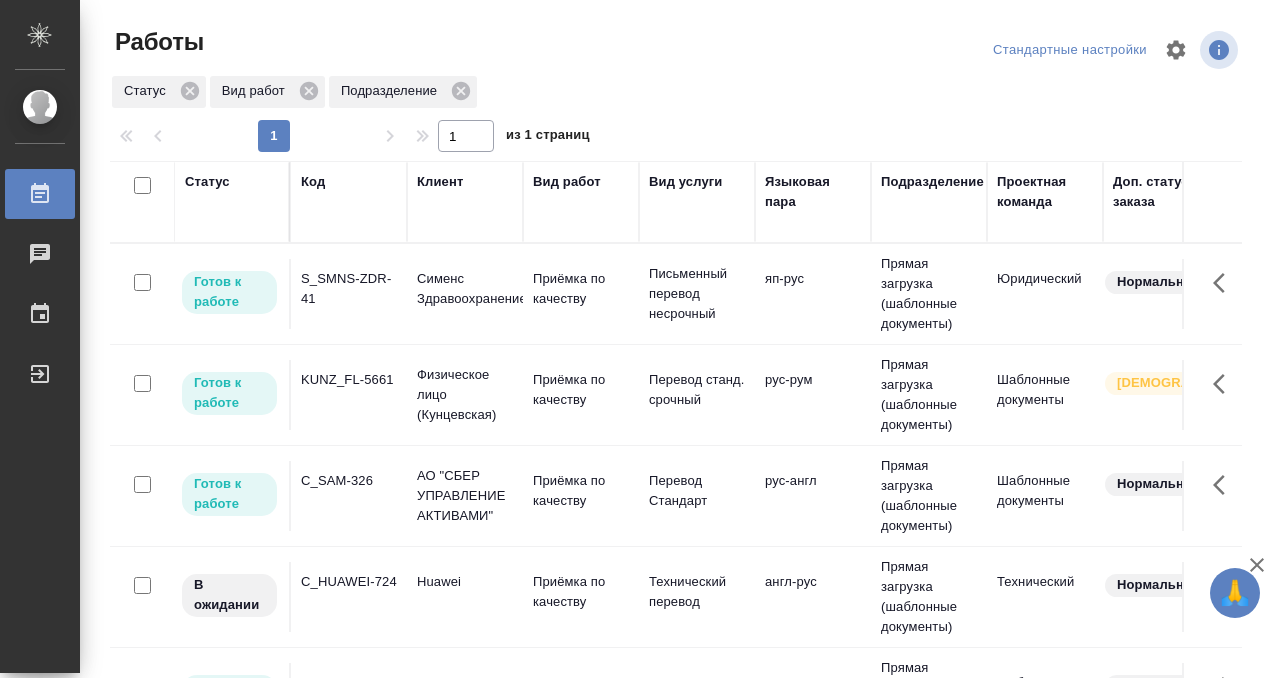 click on "Статус" at bounding box center [207, 182] 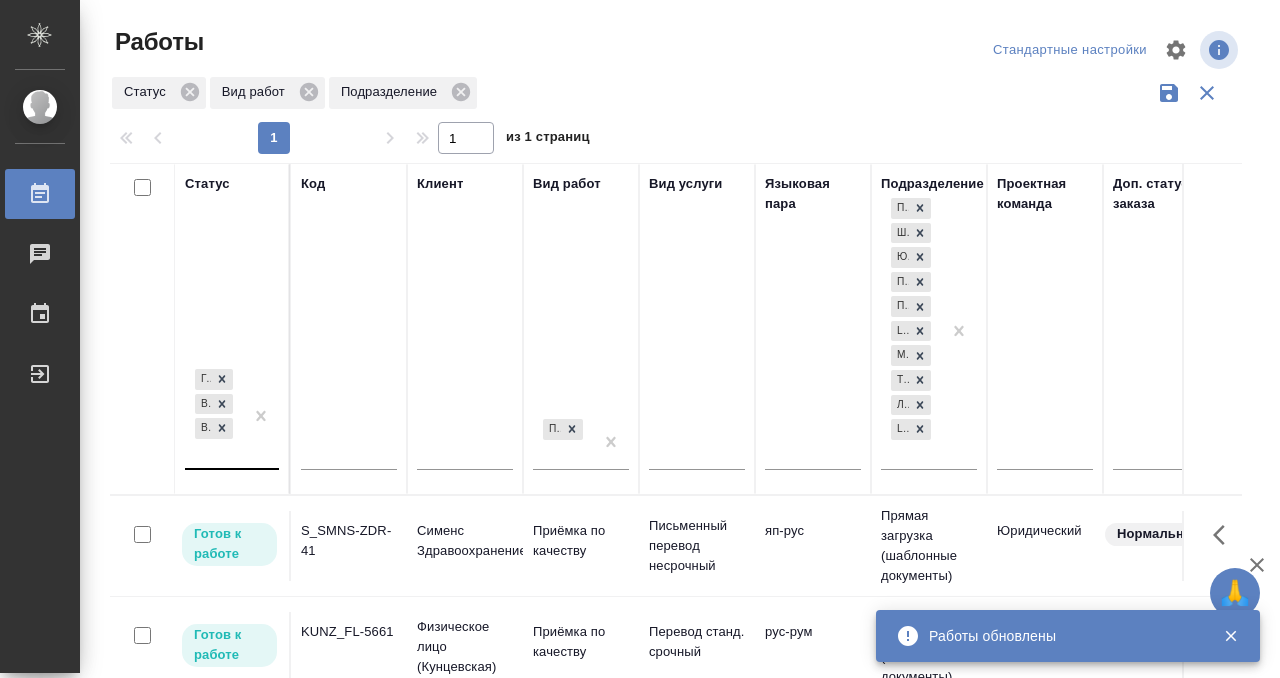 click on "Готов к работе В работе В ожидании" at bounding box center [214, 416] 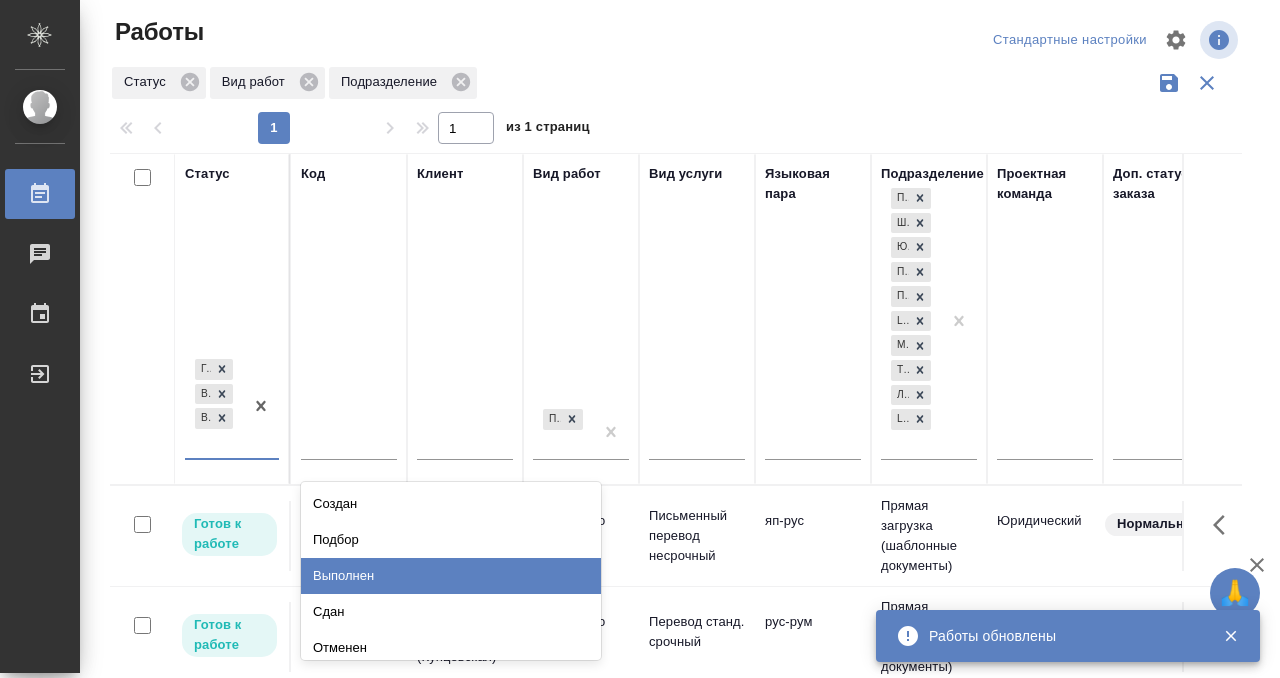 scroll, scrollTop: 10, scrollLeft: 0, axis: vertical 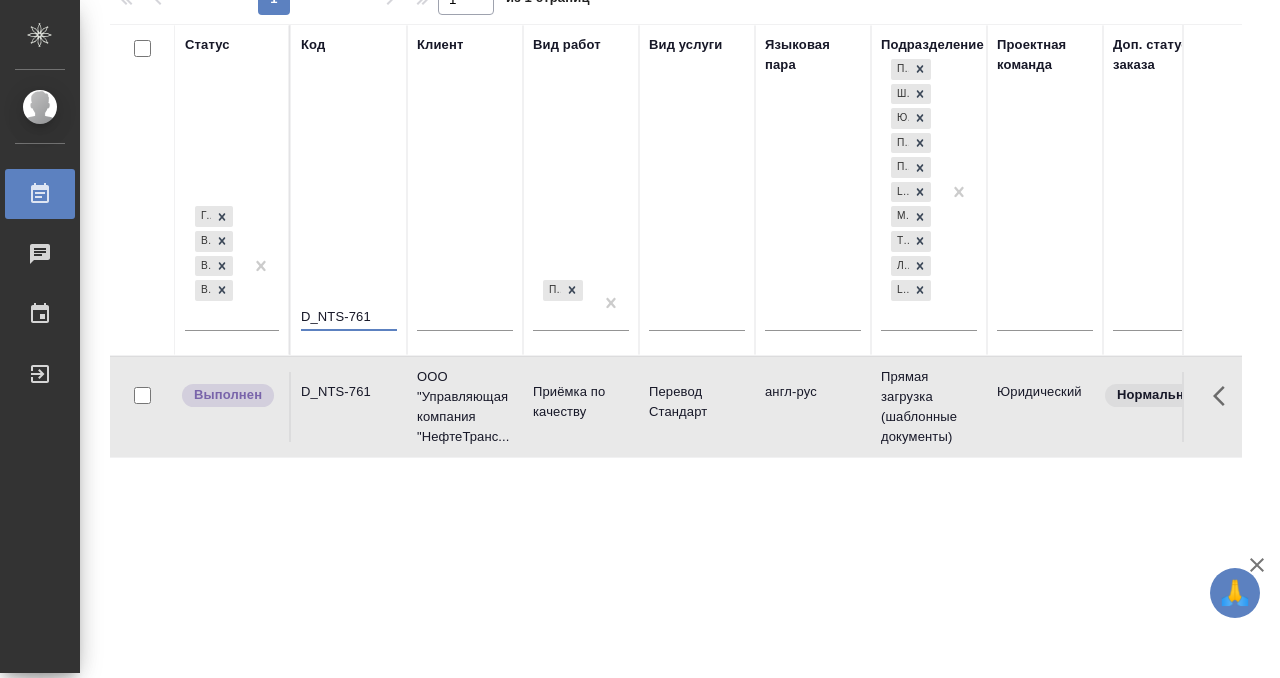 type on "D_NTS-761" 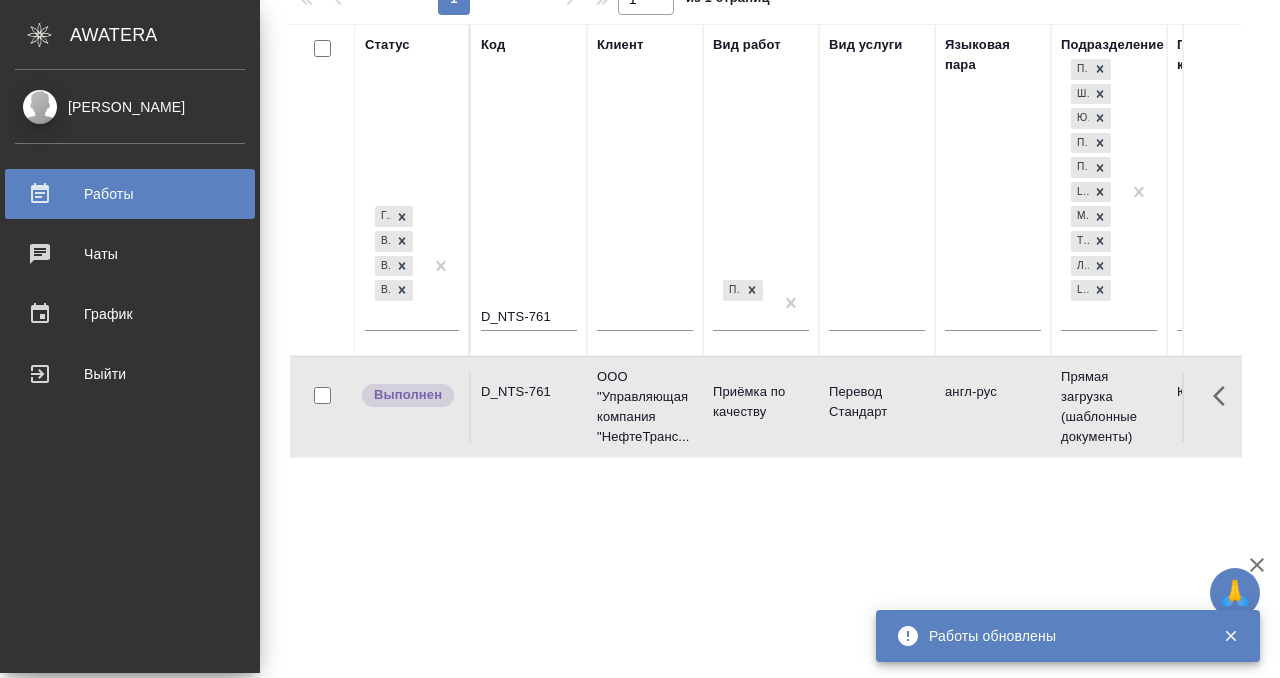 click on "Работы" at bounding box center [130, 194] 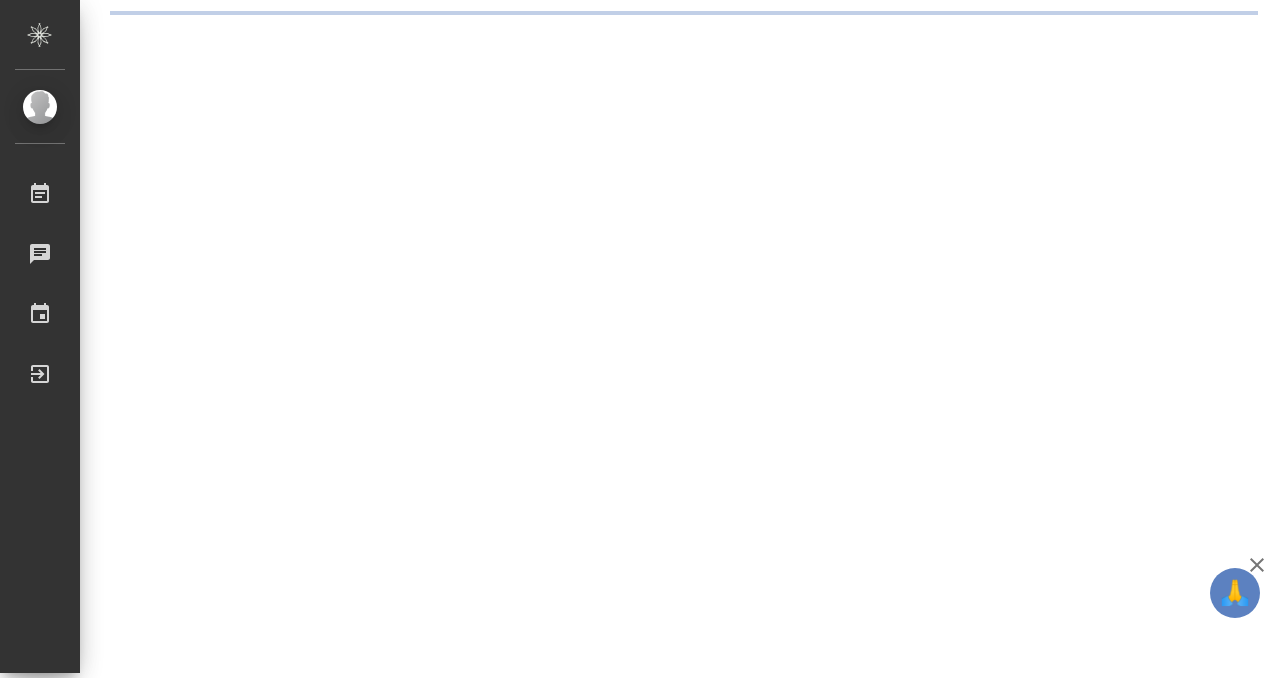 scroll, scrollTop: 0, scrollLeft: 0, axis: both 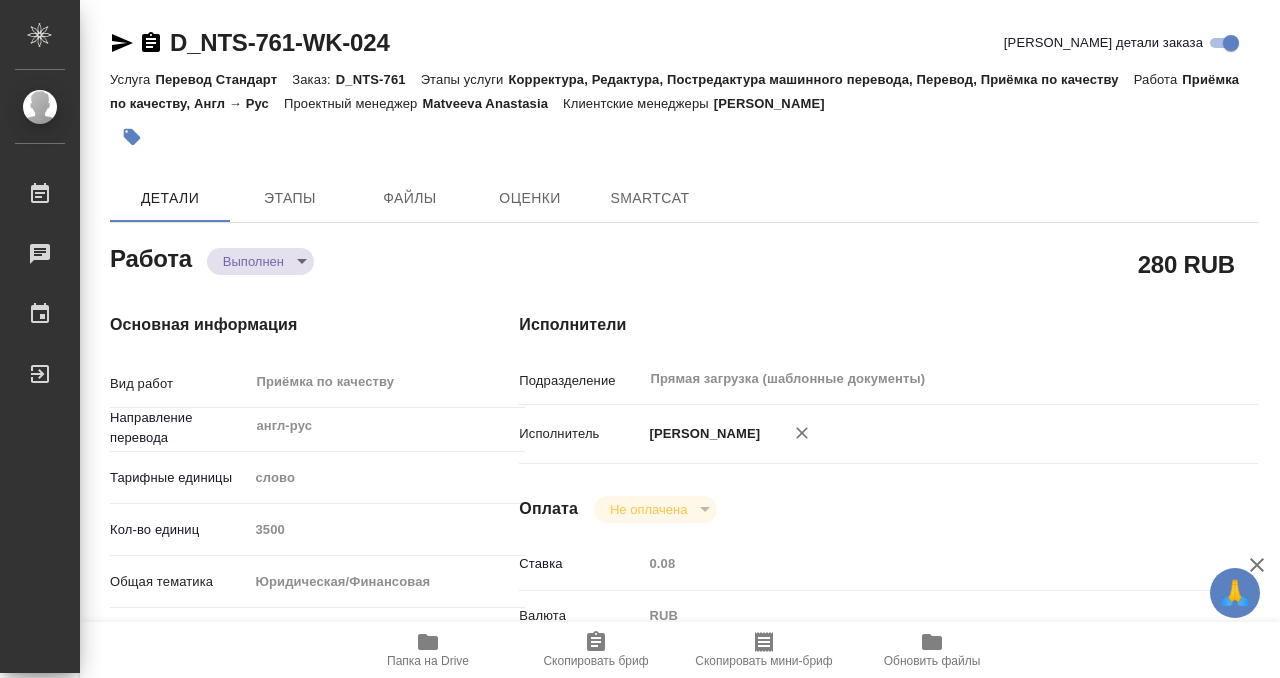 type on "x" 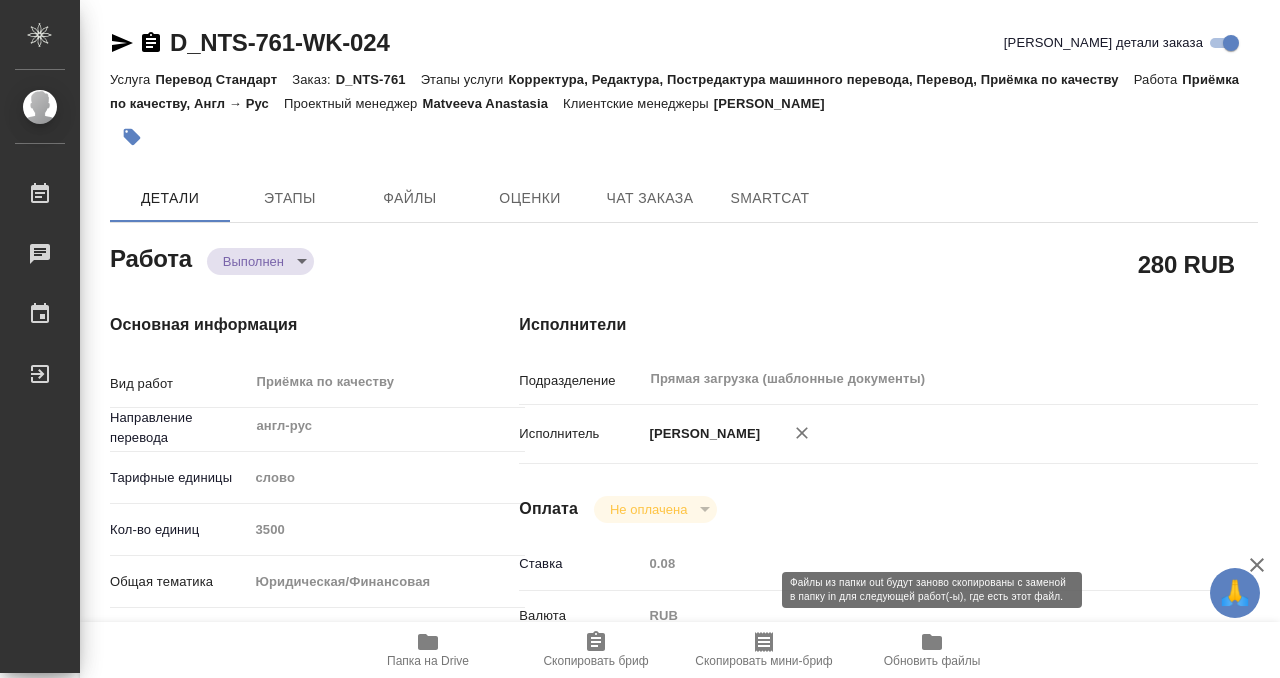 type on "x" 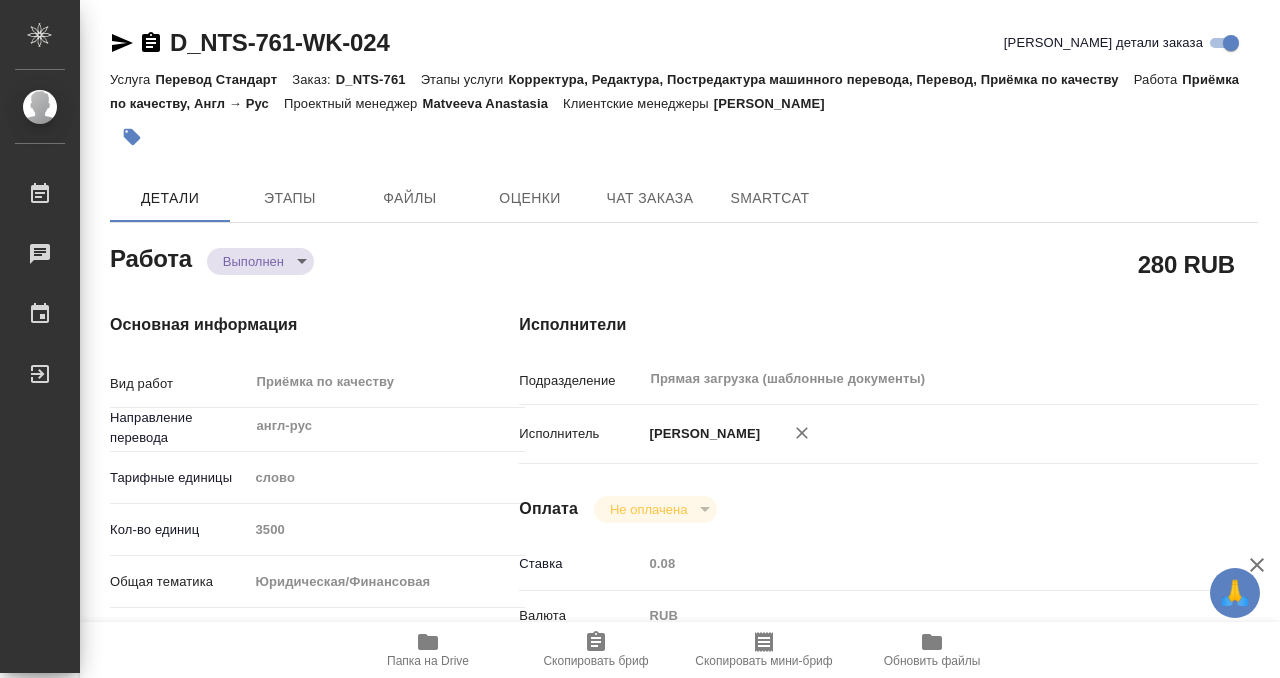 type on "x" 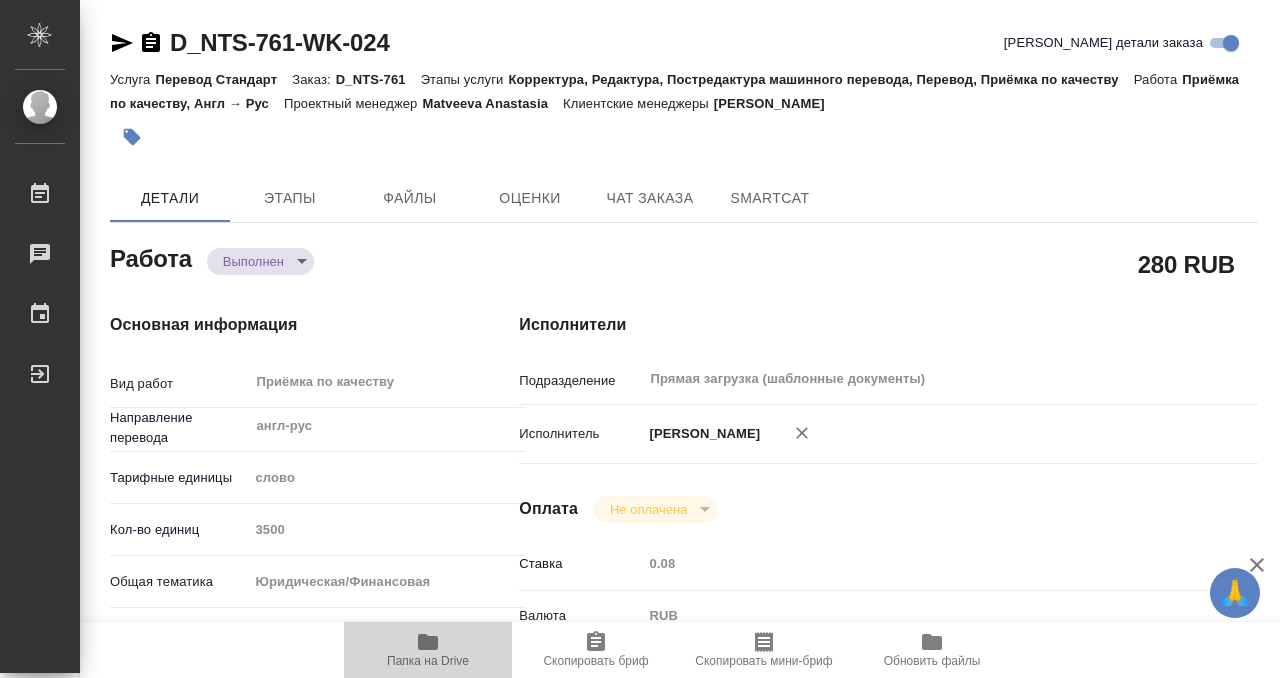 click on "Папка на Drive" at bounding box center [428, 649] 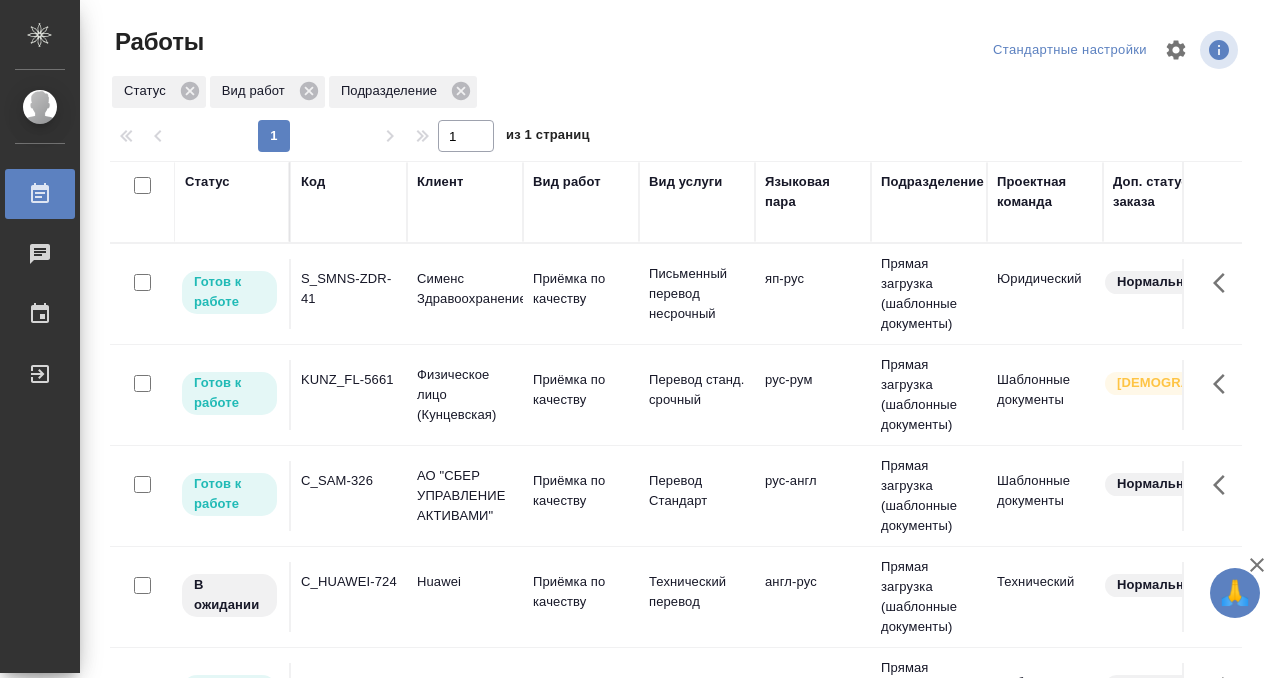 scroll, scrollTop: 0, scrollLeft: 0, axis: both 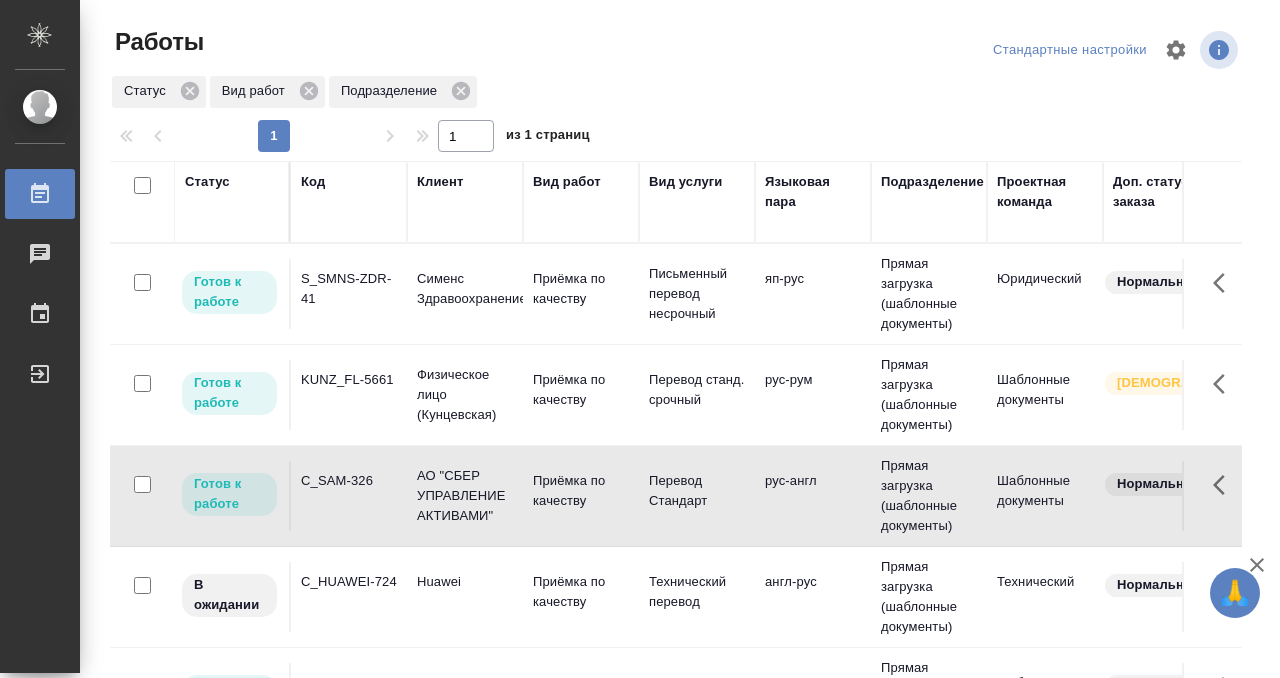 click on "C_SAM-326" at bounding box center (349, 289) 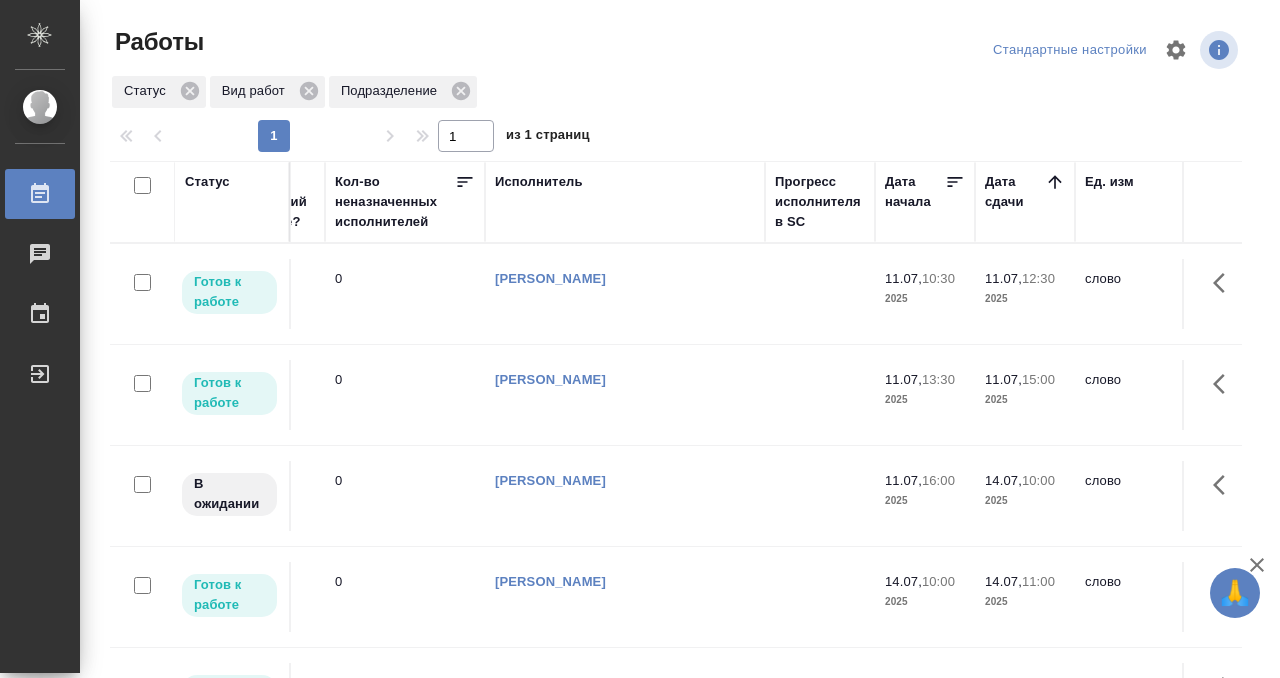 scroll, scrollTop: 0, scrollLeft: 0, axis: both 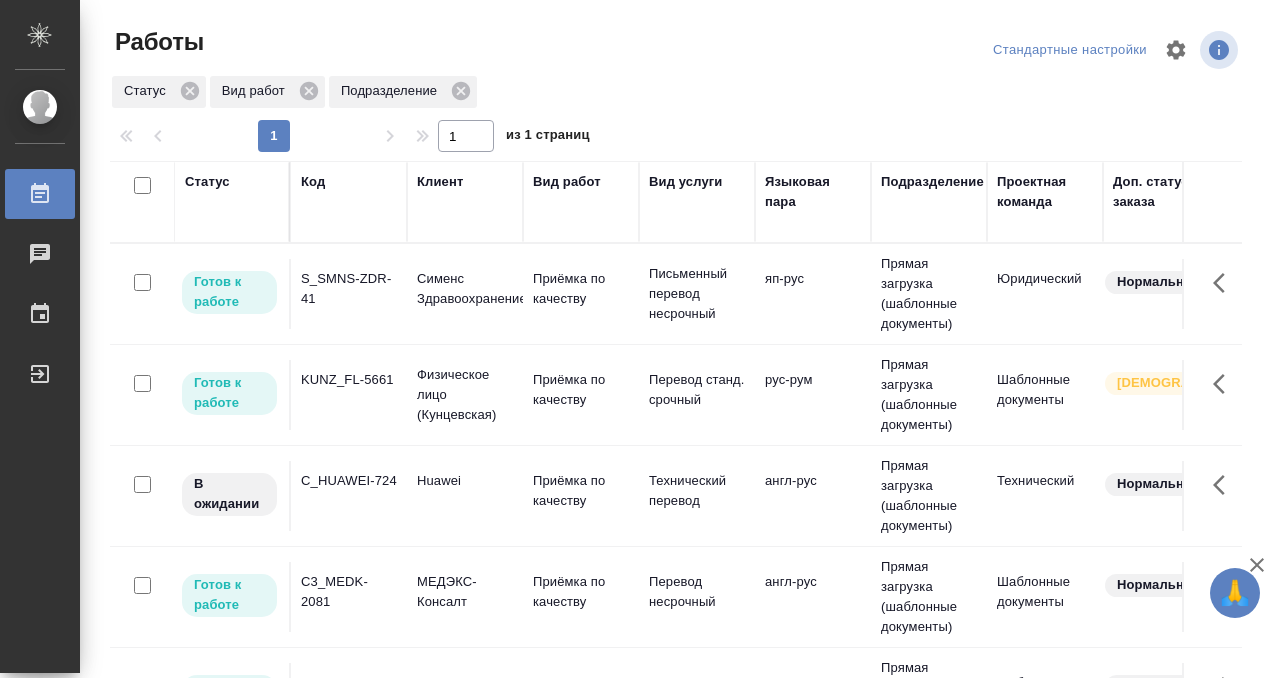 click on "Статус" at bounding box center [207, 182] 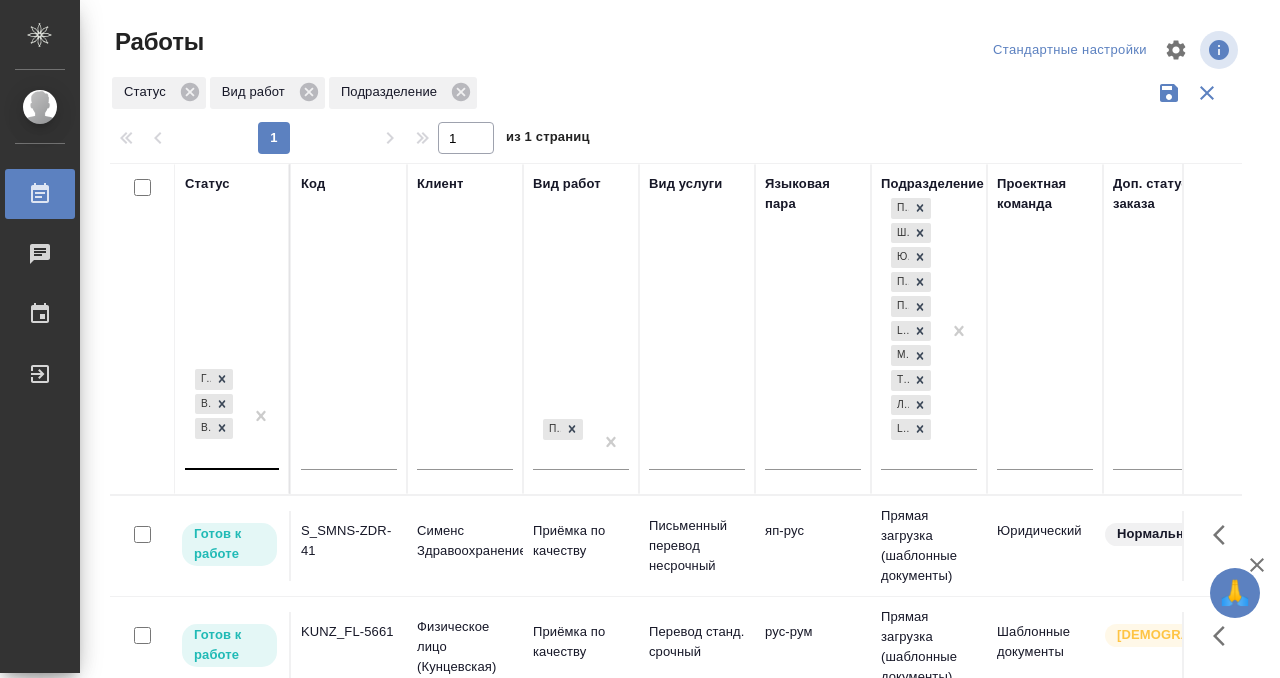 click on "Готов к работе В работе В ожидании" at bounding box center [214, 416] 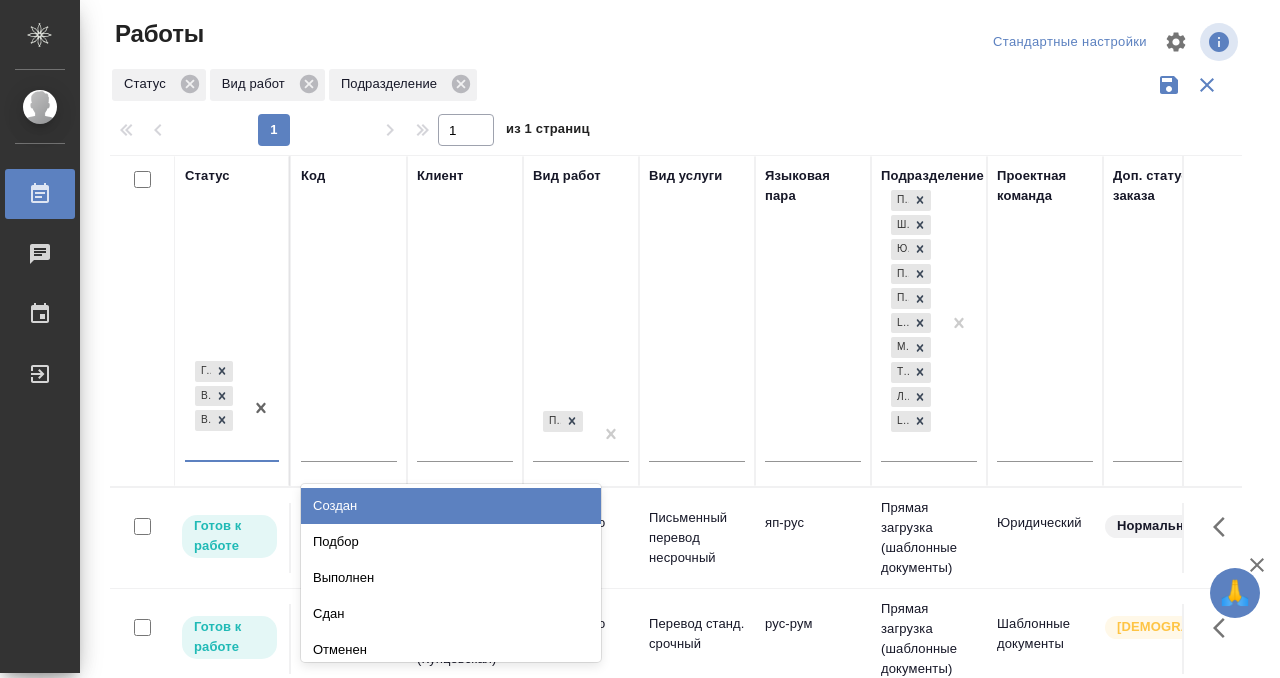 scroll, scrollTop: 10, scrollLeft: 0, axis: vertical 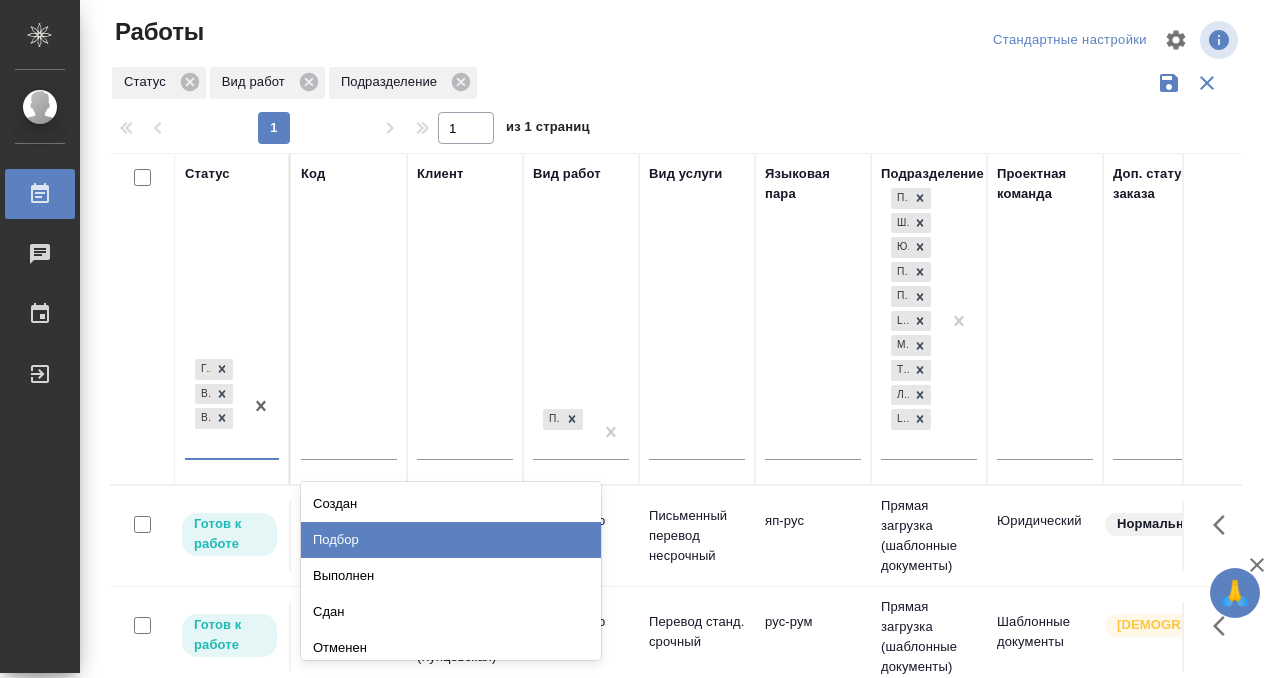 click on "Подбор" at bounding box center [451, 540] 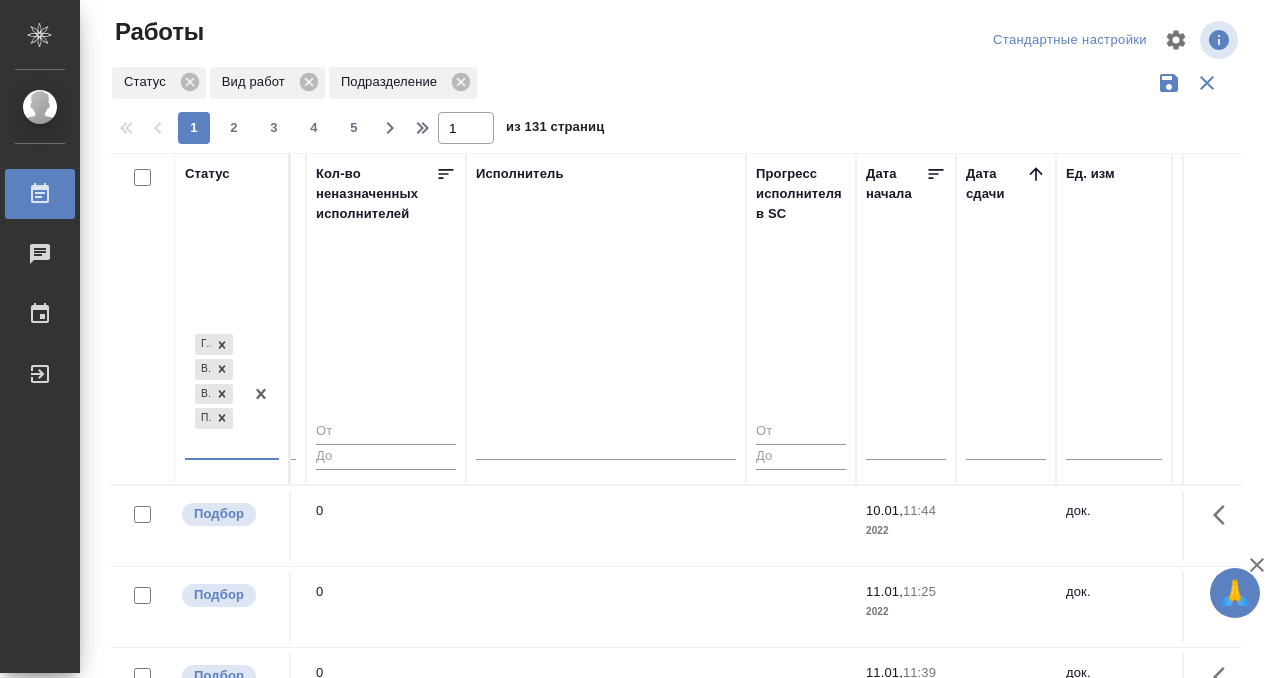 scroll, scrollTop: 0, scrollLeft: 1170, axis: horizontal 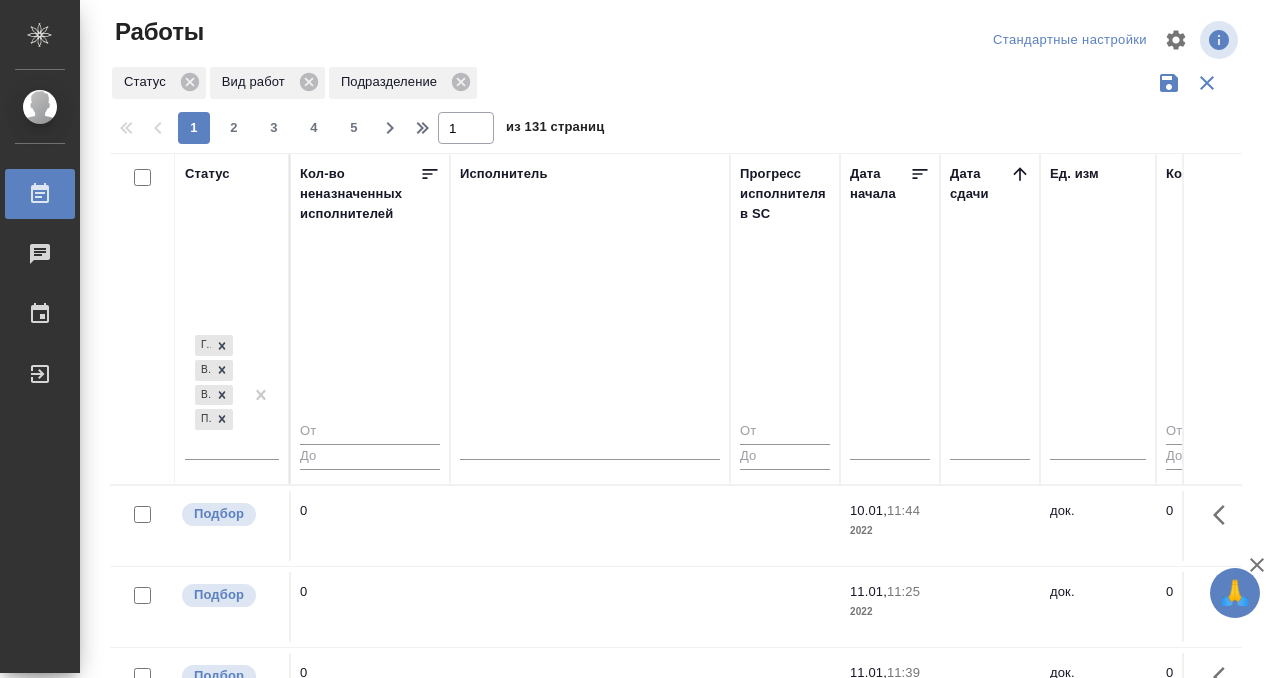 click 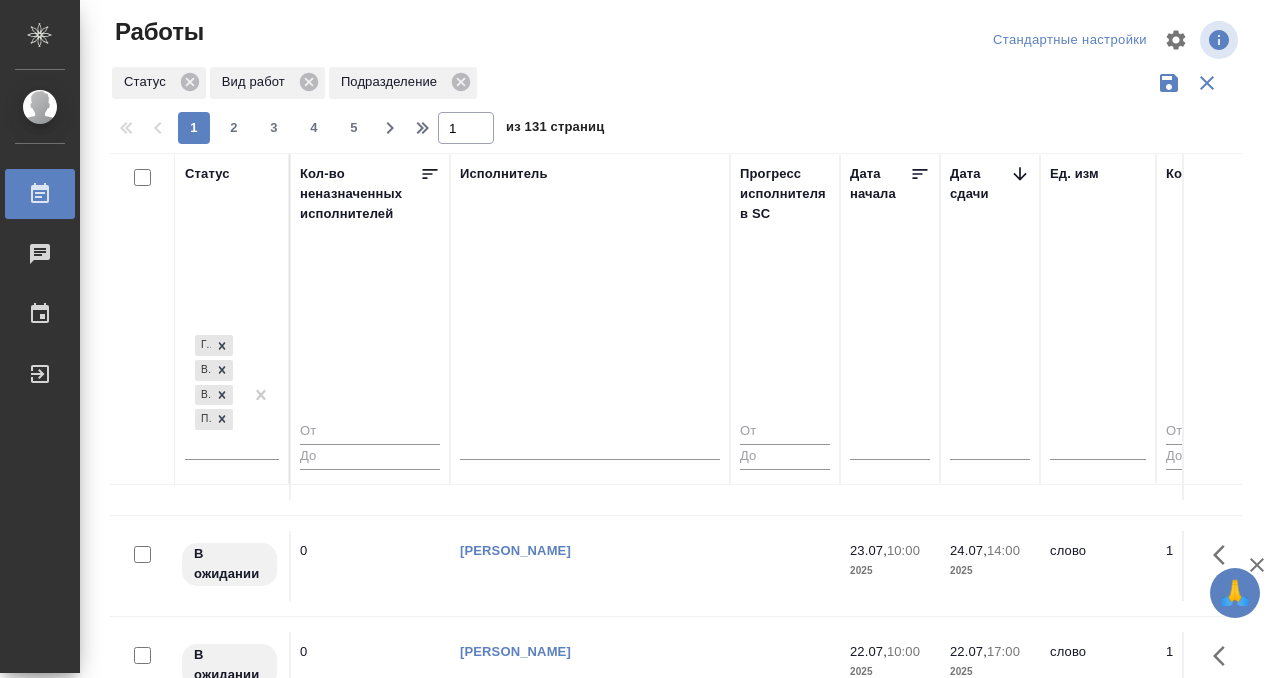scroll, scrollTop: 0, scrollLeft: 1170, axis: horizontal 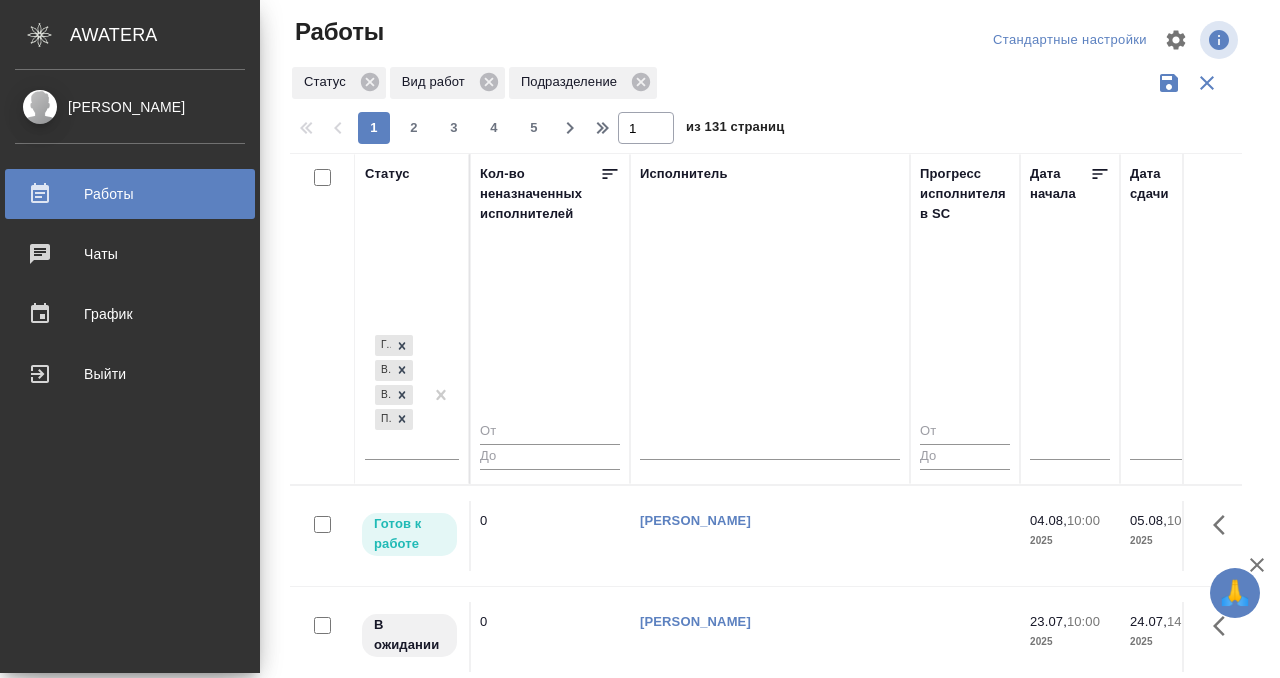 click 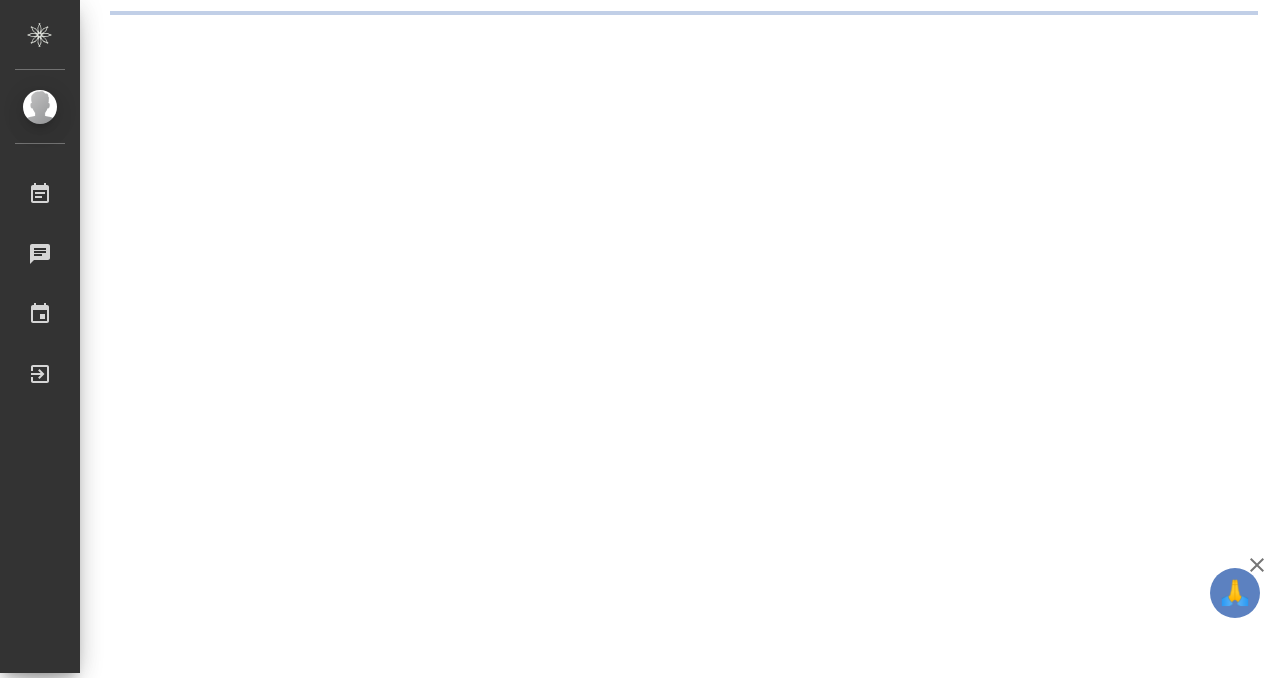 scroll, scrollTop: 0, scrollLeft: 0, axis: both 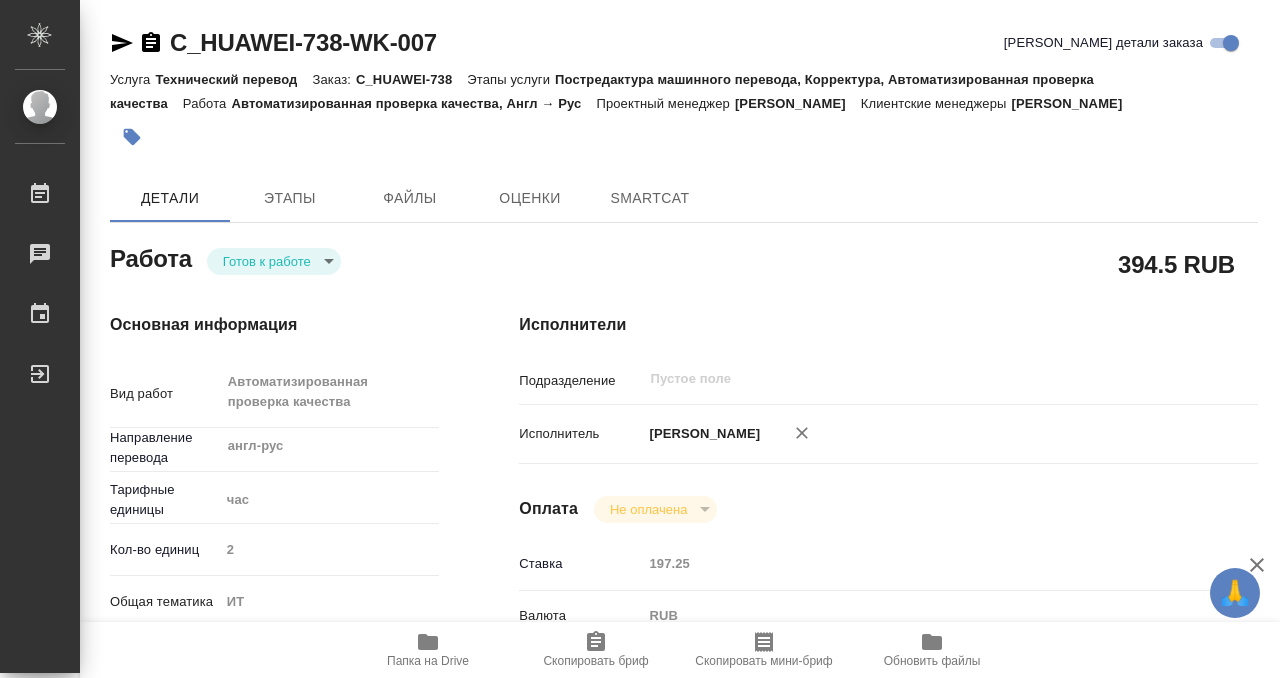 type on "x" 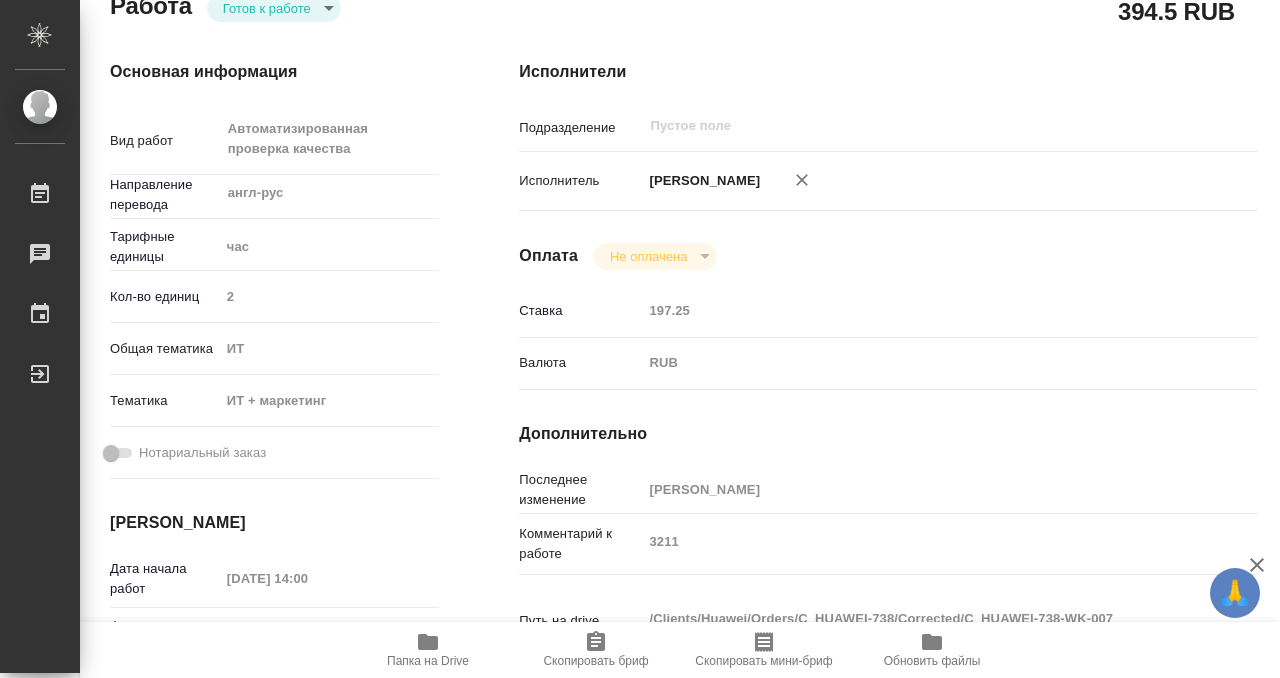 scroll, scrollTop: 0, scrollLeft: 0, axis: both 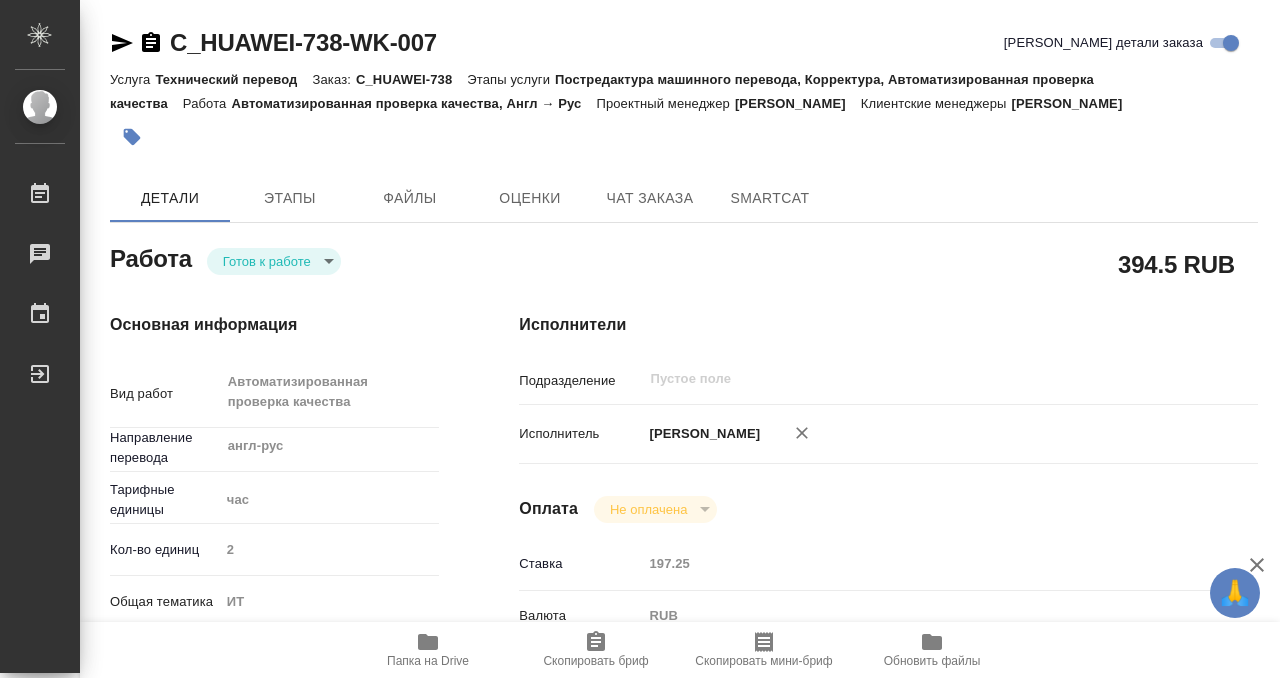 type on "x" 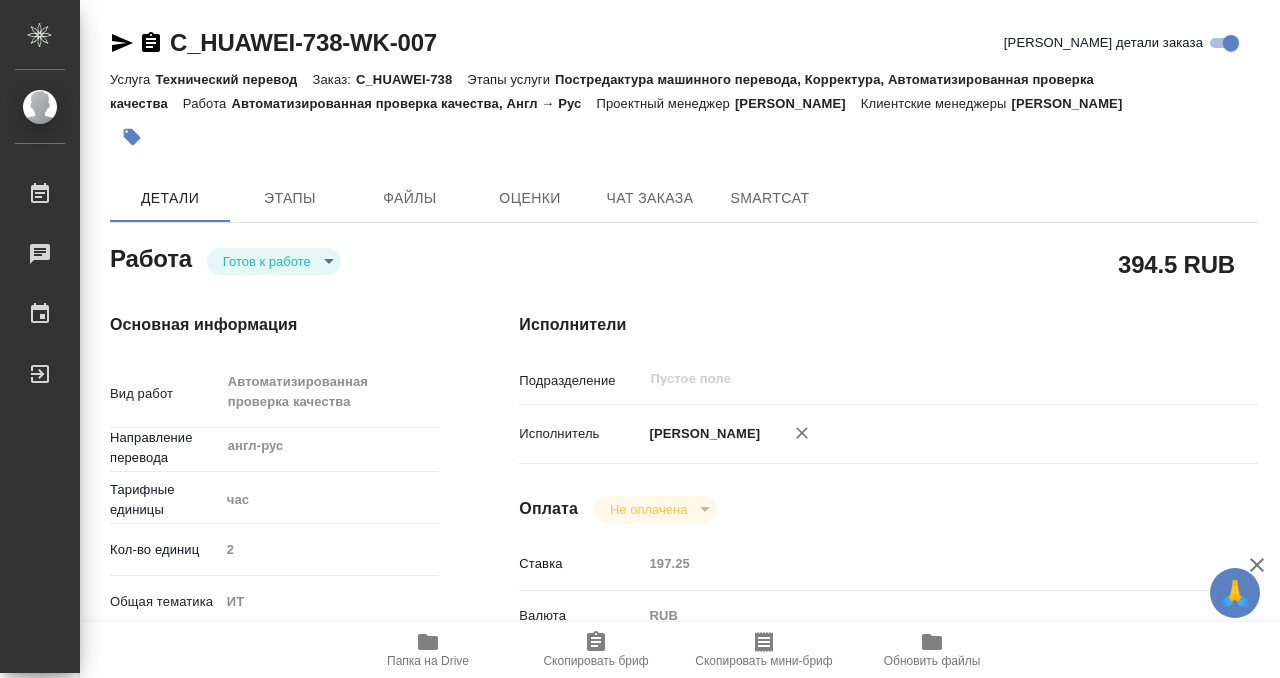 type on "x" 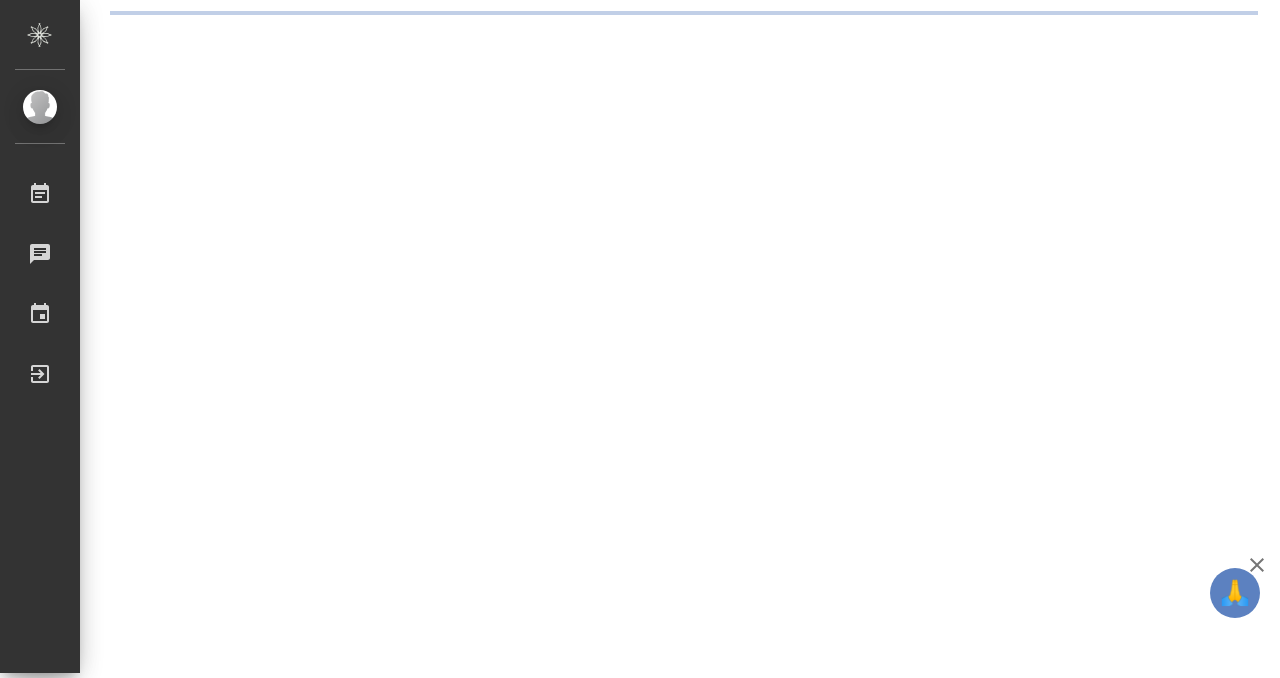 scroll, scrollTop: 0, scrollLeft: 0, axis: both 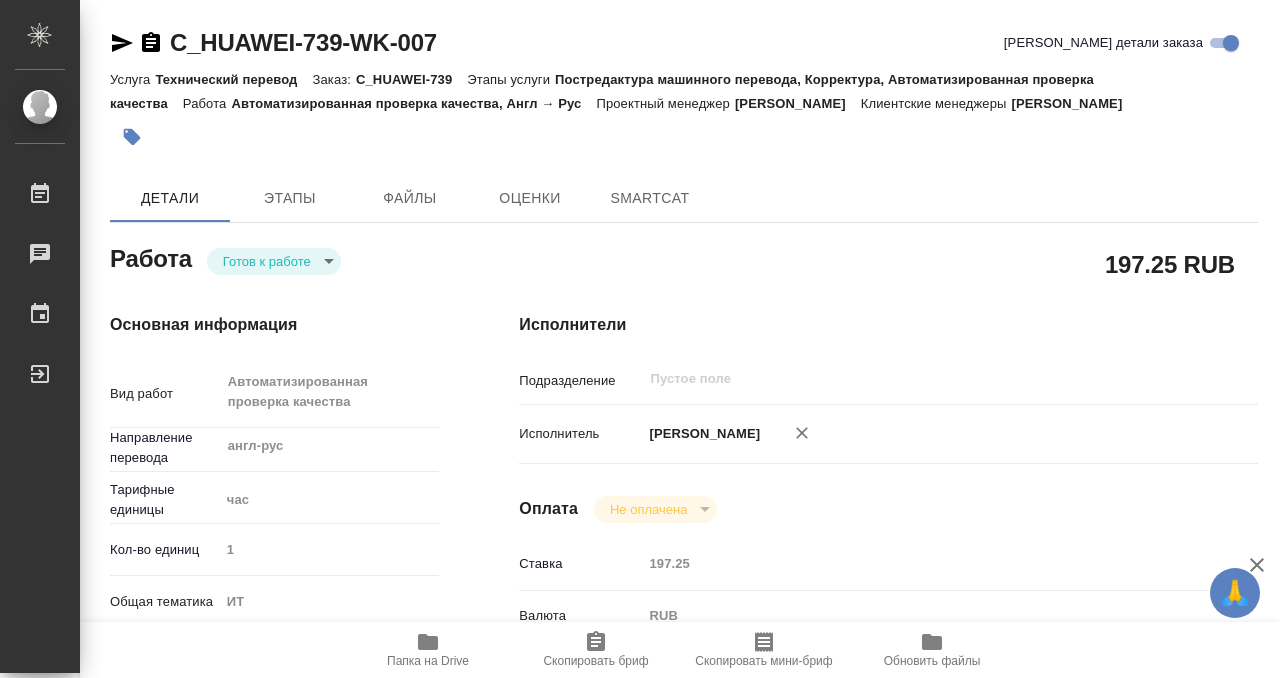 type on "x" 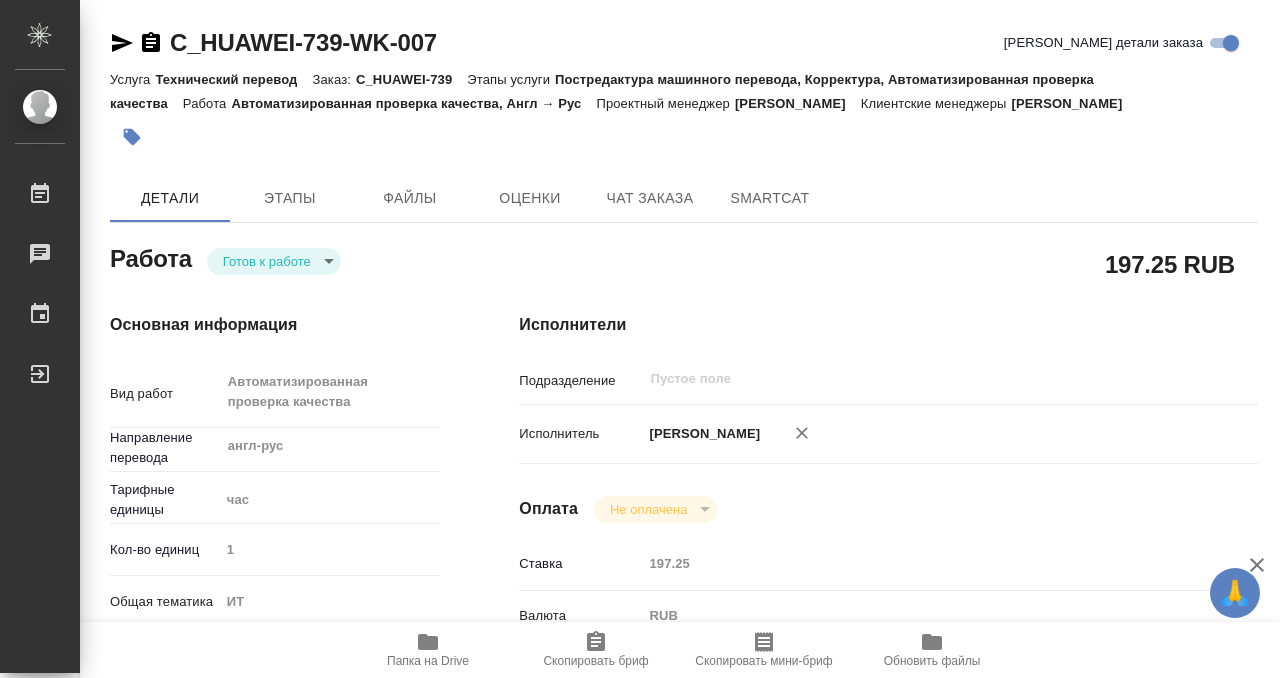 type on "x" 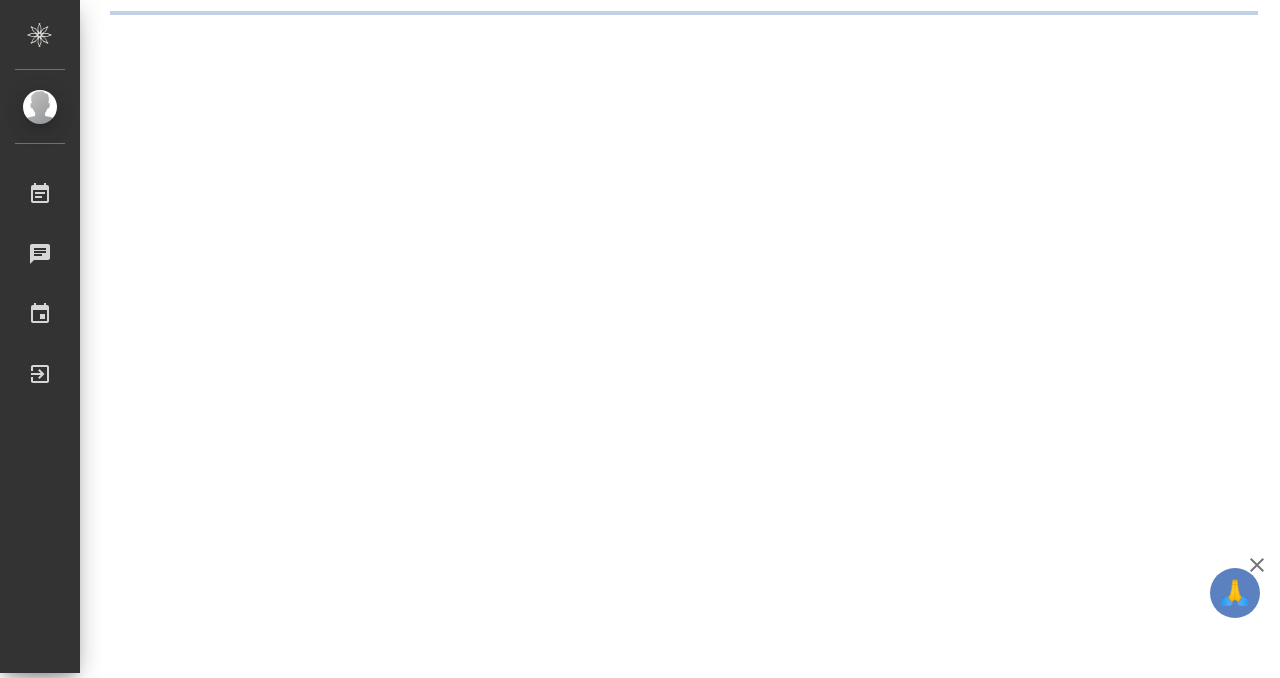 scroll, scrollTop: 0, scrollLeft: 0, axis: both 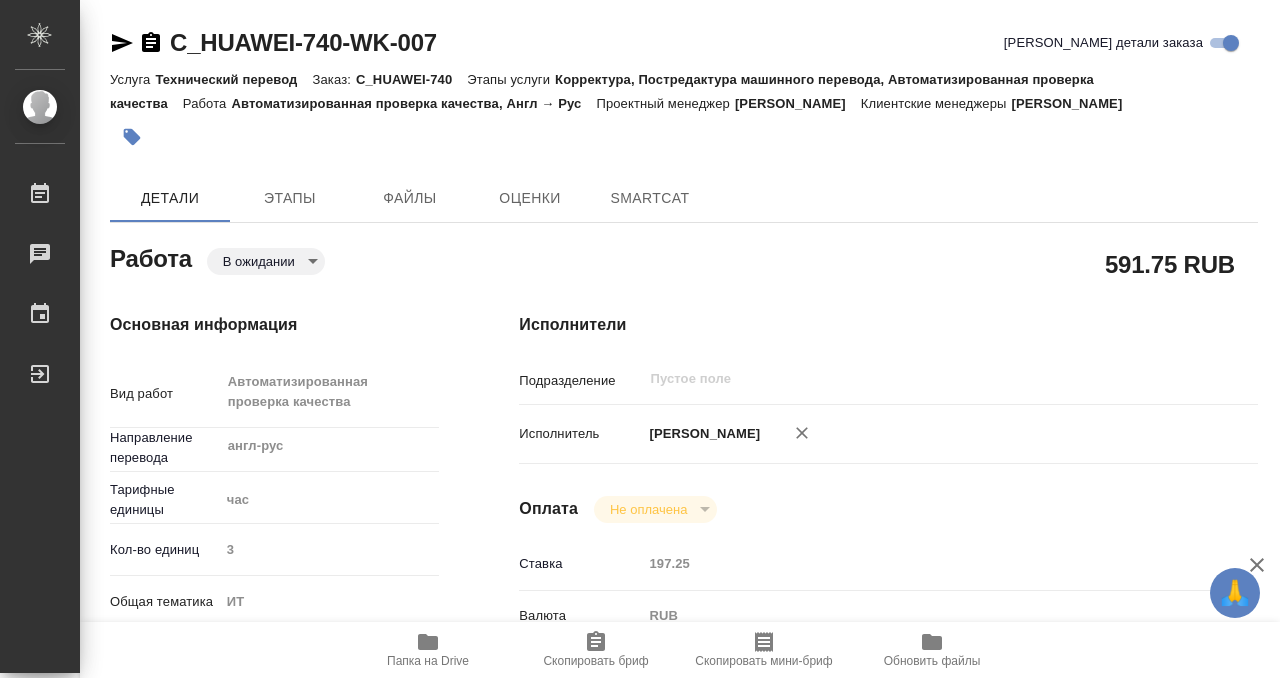 type on "x" 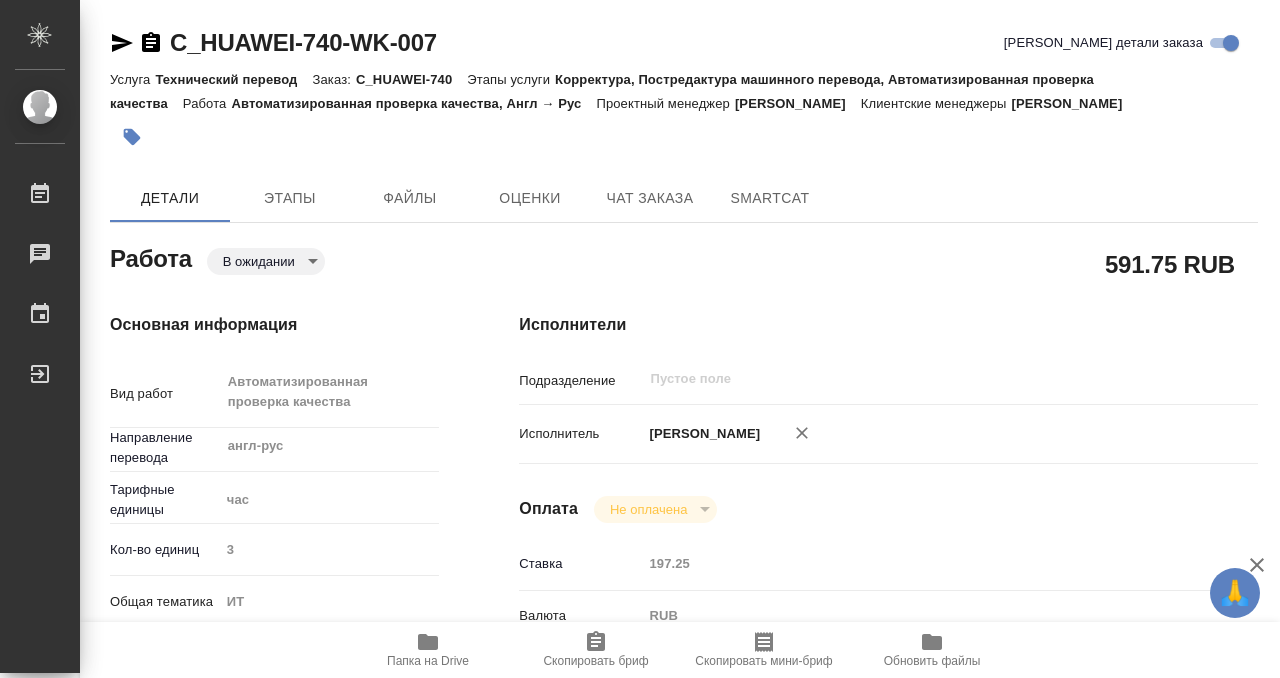 type on "x" 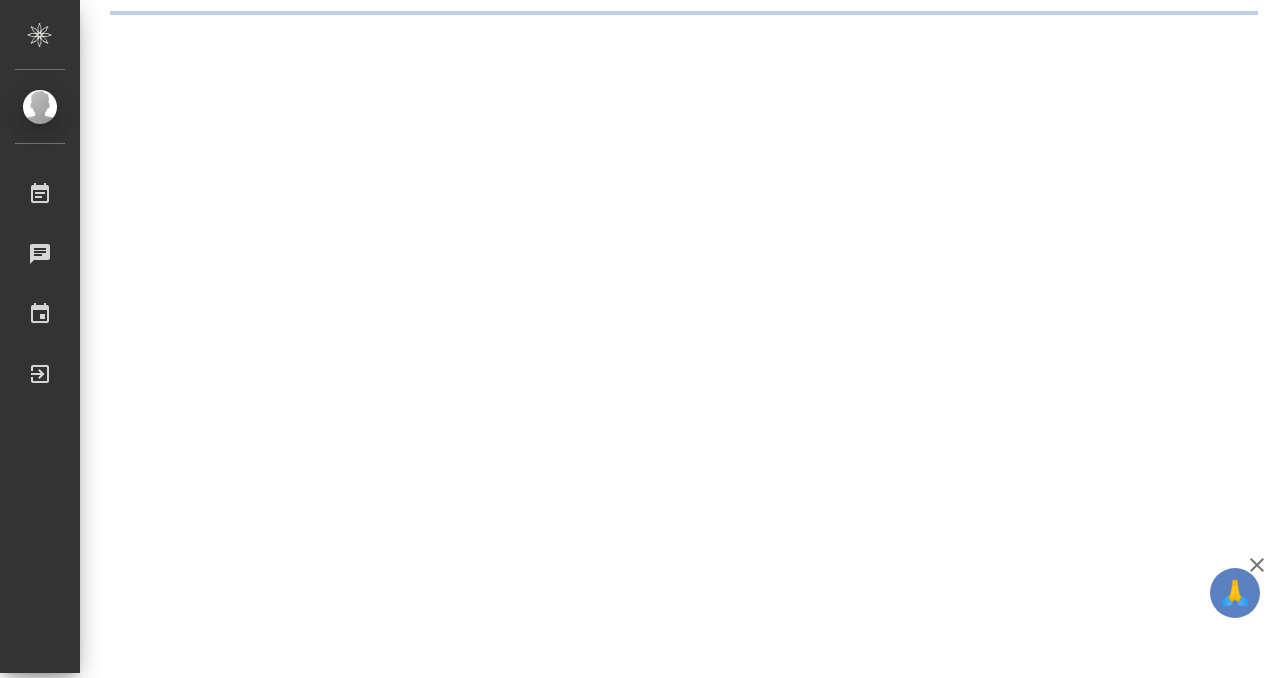 scroll, scrollTop: 0, scrollLeft: 0, axis: both 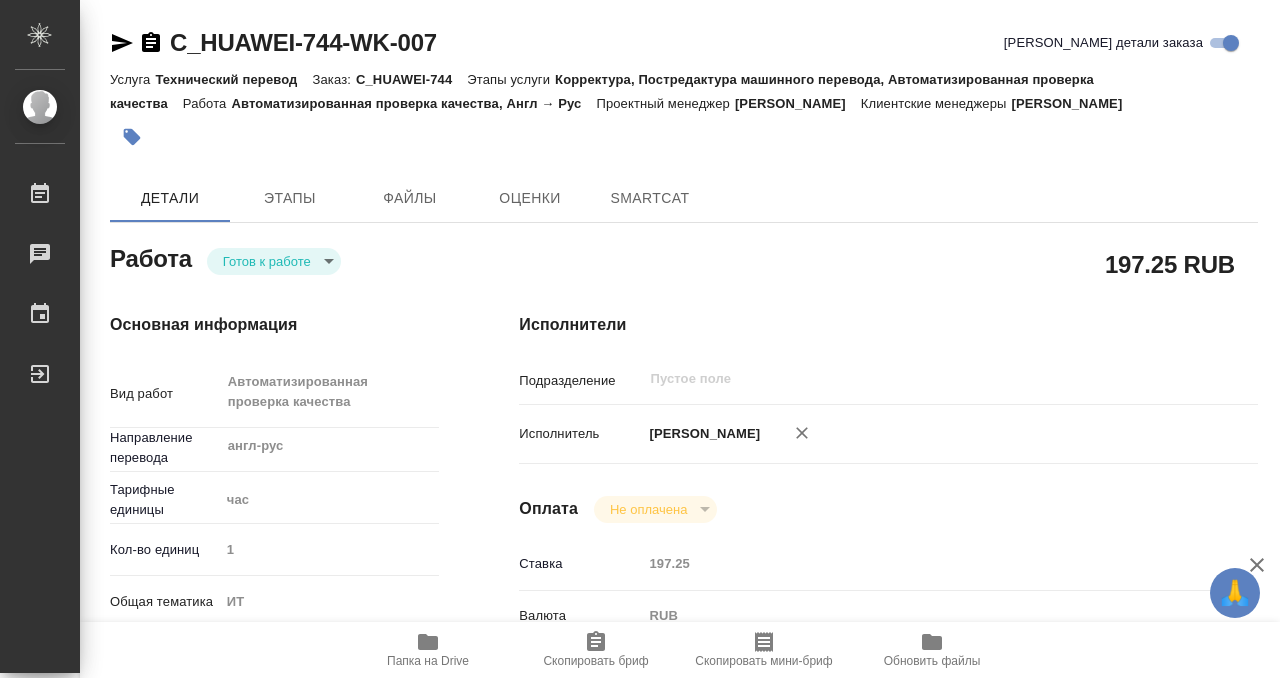 type on "x" 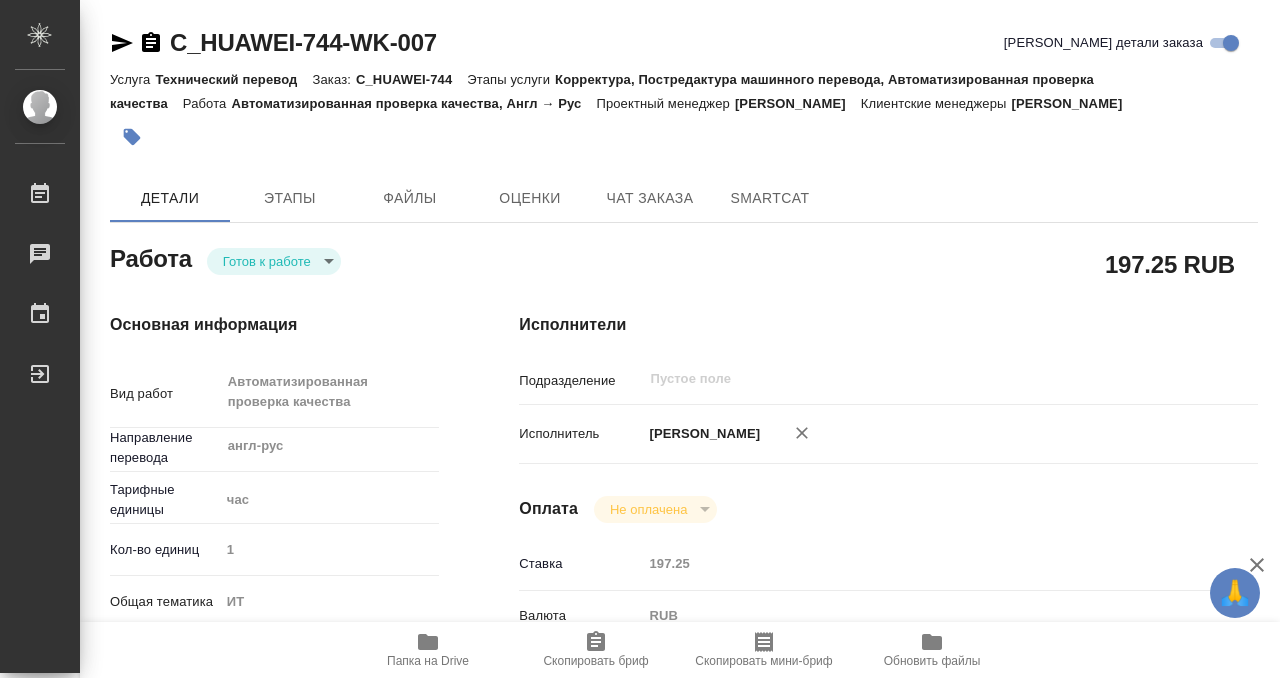 type on "x" 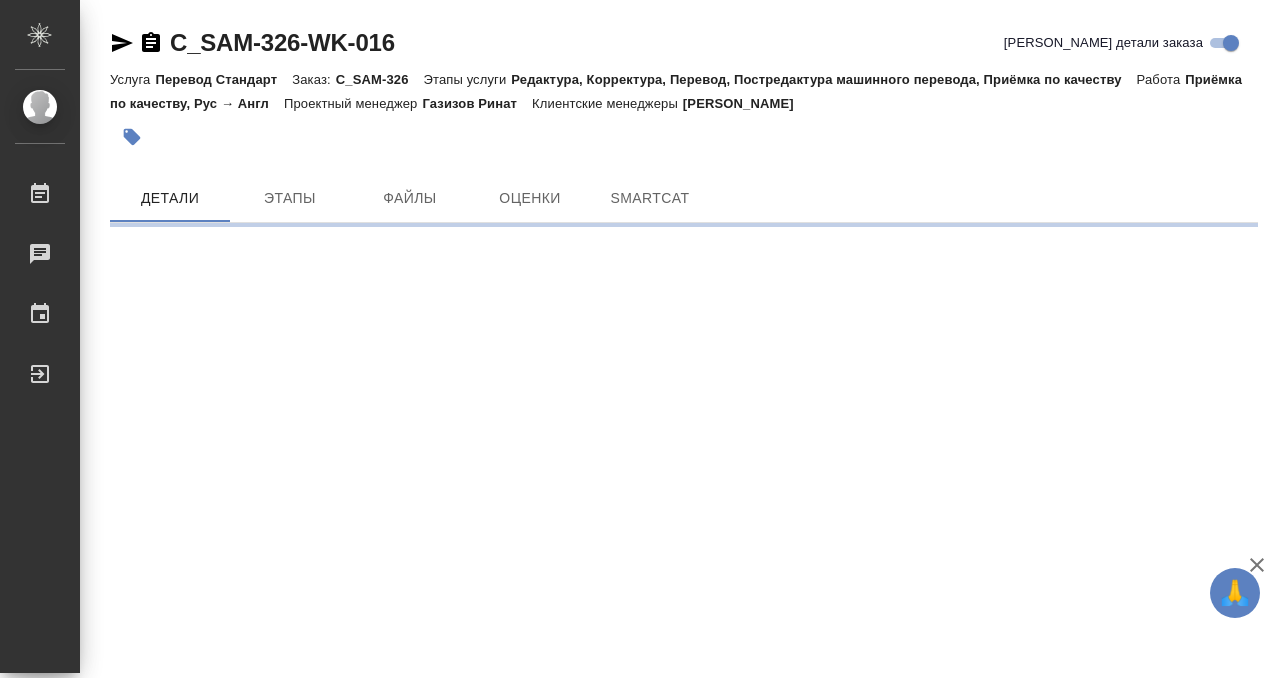 scroll, scrollTop: 0, scrollLeft: 0, axis: both 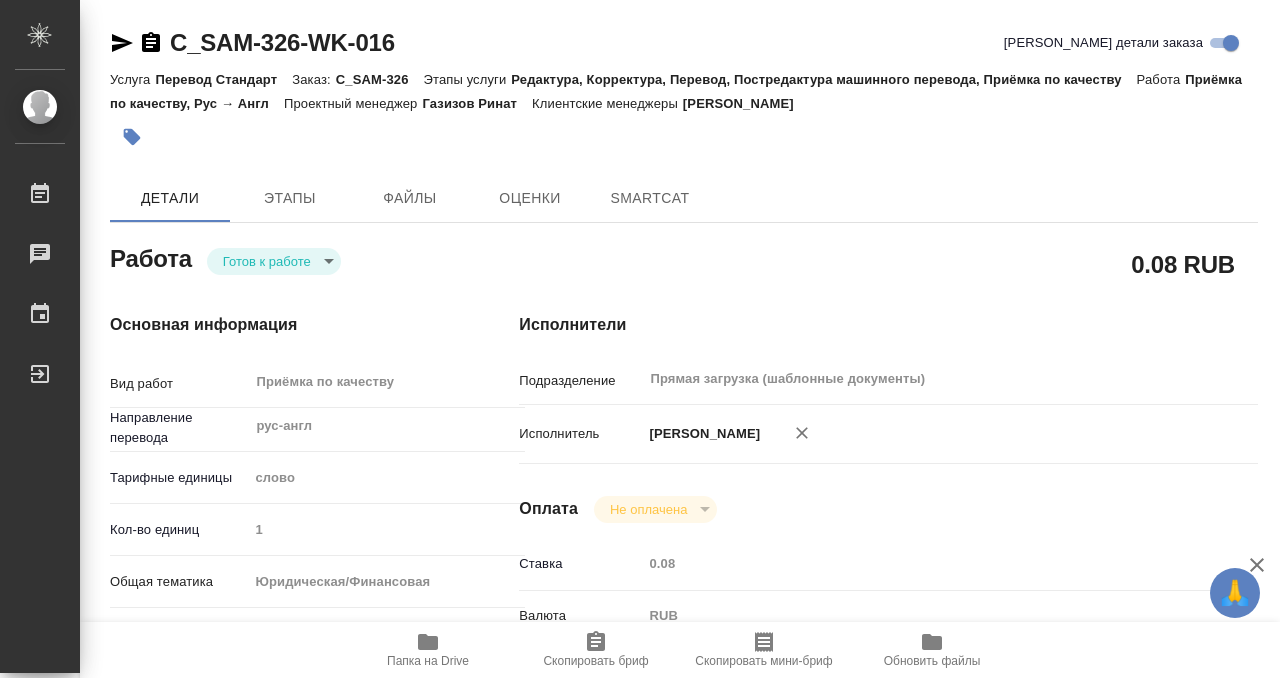 type on "x" 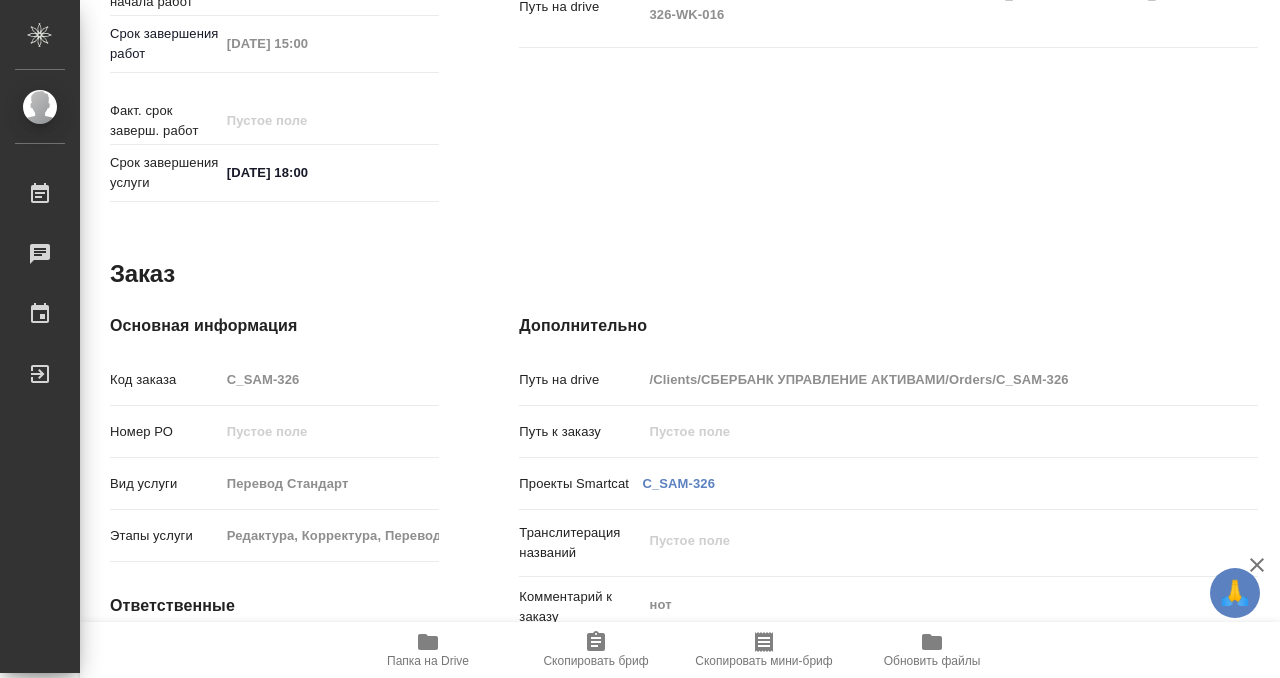 scroll, scrollTop: 1068, scrollLeft: 0, axis: vertical 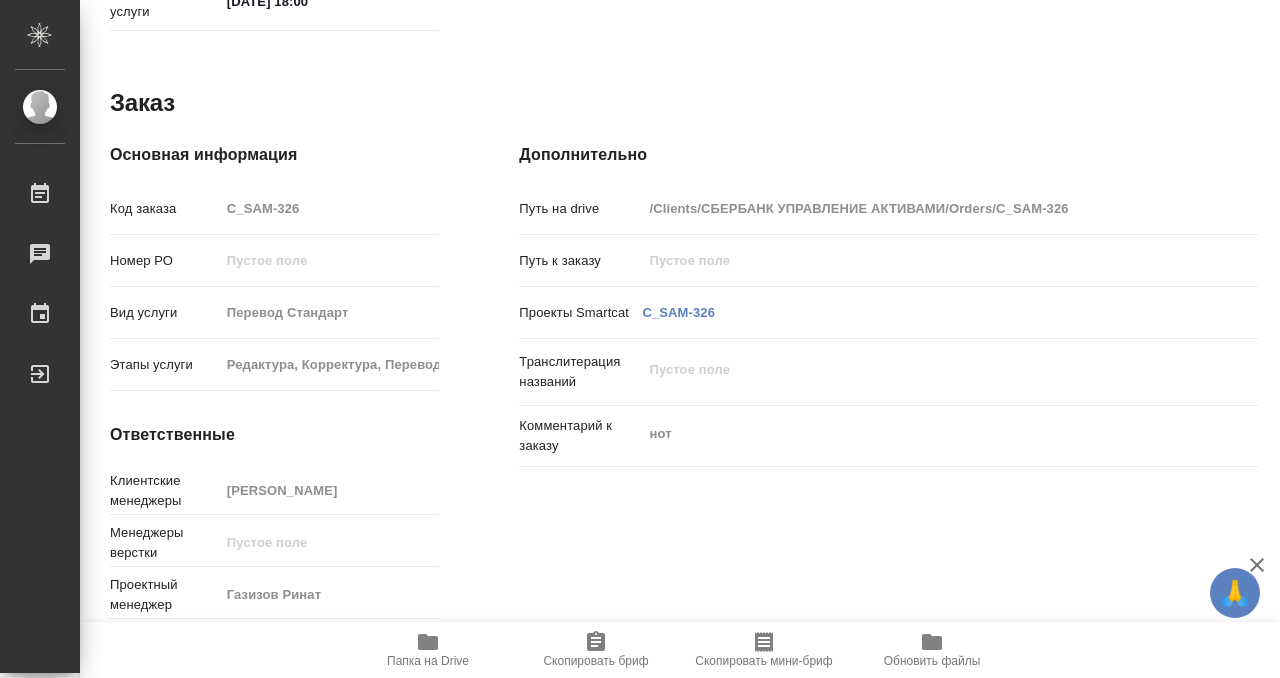 type on "x" 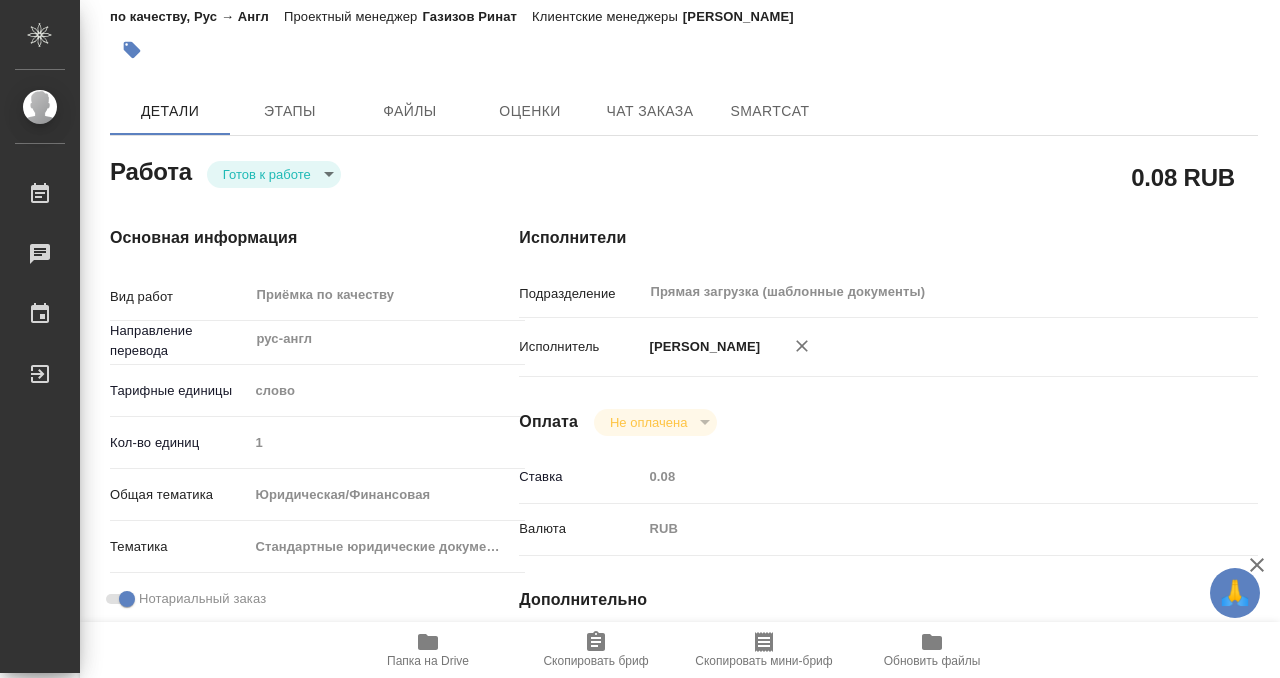 scroll, scrollTop: 0, scrollLeft: 0, axis: both 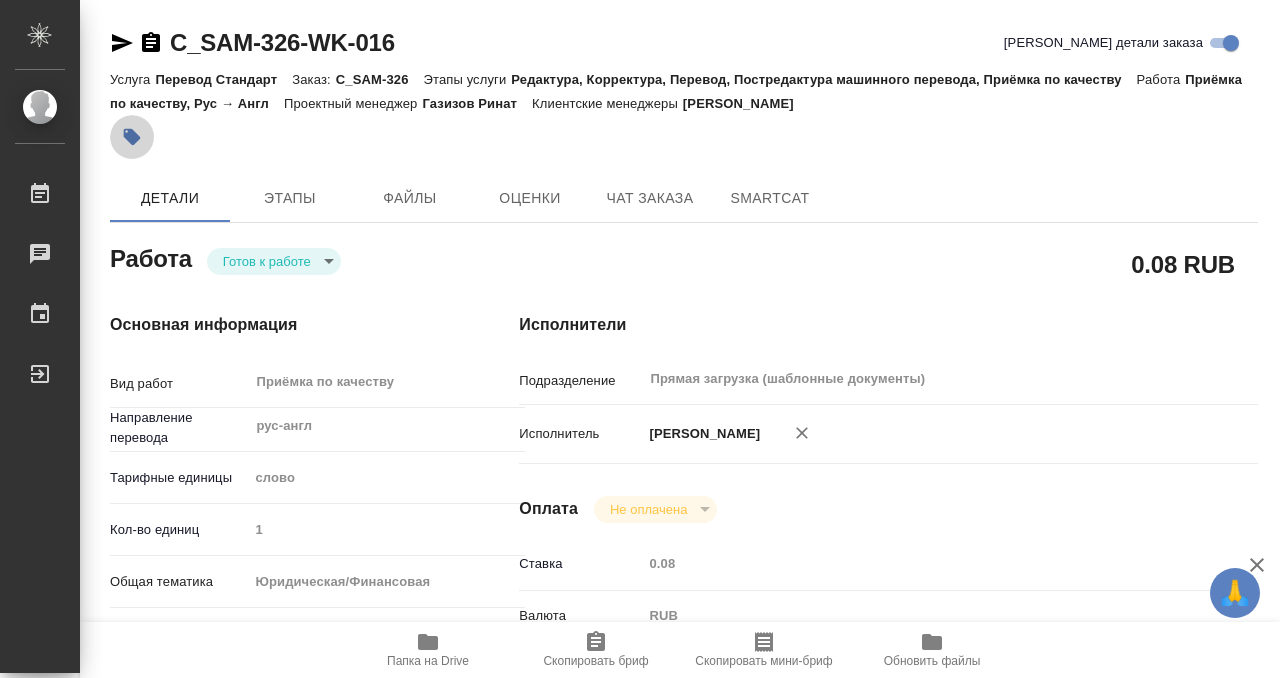 click 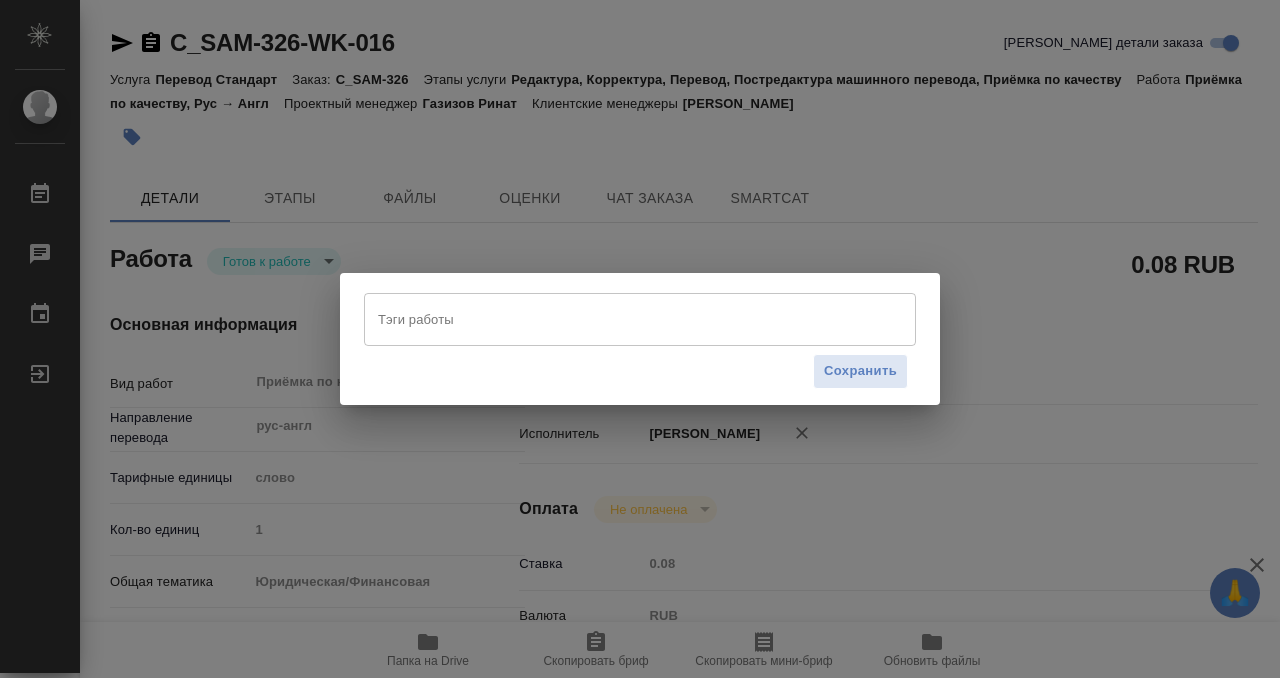 click on "Тэги работы" at bounding box center (621, 319) 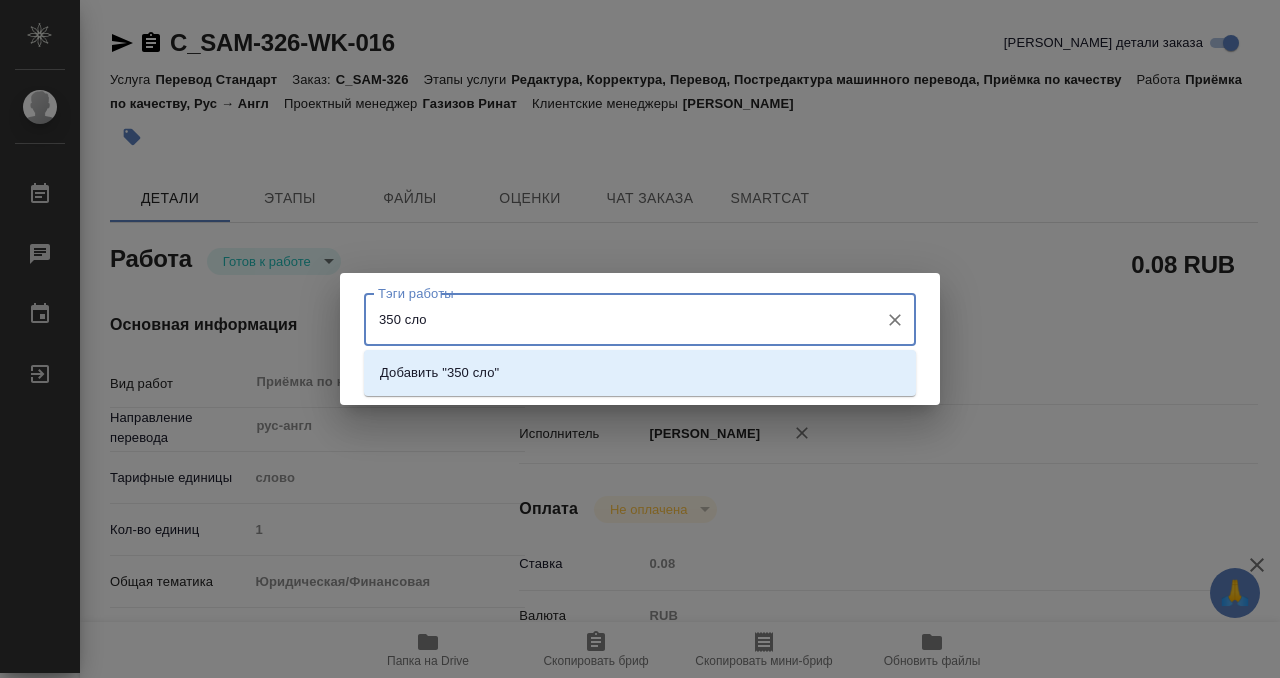 type on "350 слов" 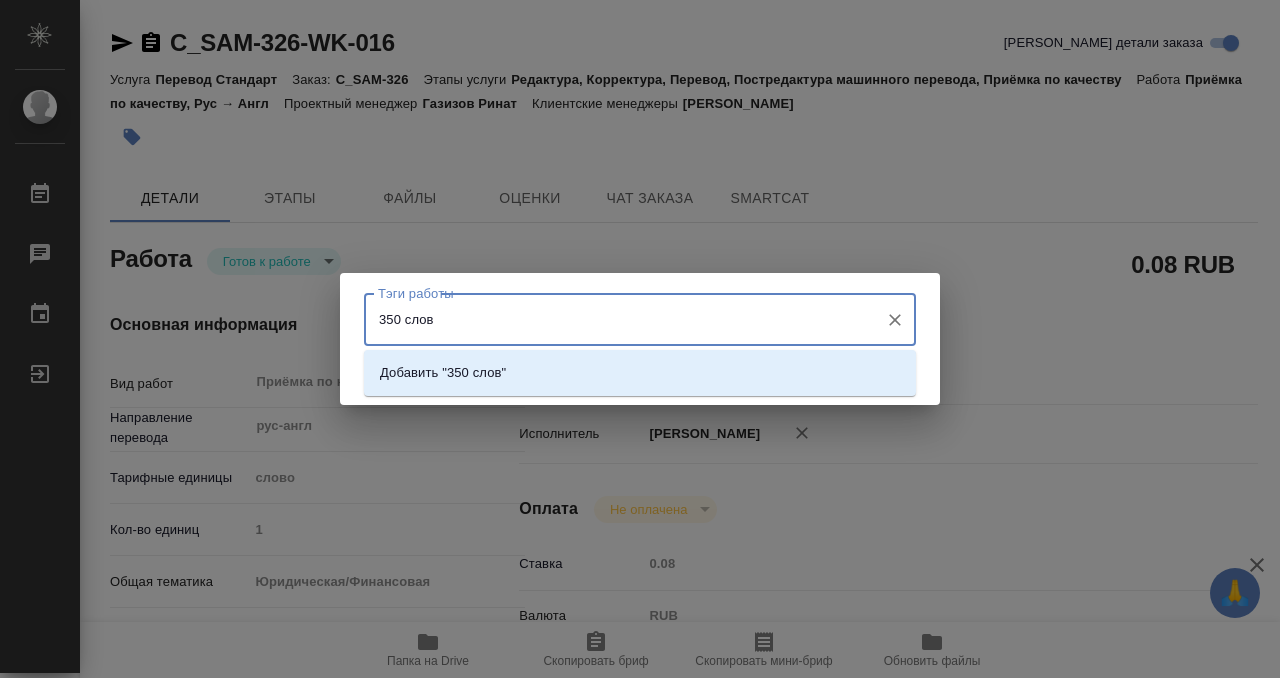 type 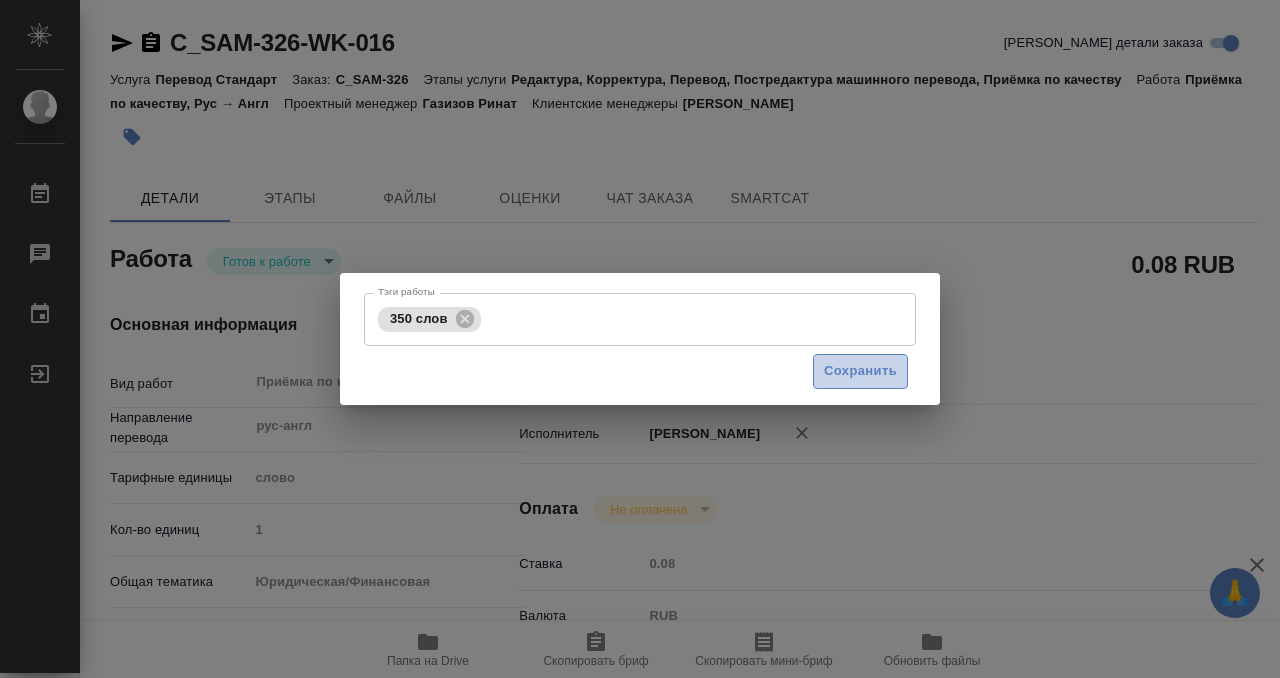 click on "Сохранить" at bounding box center (860, 371) 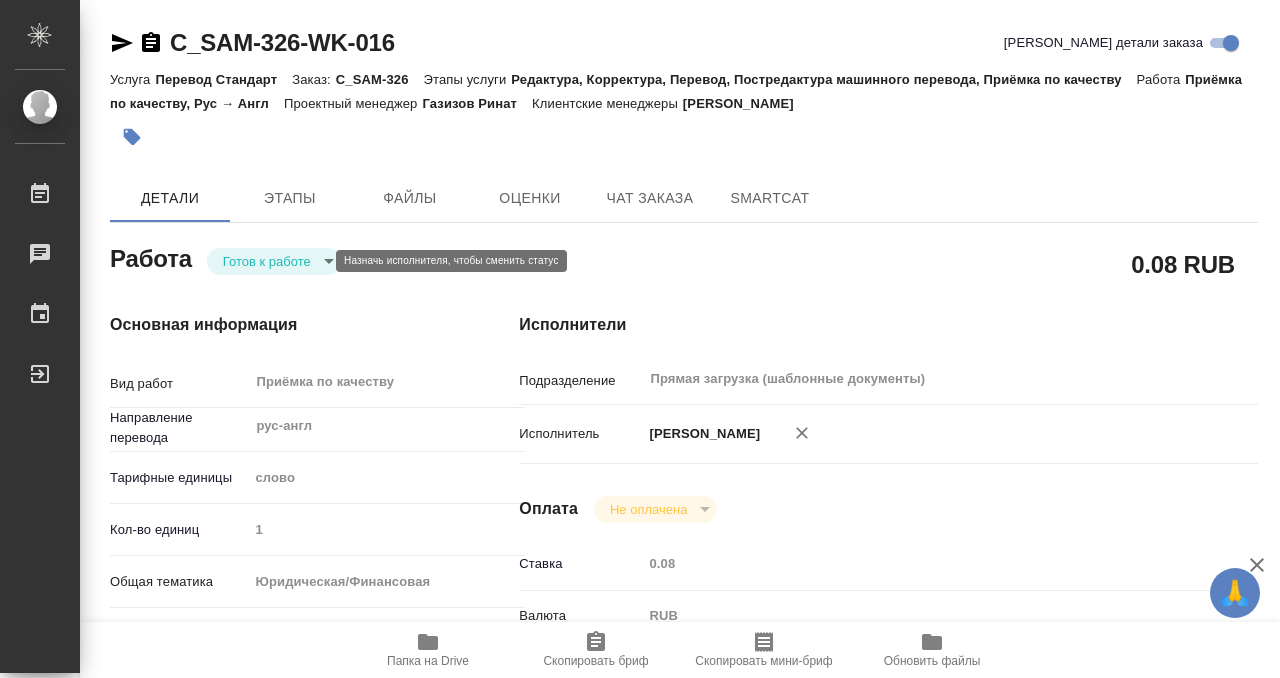 click on "🙏 .cls-1
fill:#fff;
AWATERA Kobzeva Elizaveta Работы 0 Чаты График Выйти C_SAM-326-WK-016 Кратко детали заказа Услуга Перевод Стандарт Заказ: C_SAM-326 Этапы услуги Редактура, Корректура, Перевод, Постредактура машинного перевода, Приёмка по качеству Работа Приёмка по качеству, Рус → Англ Проектный менеджер Газизов Ринат Клиентские менеджеры Зайцева Светлана Детали Этапы Файлы Оценки Чат заказа SmartCat Работа Готов к работе readyForWork 0.08 RUB Основная информация Вид работ Приёмка по качеству x ​ Направление перевода рус-англ ​ Тарифные единицы слово 5a8b1489cc6b4906c91bfd90 1 yr-fn Сроки x" at bounding box center (640, 339) 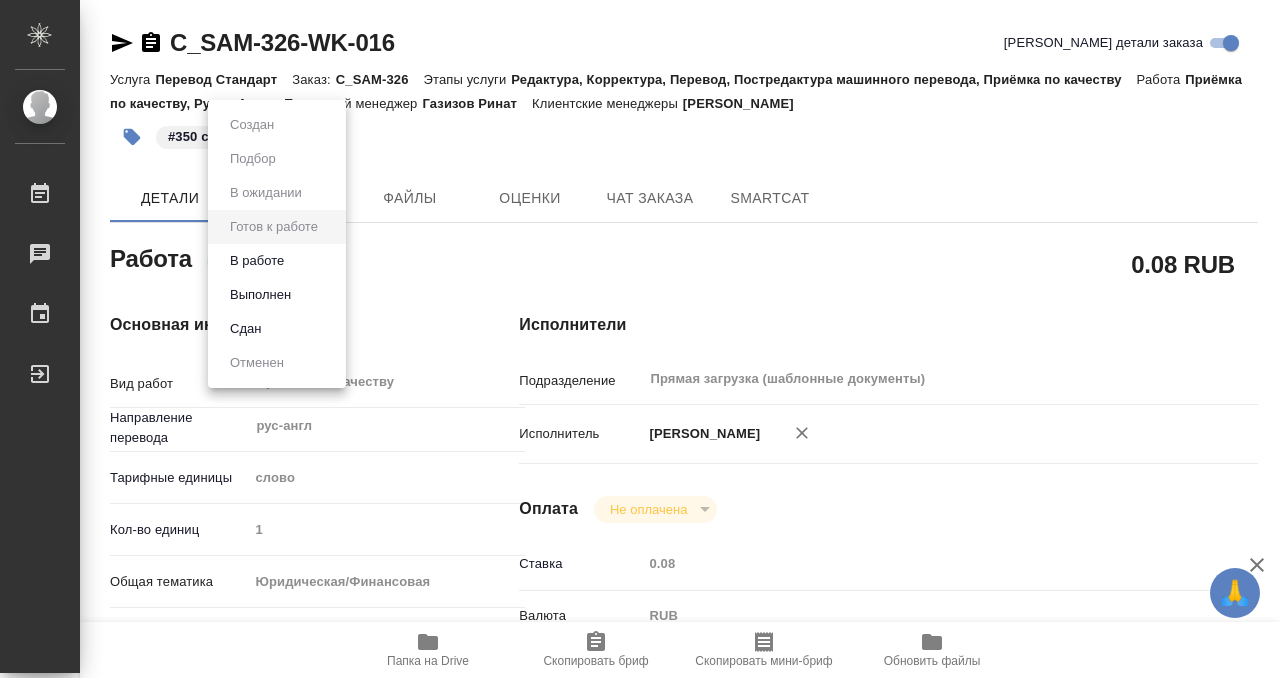 type on "x" 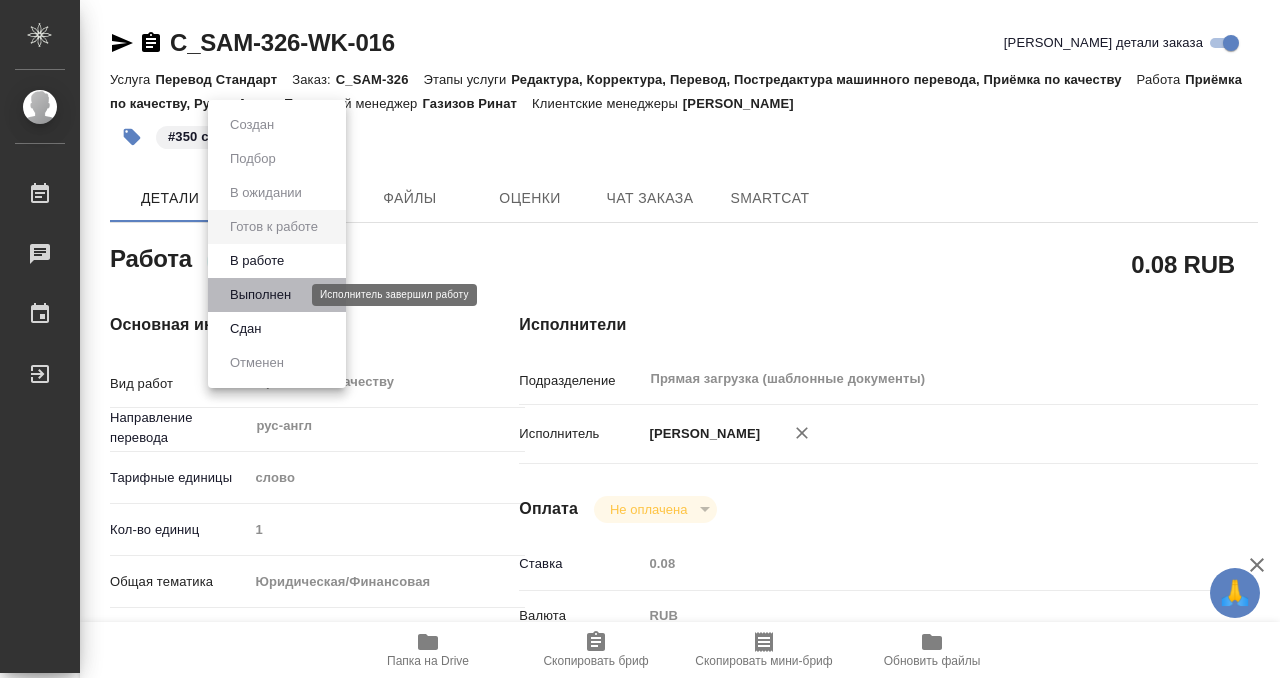 click on "Выполнен" at bounding box center [260, 295] 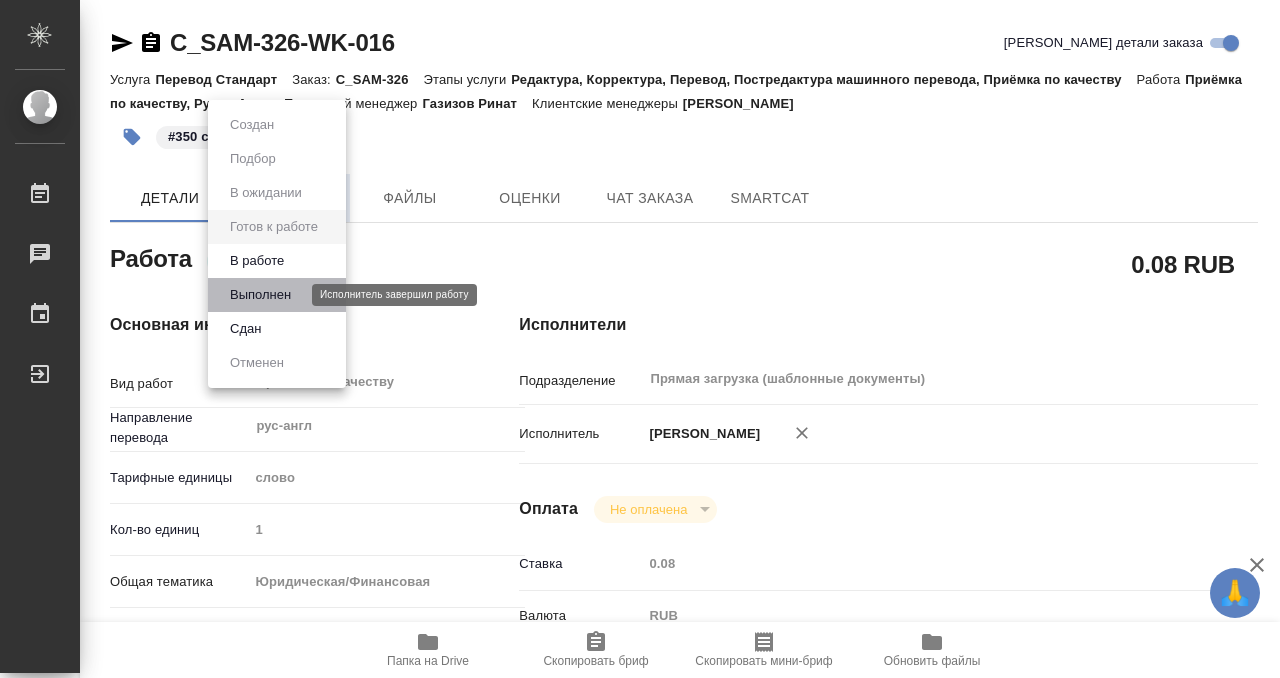 type on "x" 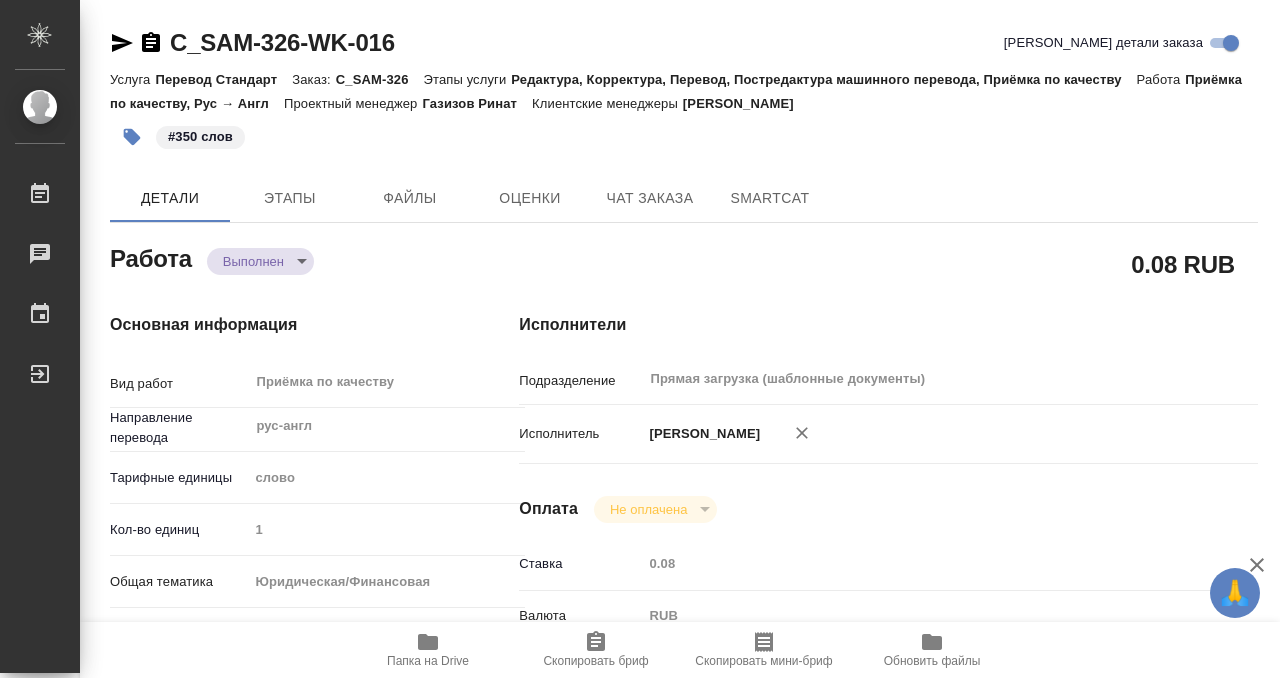 type on "x" 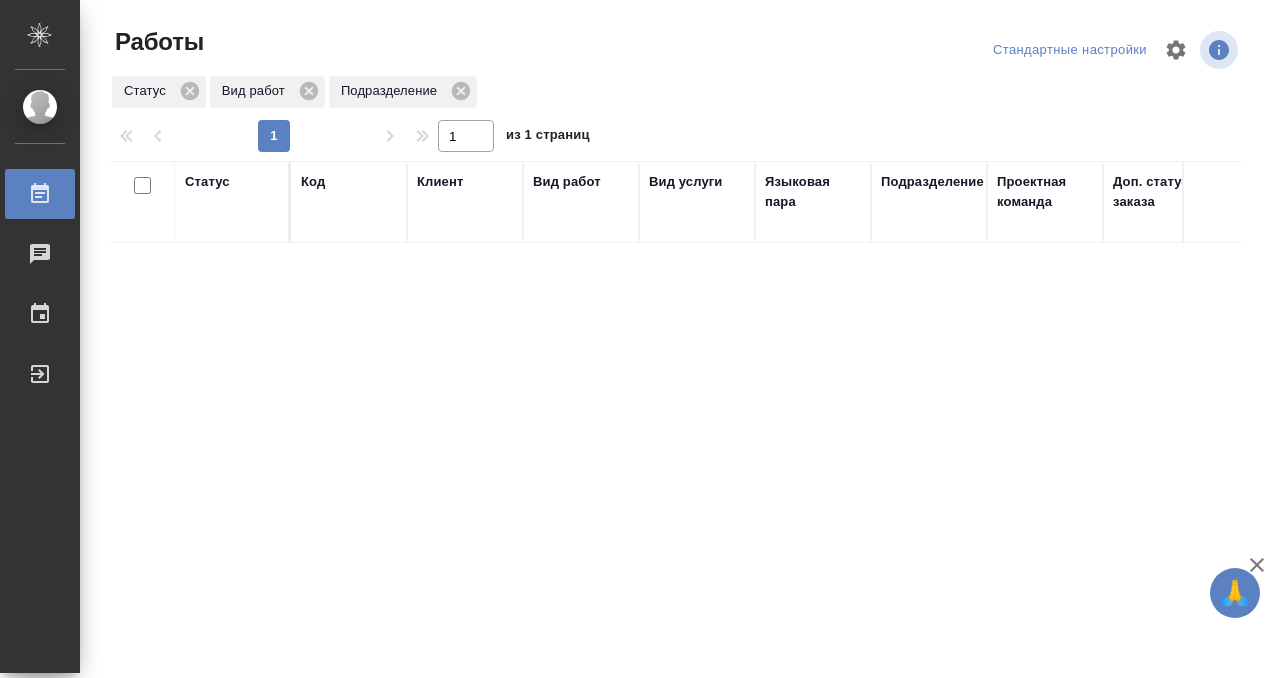 scroll, scrollTop: 0, scrollLeft: 0, axis: both 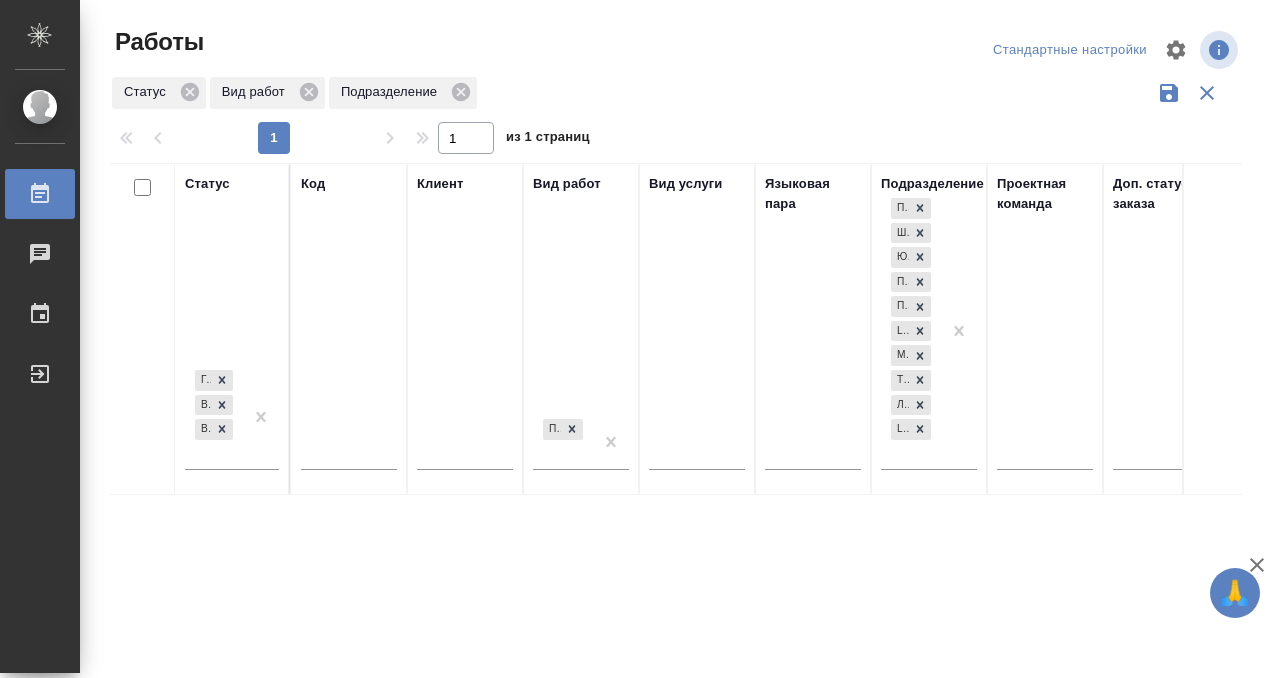 click at bounding box center (349, 456) 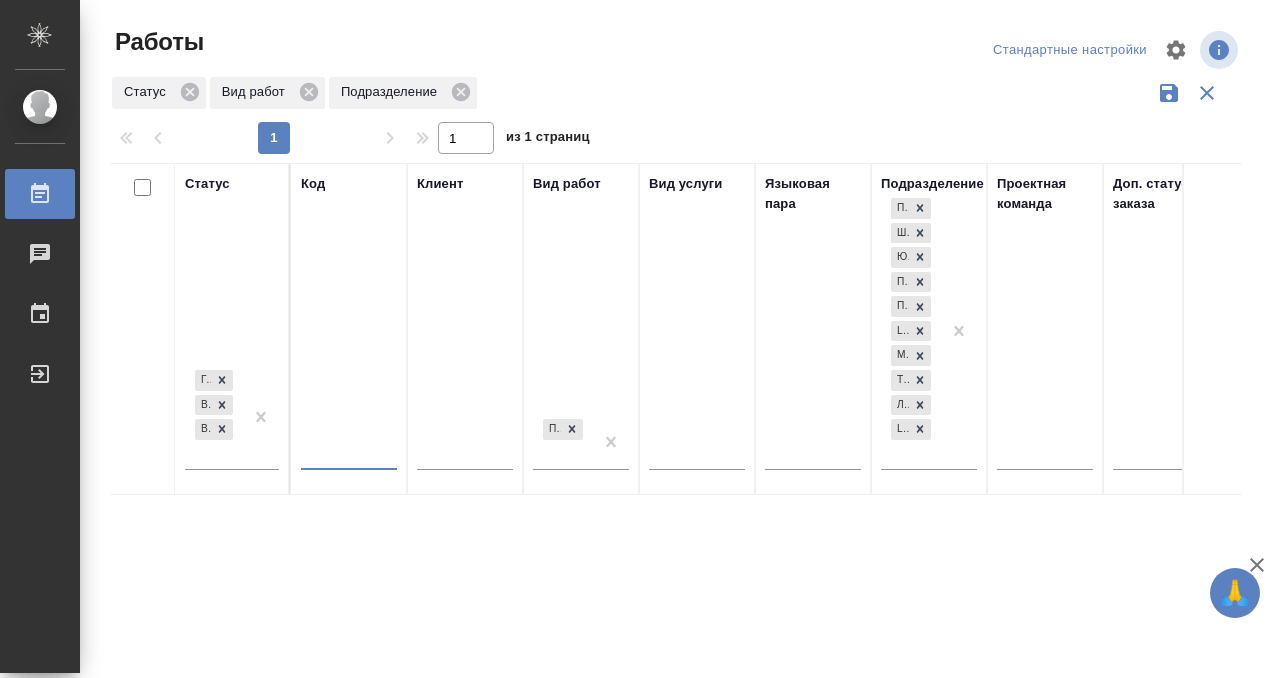 paste on "S_SMNS-ZDR-41" 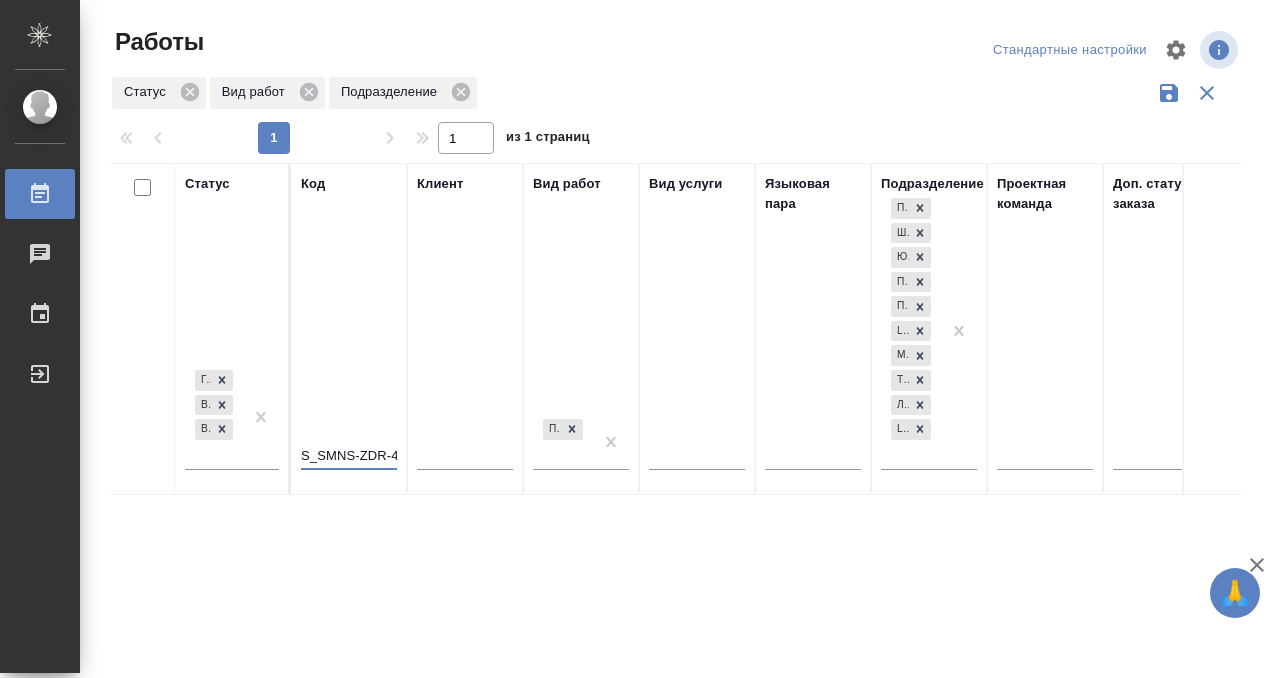 scroll, scrollTop: 0, scrollLeft: 8, axis: horizontal 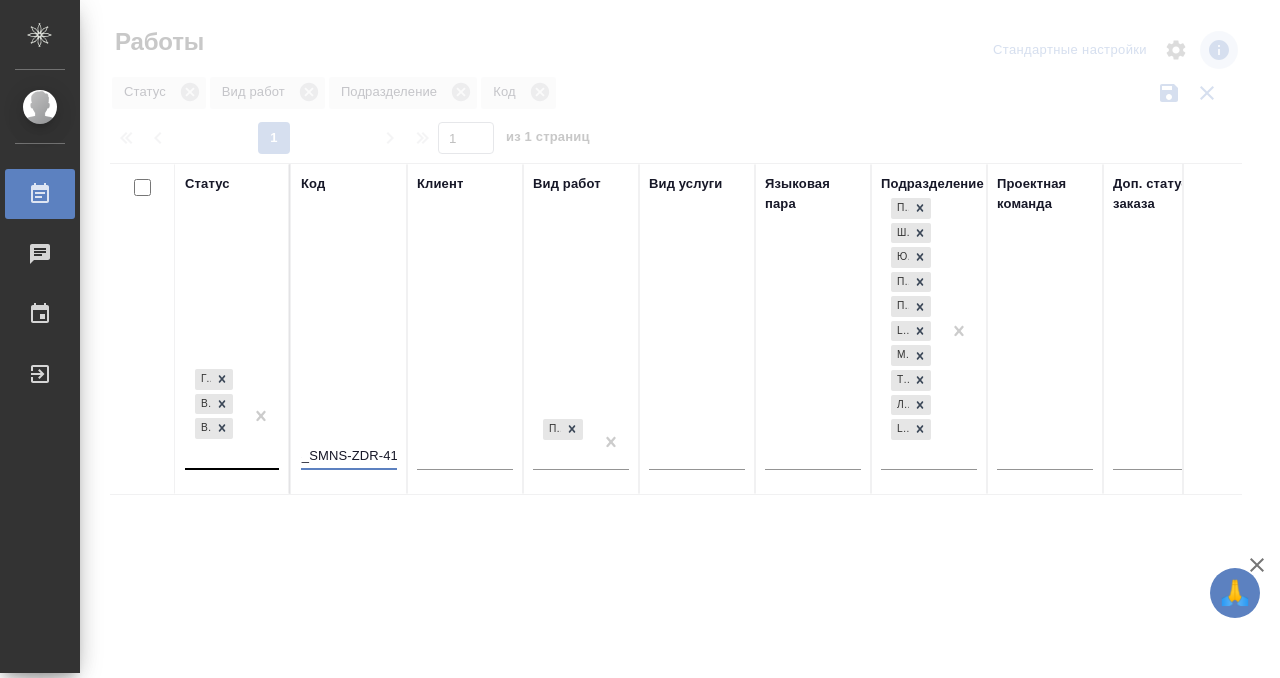 type on "S_SMNS-ZDR-41" 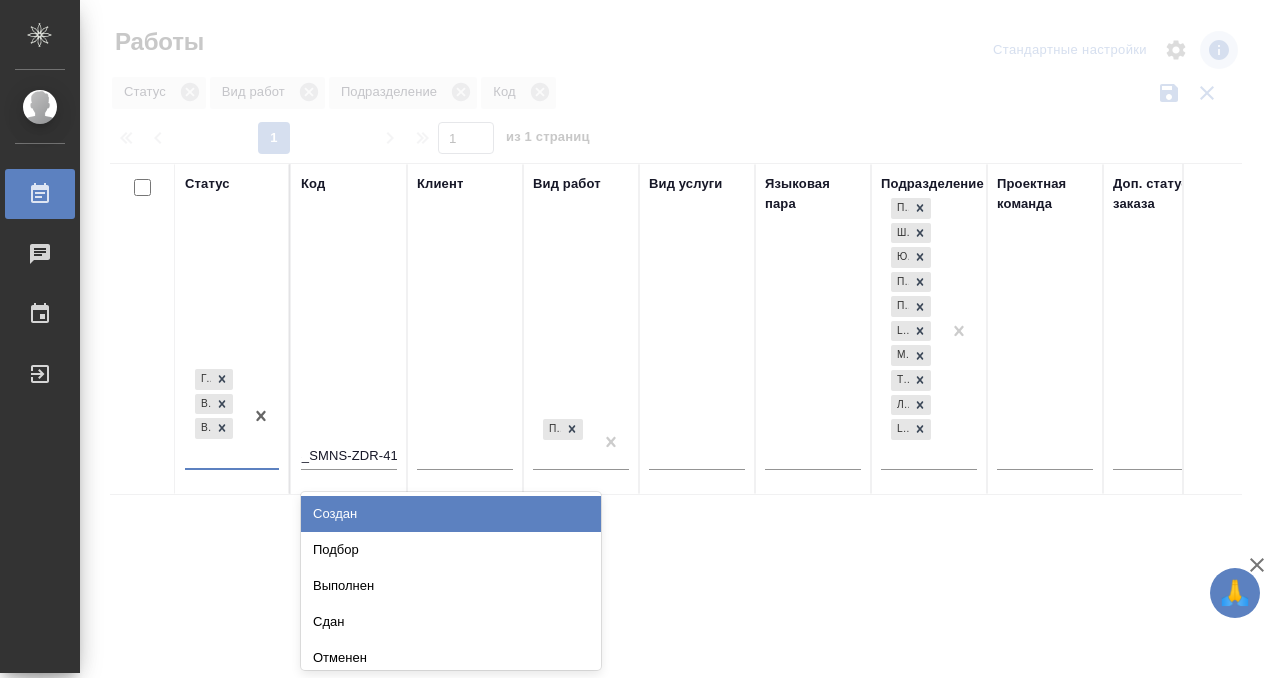 scroll, scrollTop: 0, scrollLeft: 0, axis: both 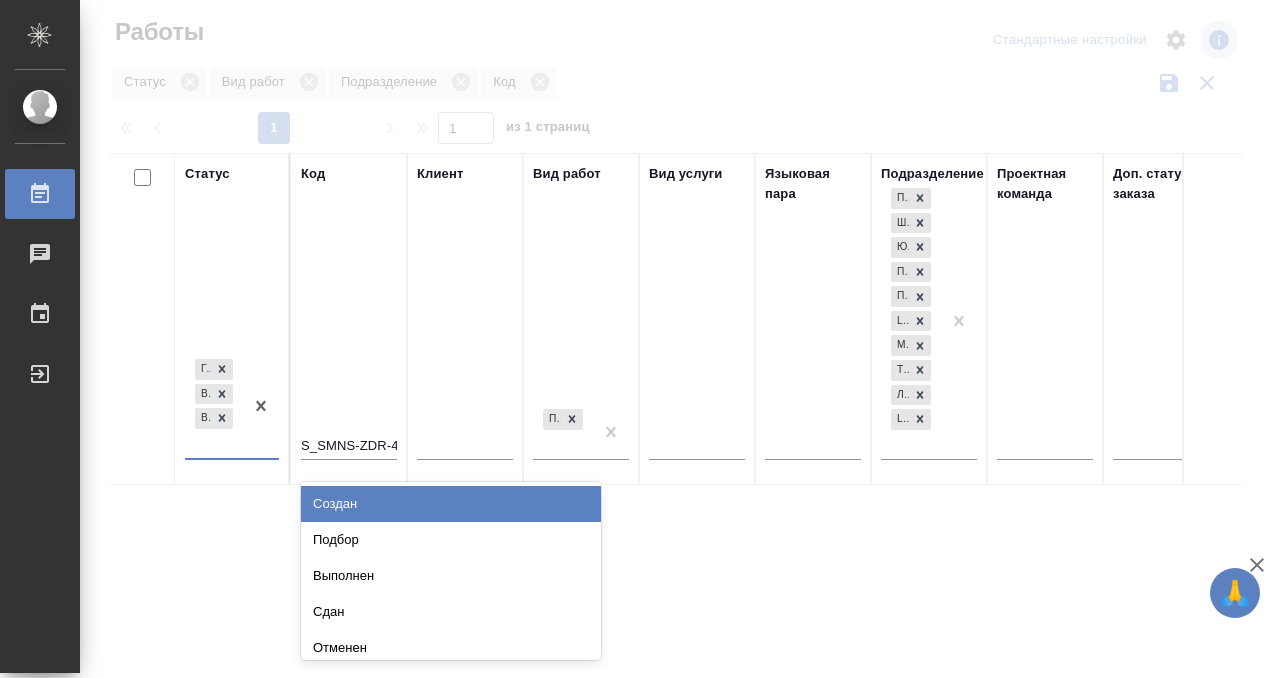 click at bounding box center (680, 479) 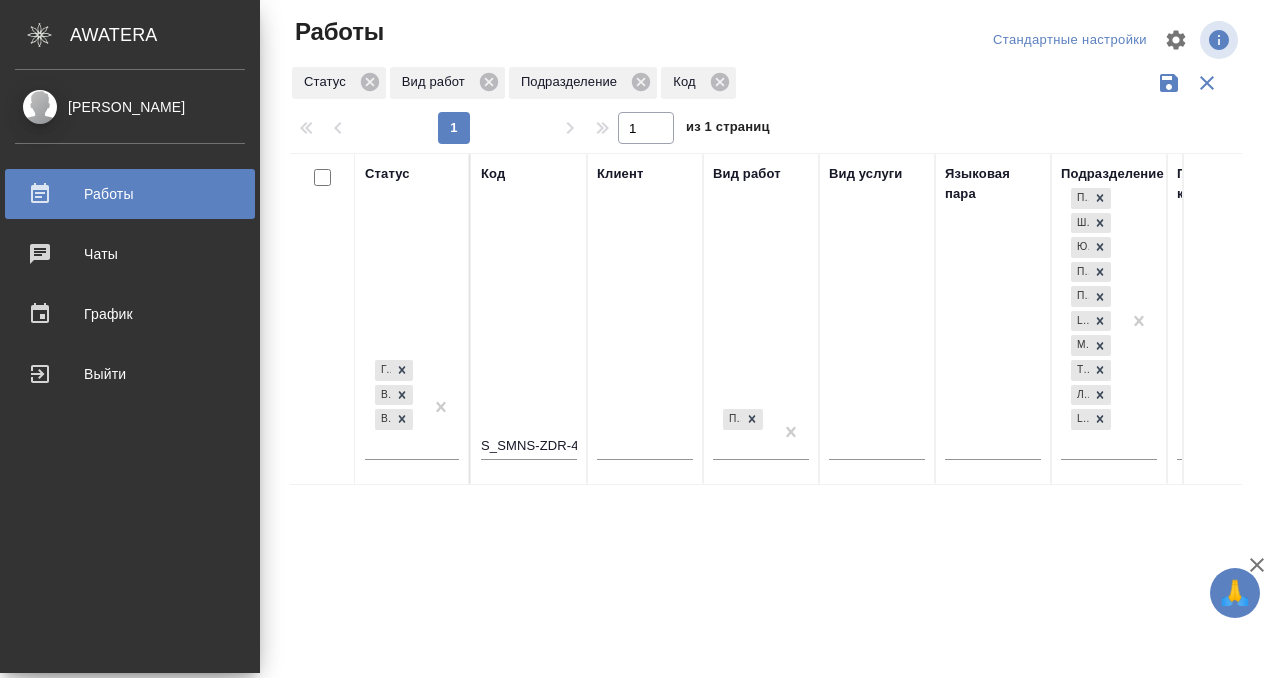 click on "Работы" at bounding box center (130, 194) 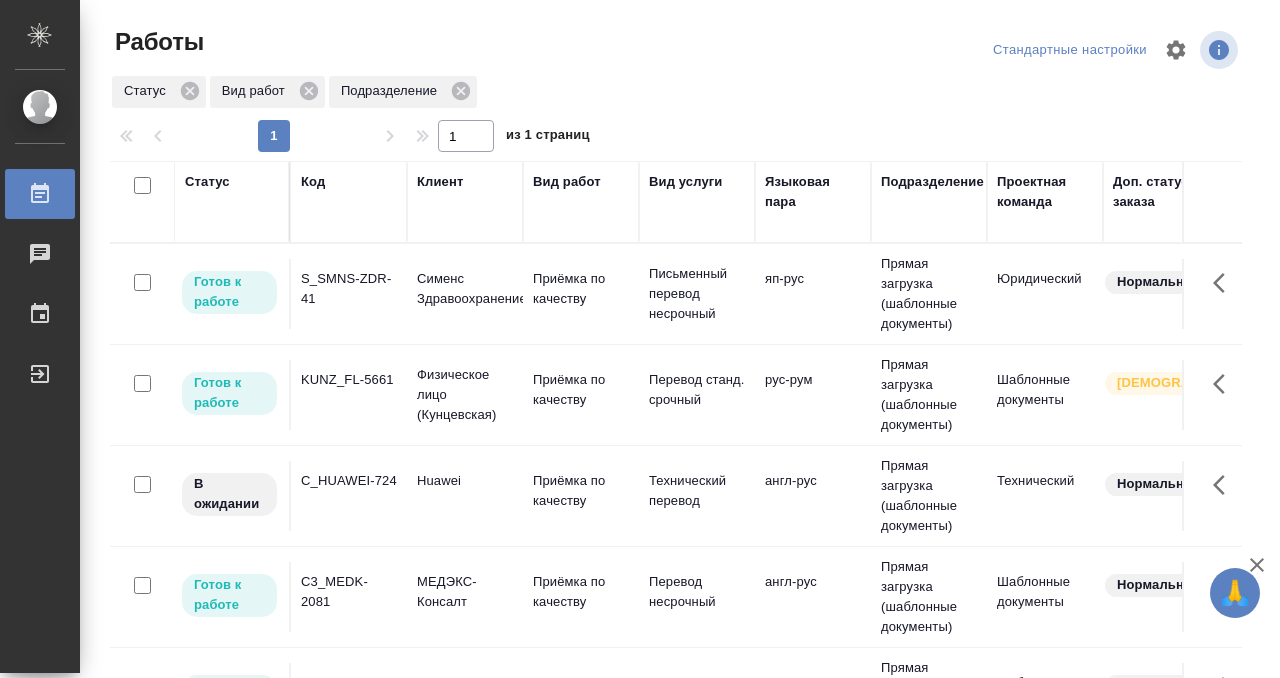 scroll, scrollTop: 0, scrollLeft: 0, axis: both 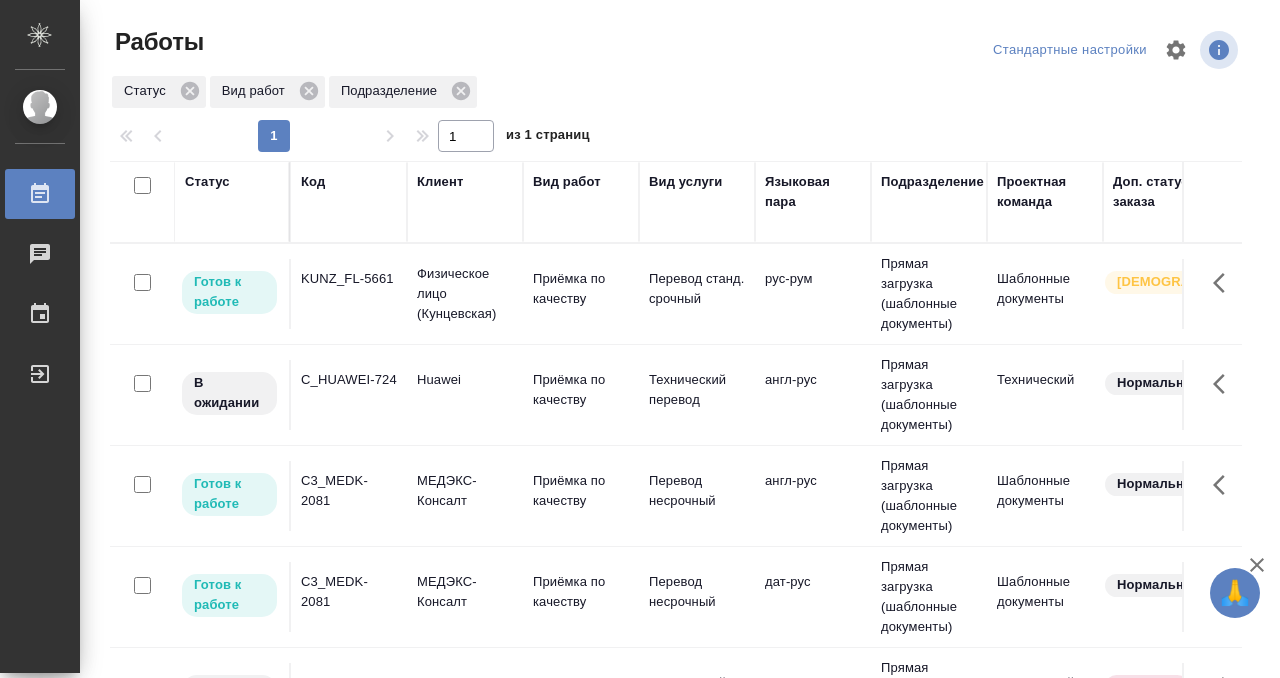 click on "KUNZ_FL-5661" at bounding box center (349, 294) 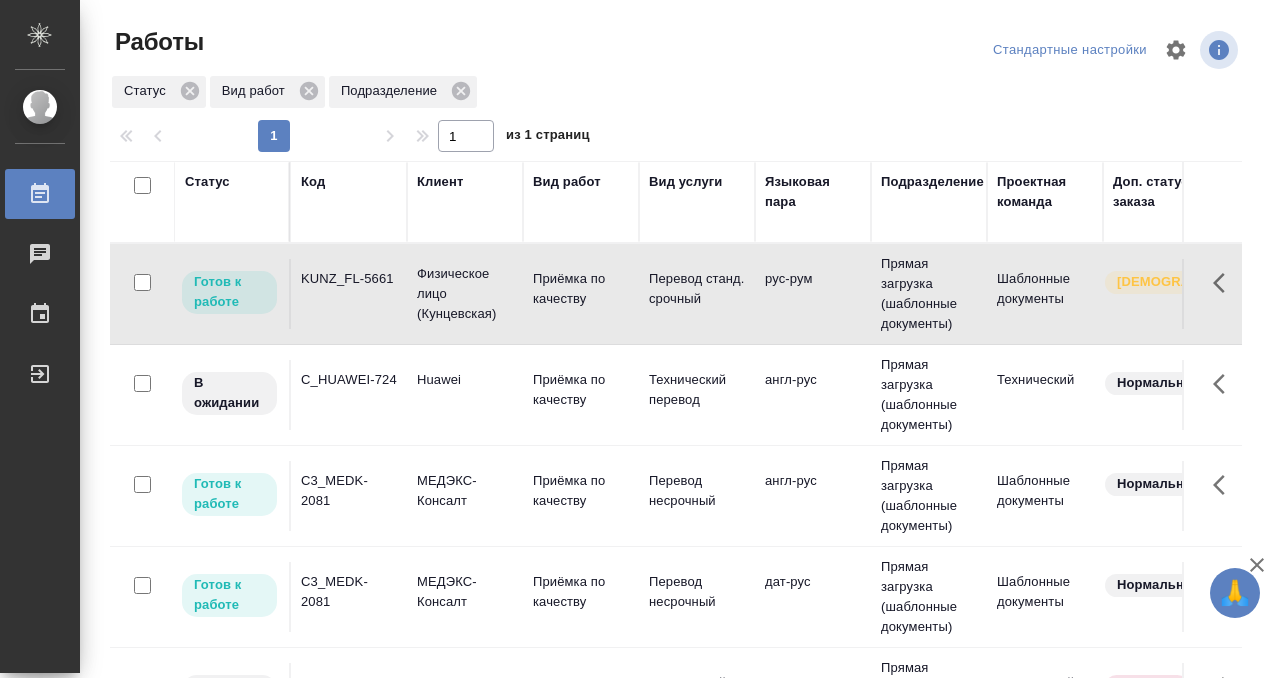 click on "KUNZ_FL-5661" at bounding box center [349, 294] 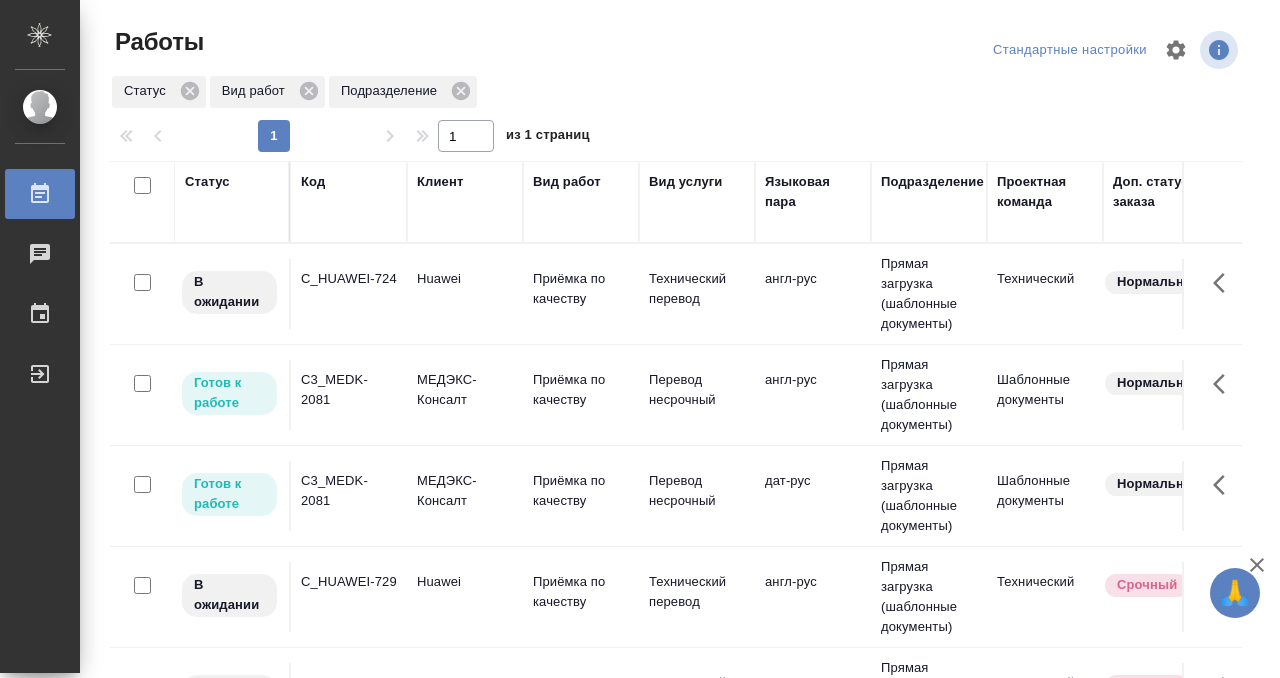 click on "Код" at bounding box center (313, 182) 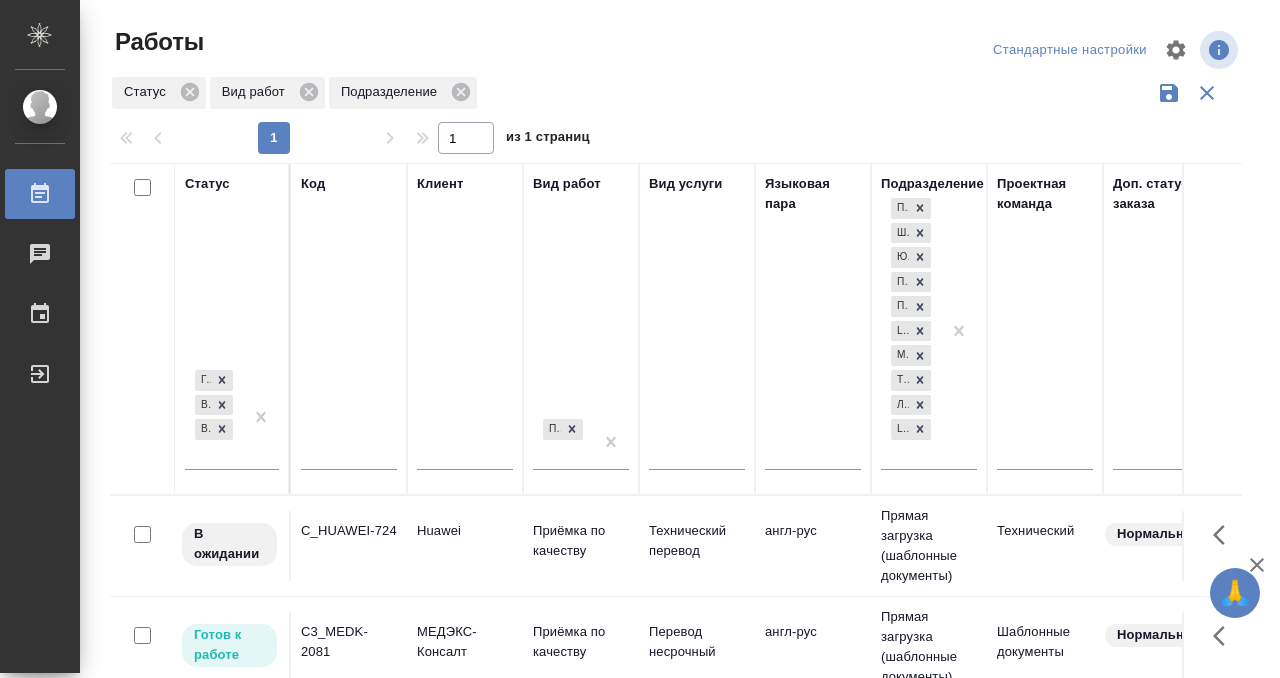 click at bounding box center (349, 456) 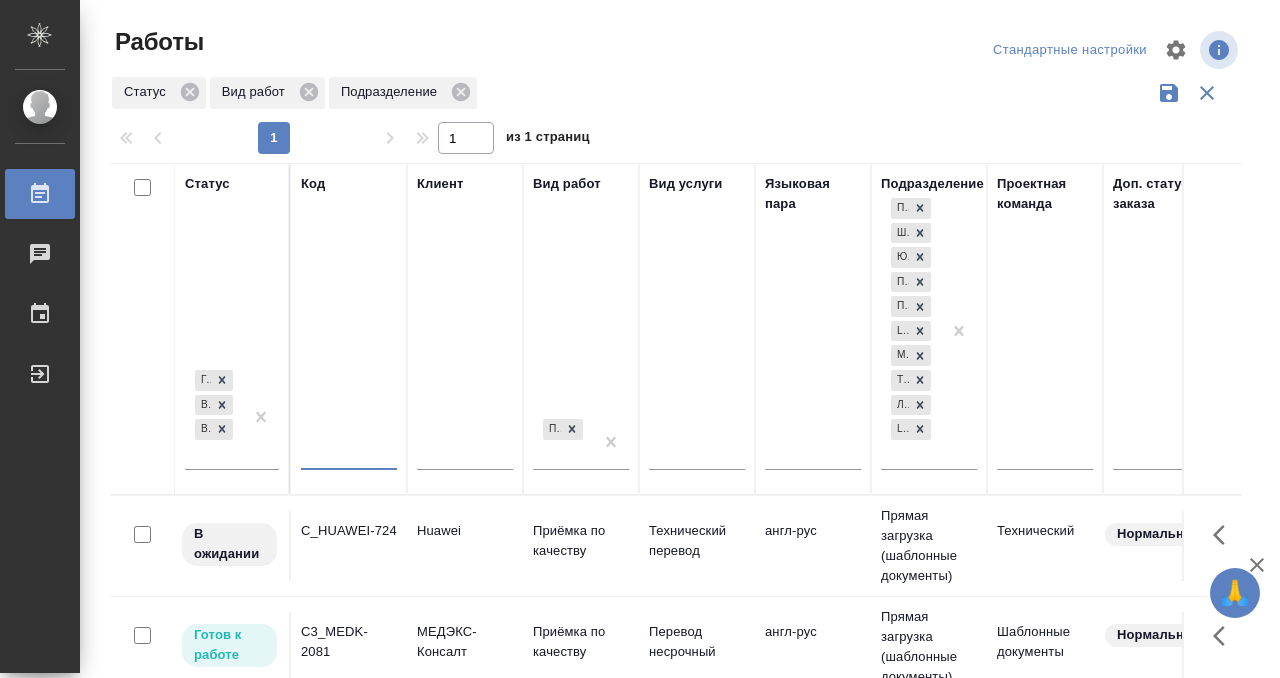 type on "И" 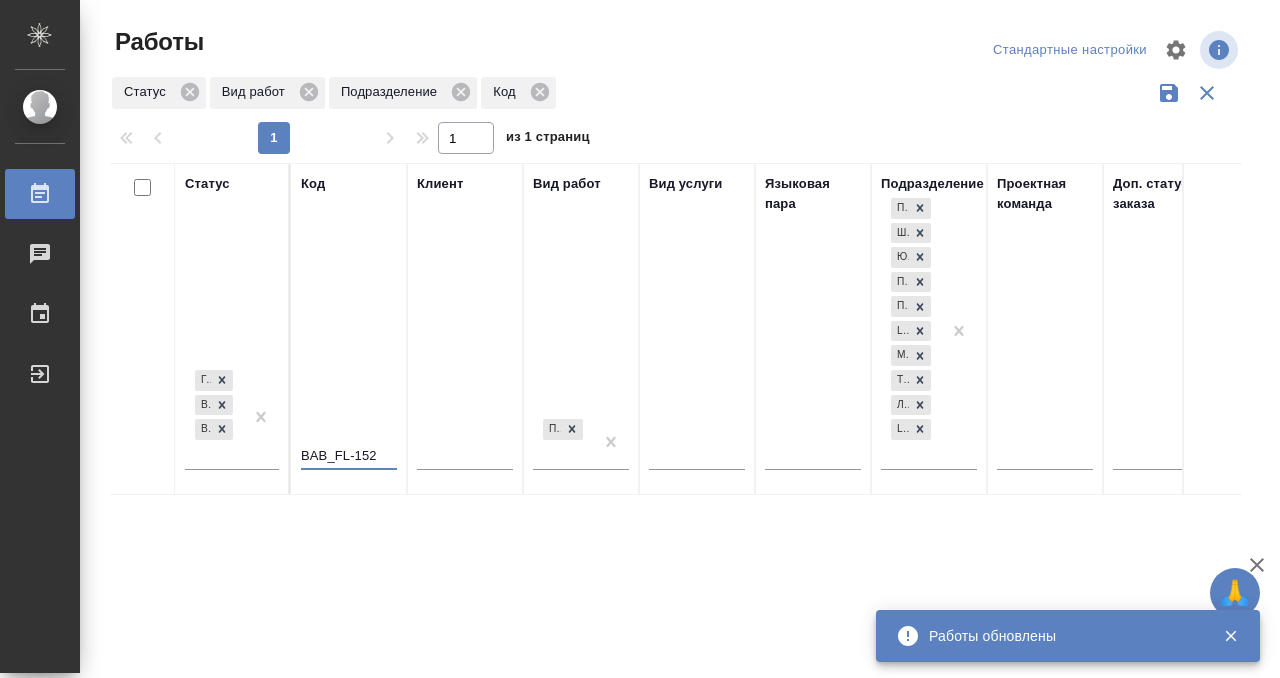 click on "BAB_FL-152" at bounding box center (349, 456) 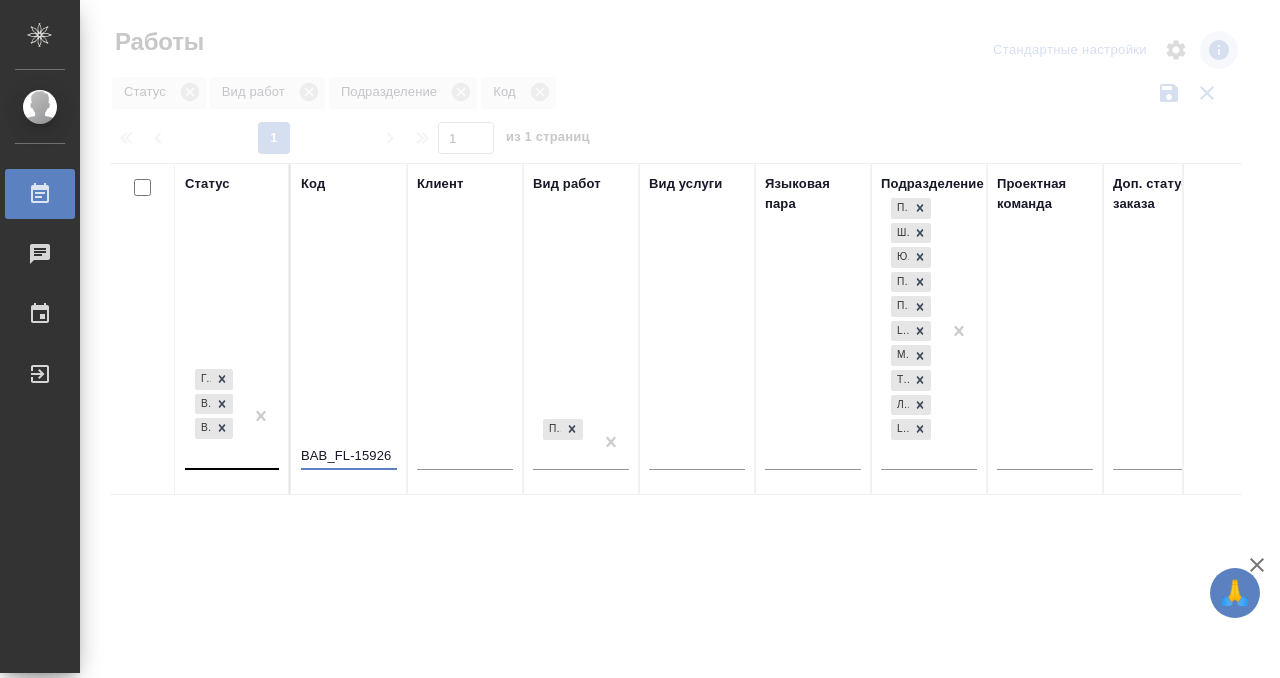 type on "BAB_FL-15926" 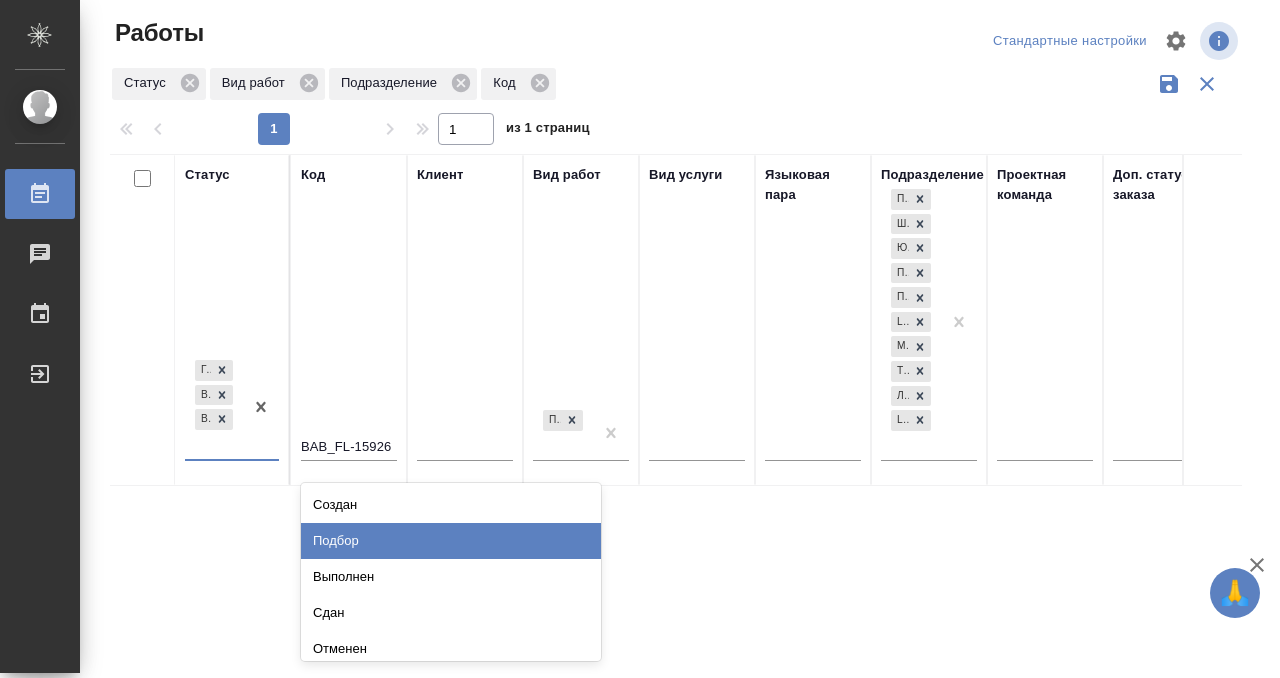 scroll, scrollTop: 10, scrollLeft: 0, axis: vertical 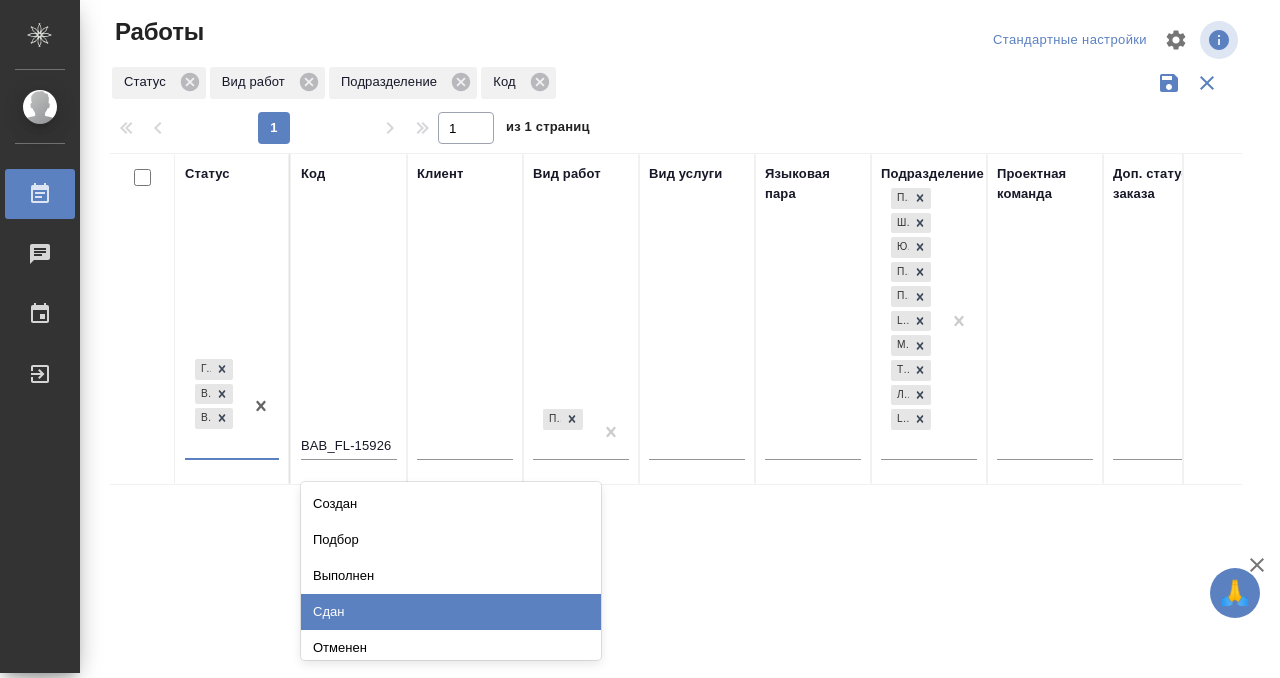 click on "Сдан" at bounding box center (451, 612) 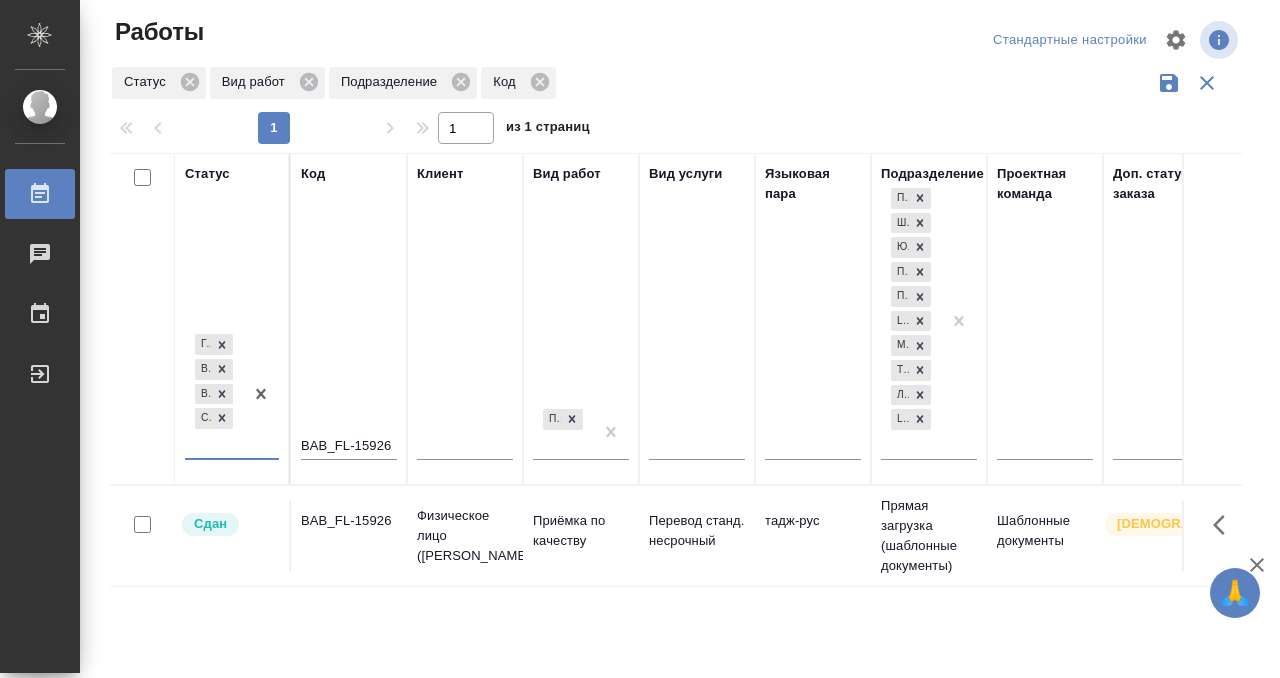 click on "BAB_FL-15926" at bounding box center [349, 521] 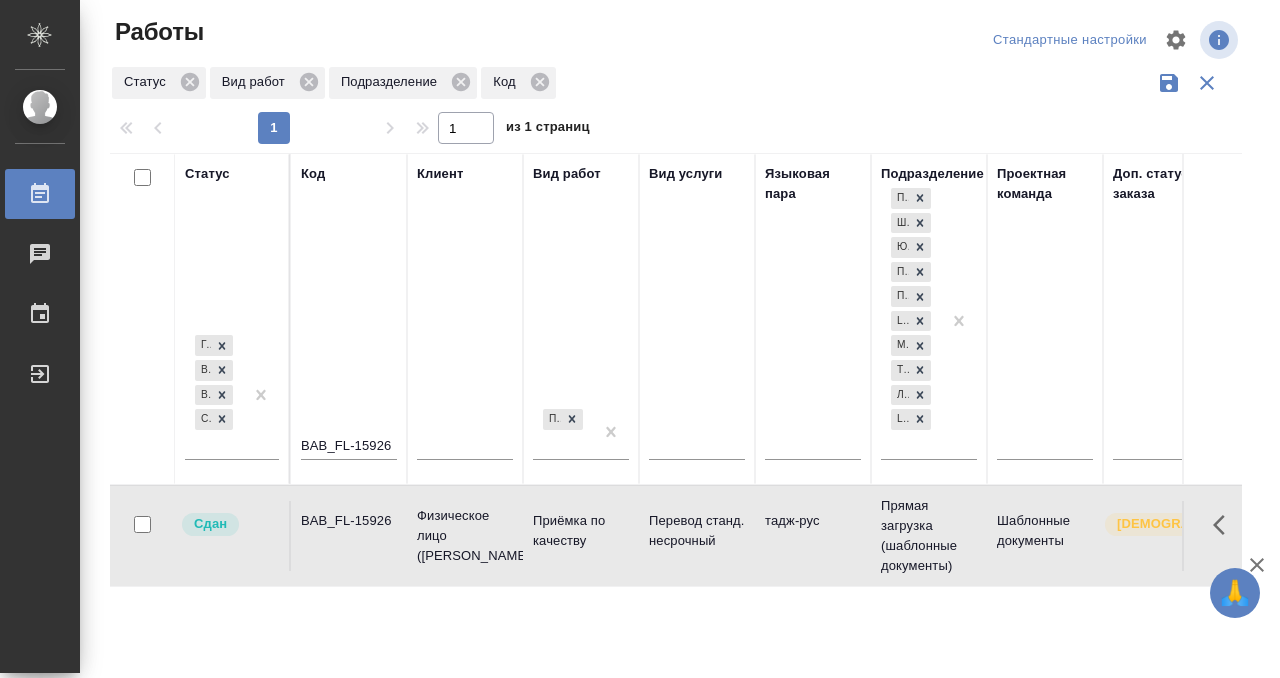 click on "Работы" at bounding box center (15, 194) 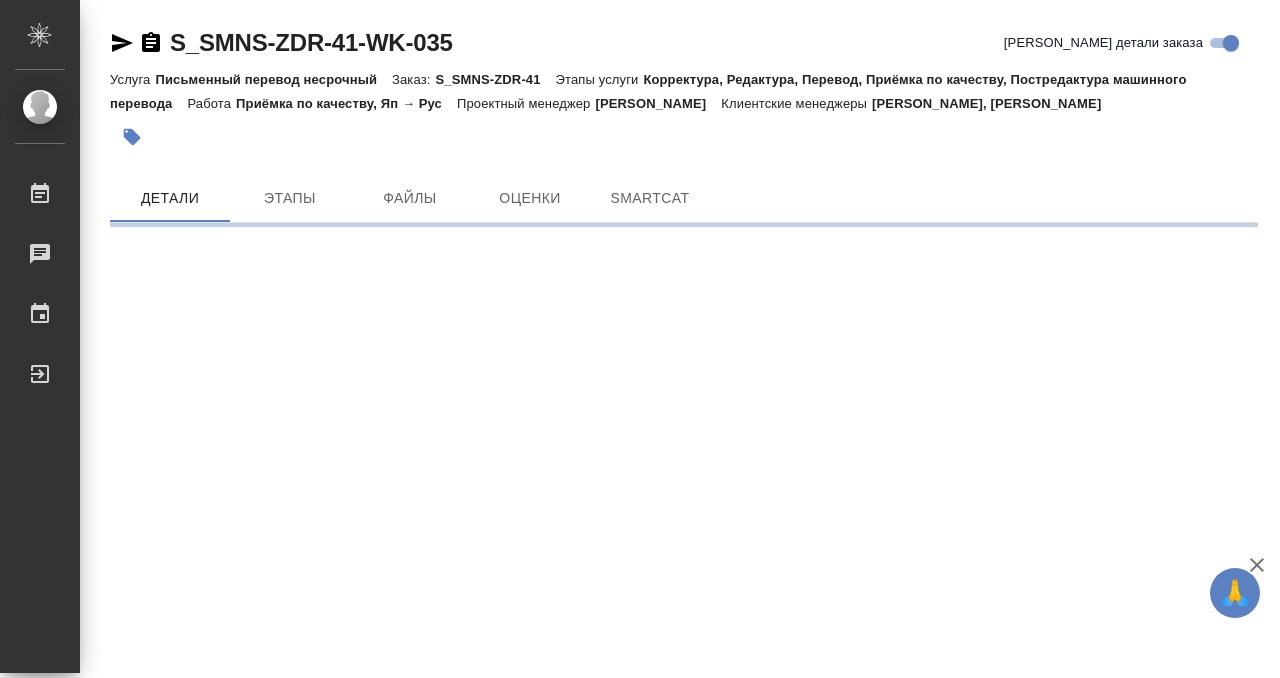 scroll, scrollTop: 0, scrollLeft: 0, axis: both 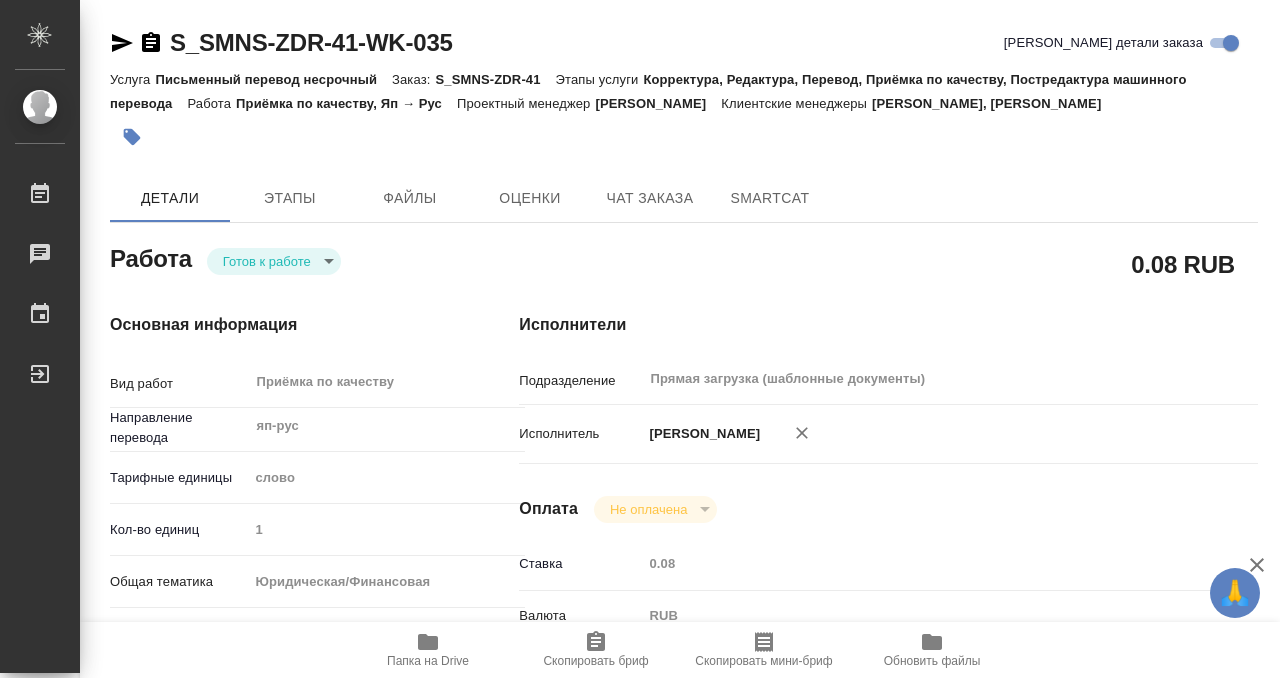type on "x" 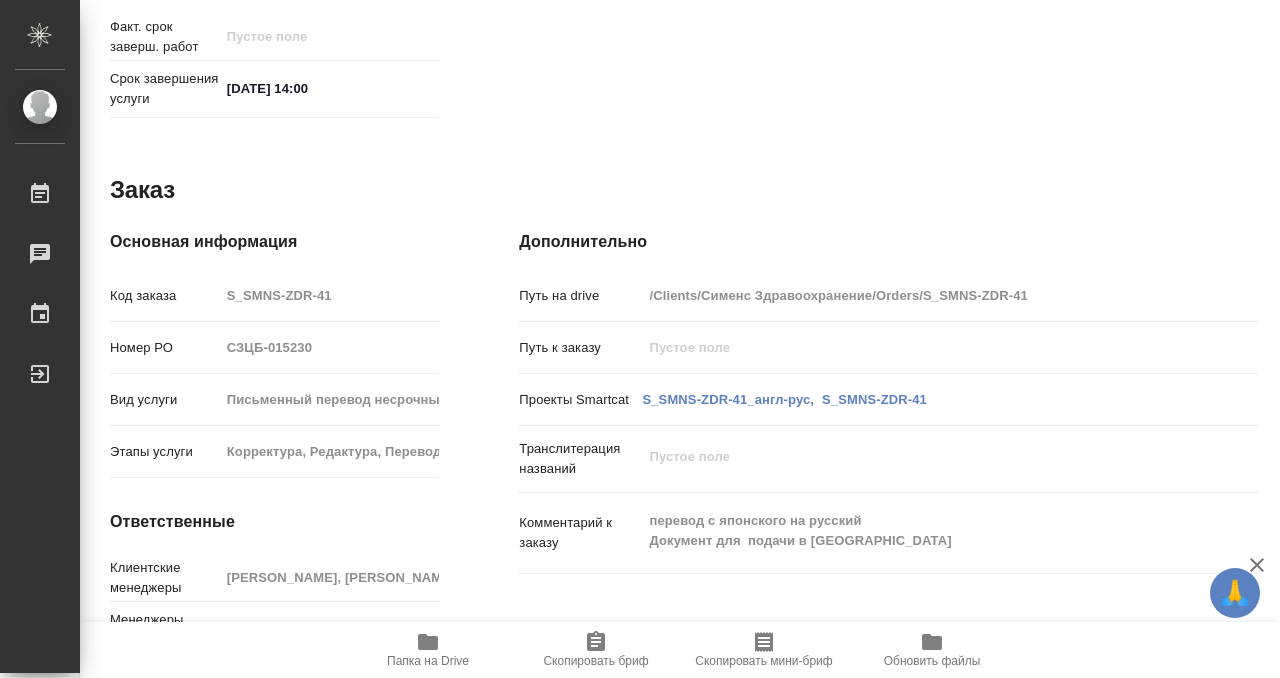 scroll, scrollTop: 1068, scrollLeft: 0, axis: vertical 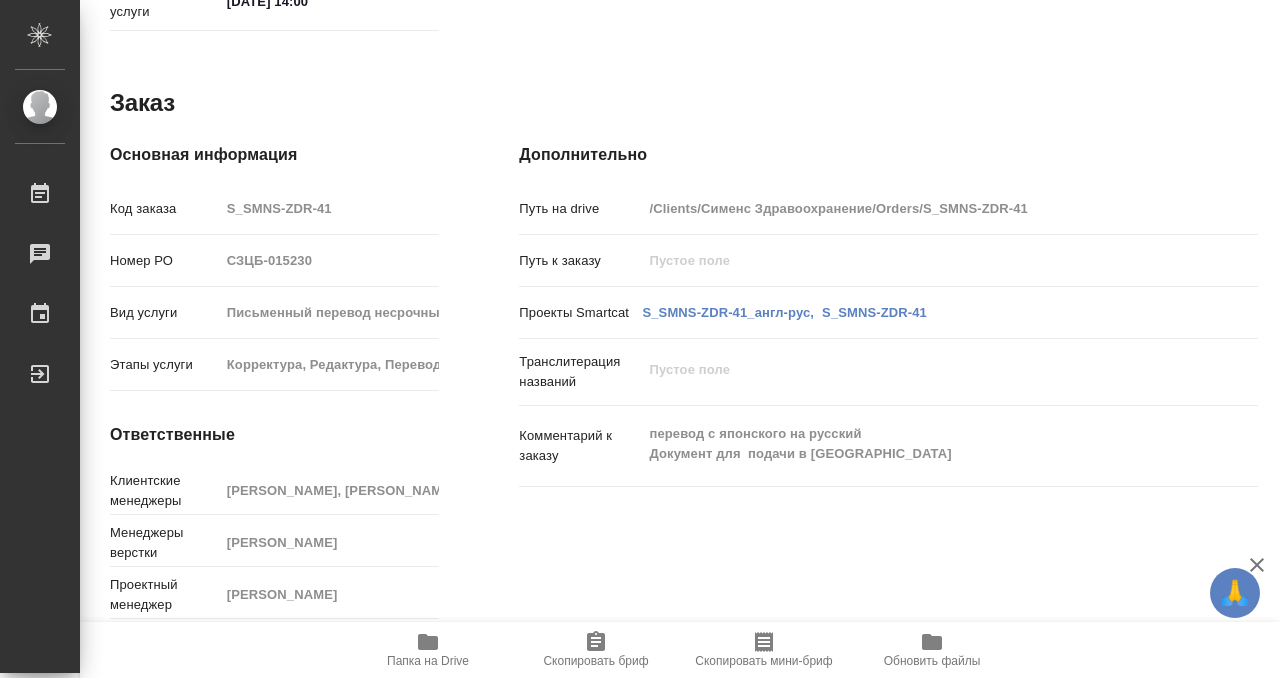 click 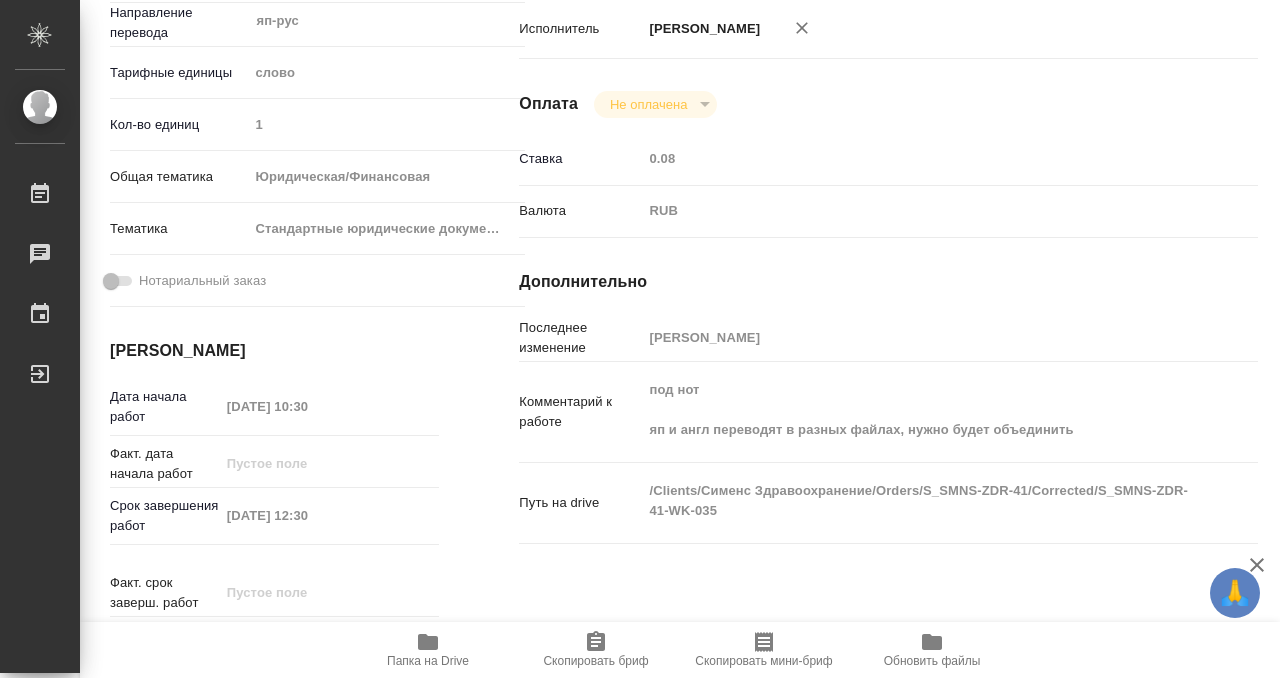 scroll, scrollTop: 0, scrollLeft: 0, axis: both 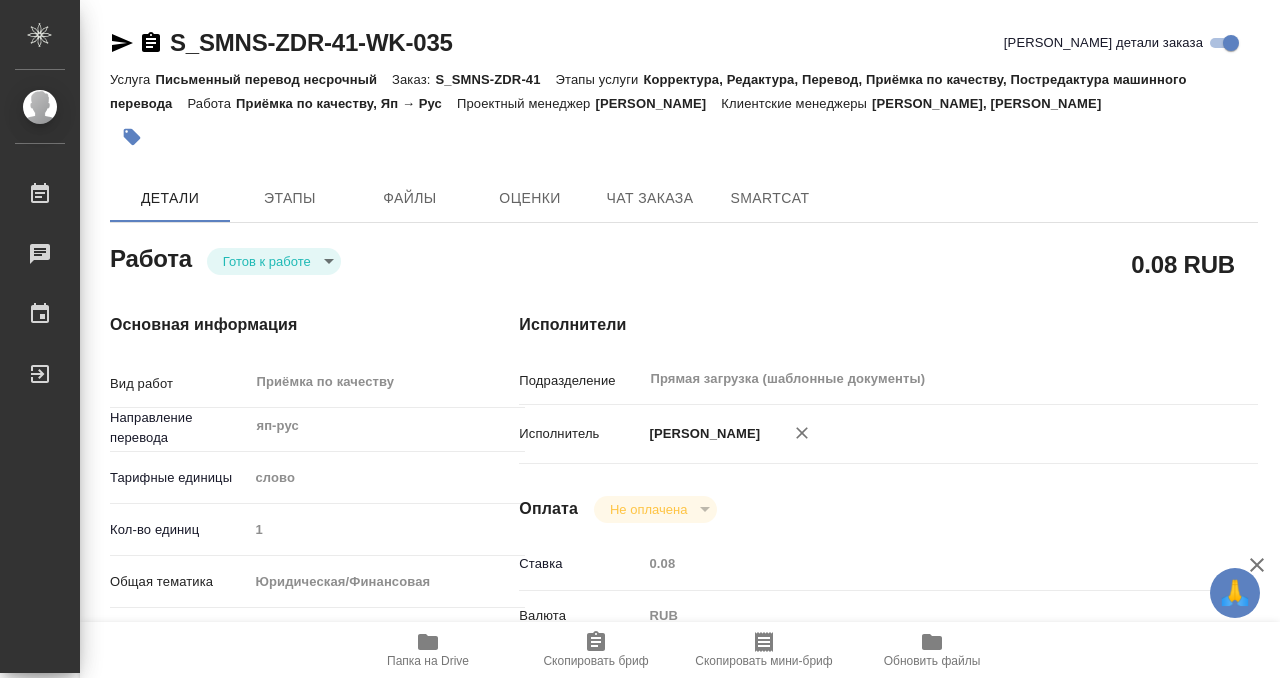 click at bounding box center (132, 137) 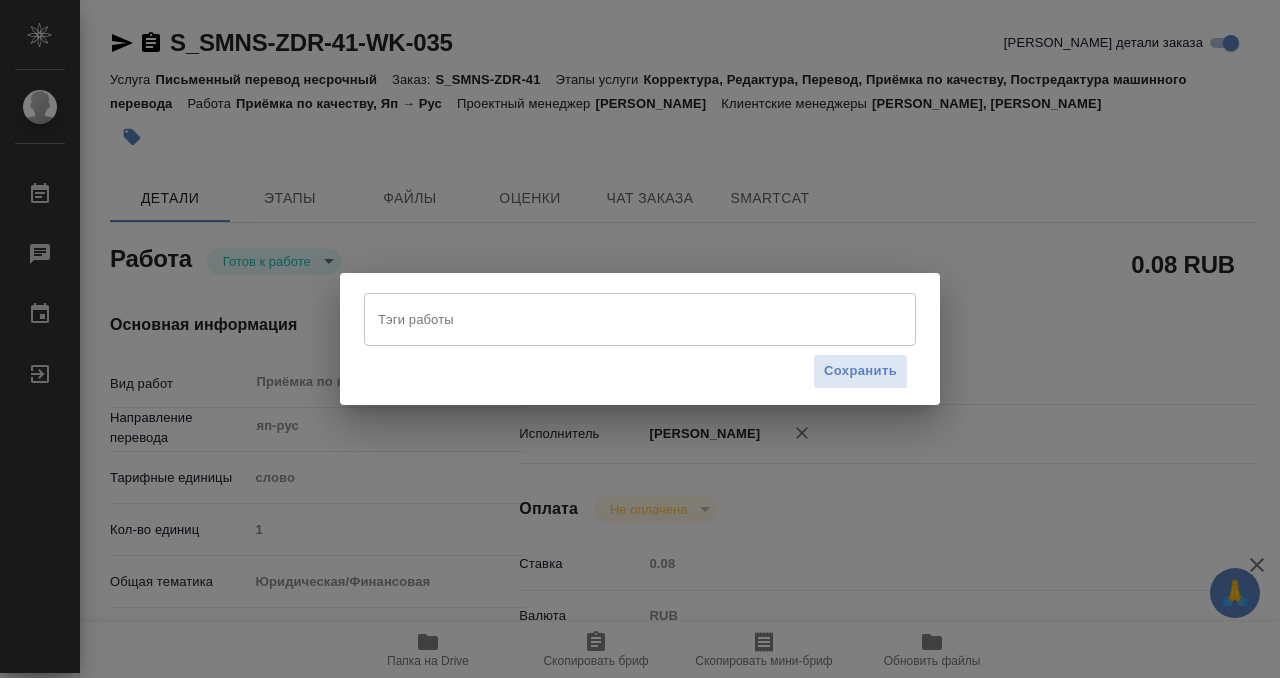 click on "Тэги работы" at bounding box center [621, 319] 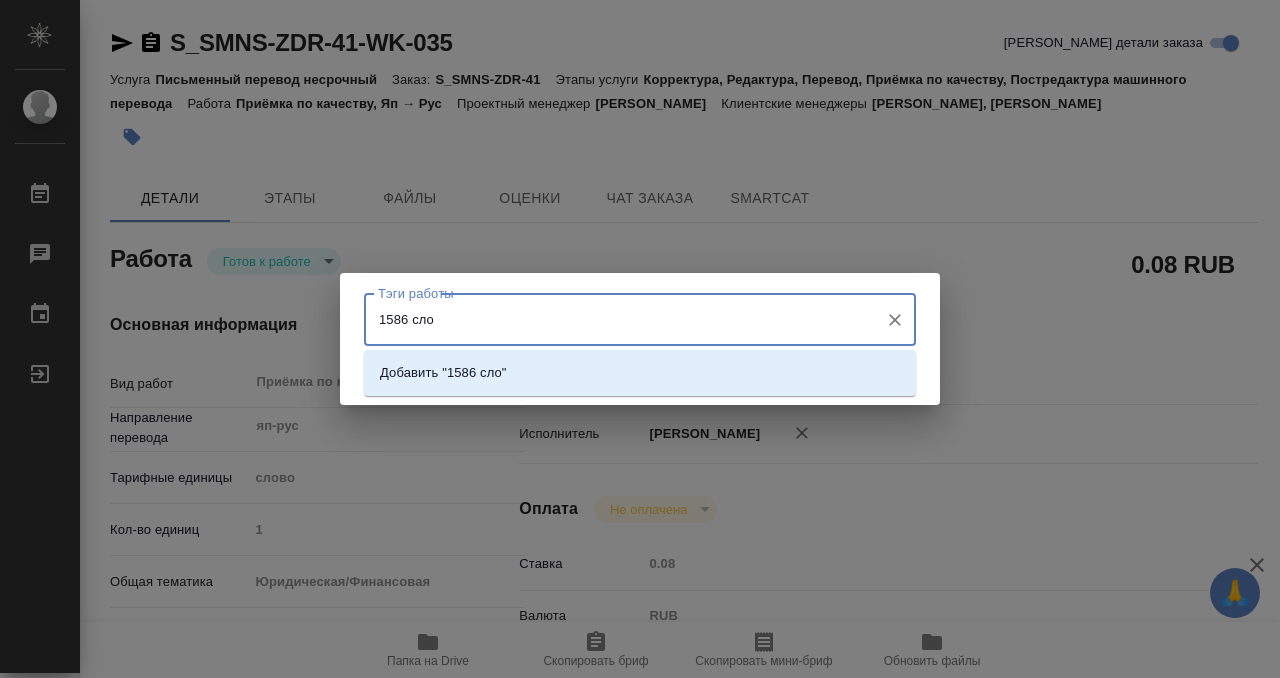 type on "1586 слов" 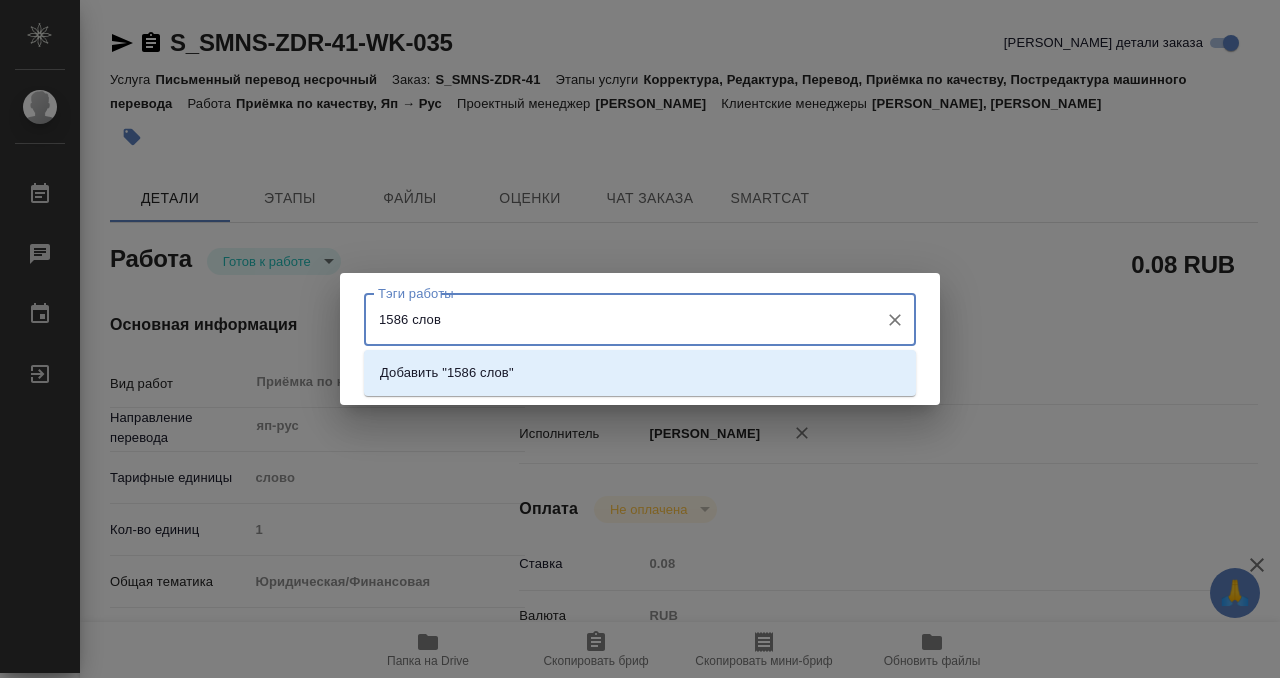 type 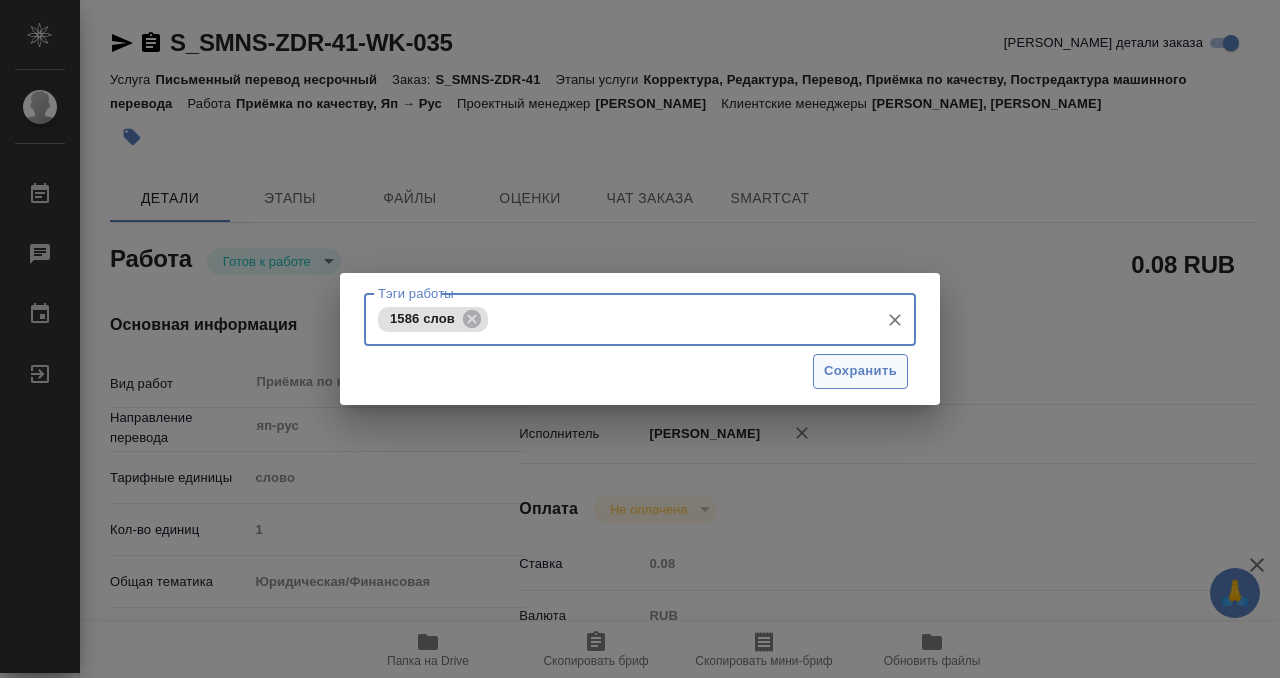 click on "Сохранить" at bounding box center [860, 371] 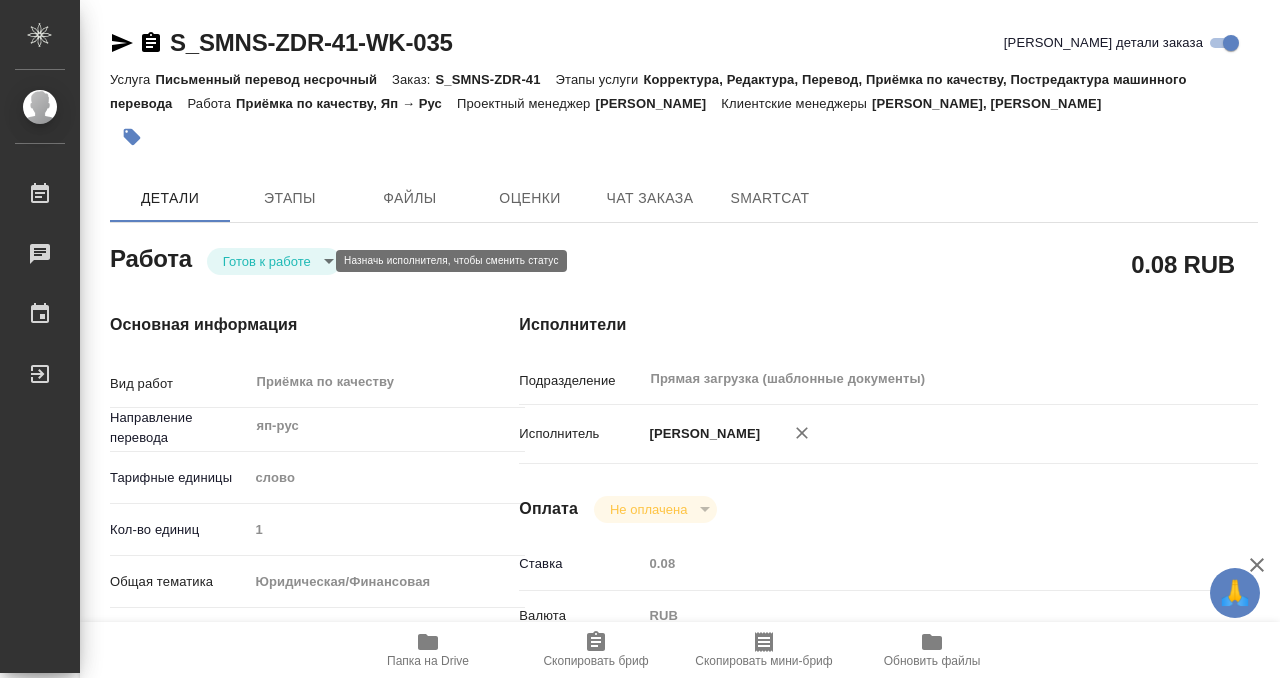 type on "readyForWork" 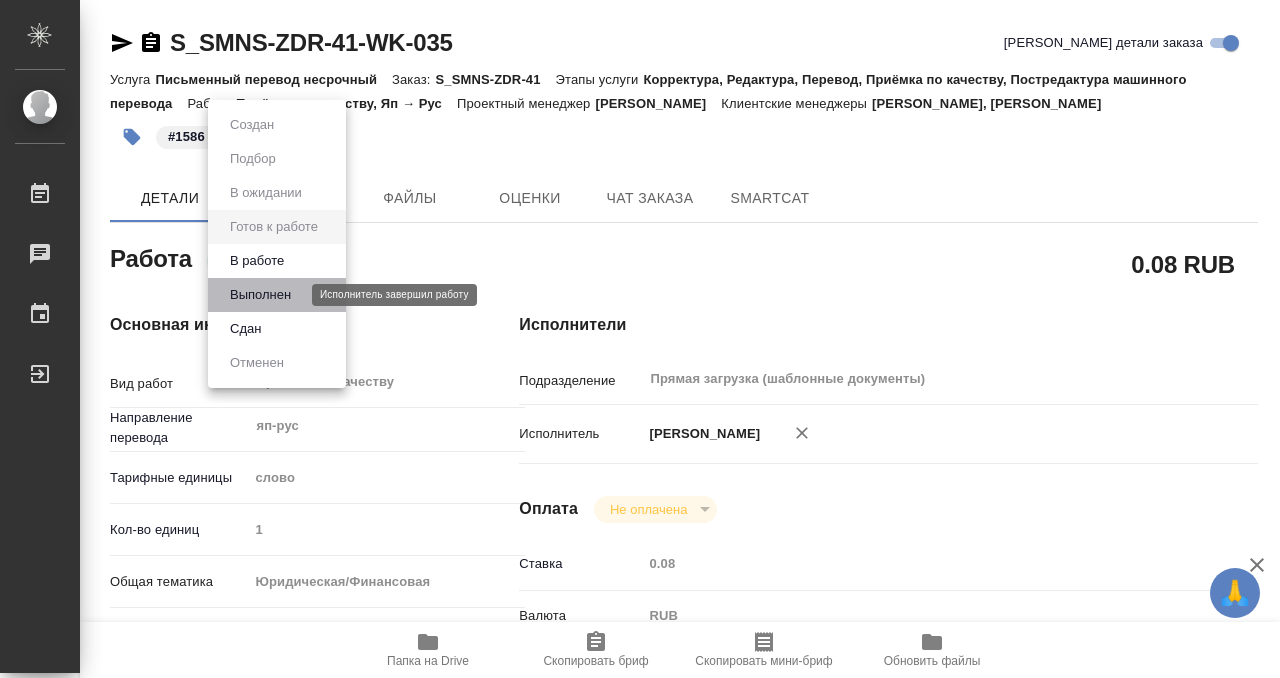 click on "Выполнен" at bounding box center [260, 295] 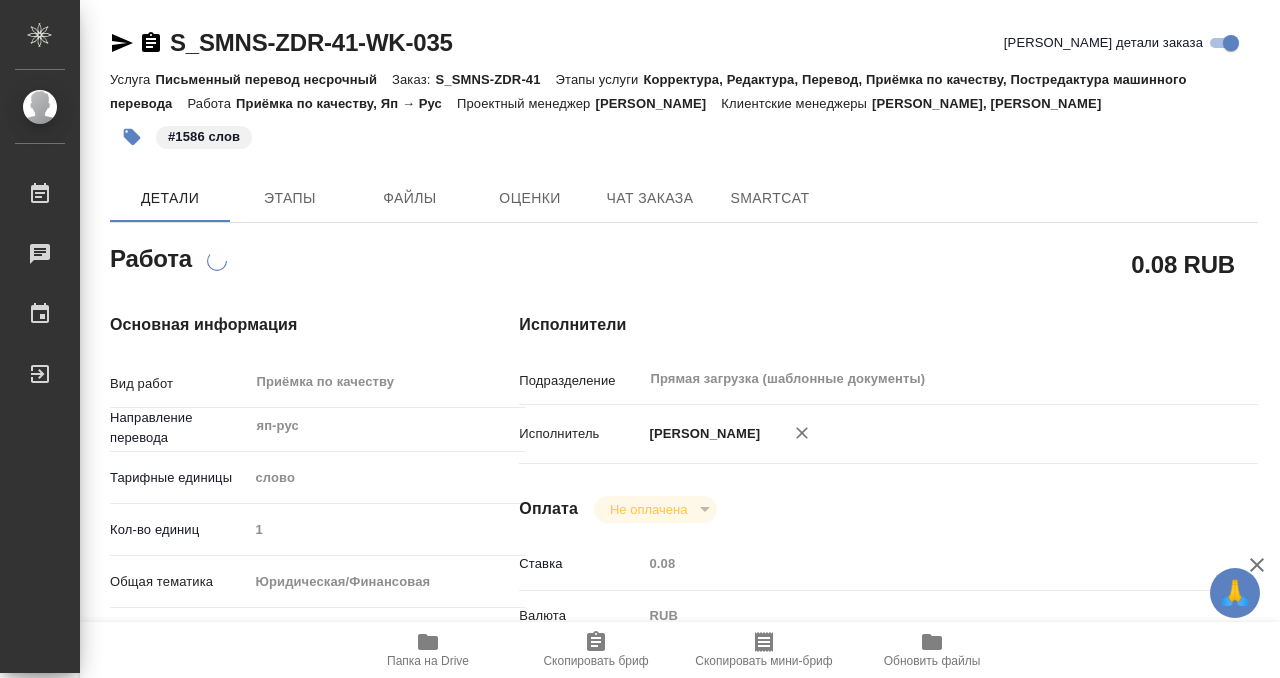 type on "x" 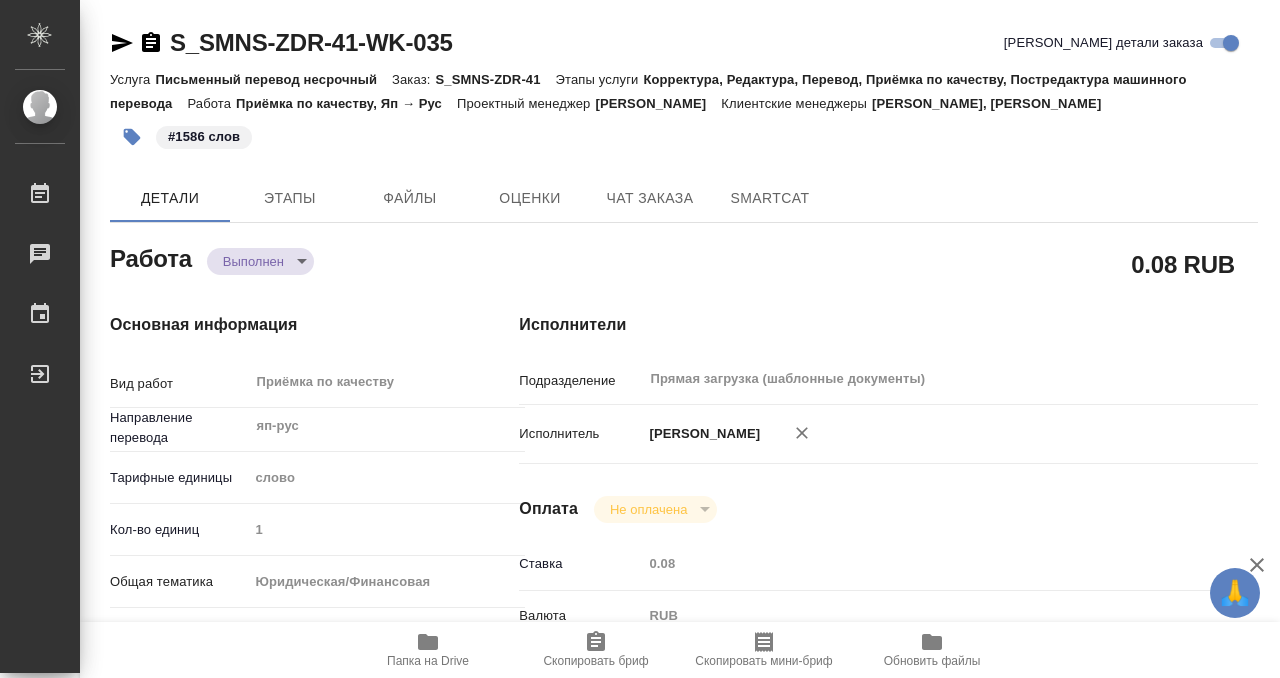 type on "x" 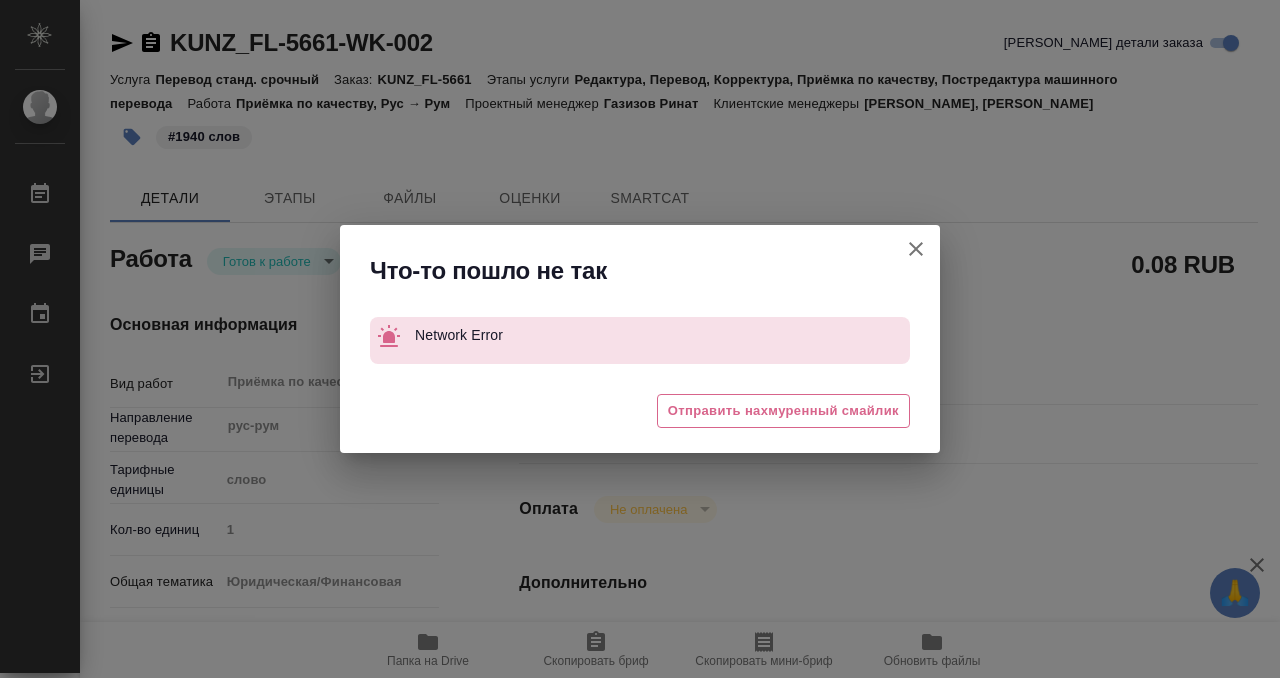 type on "x" 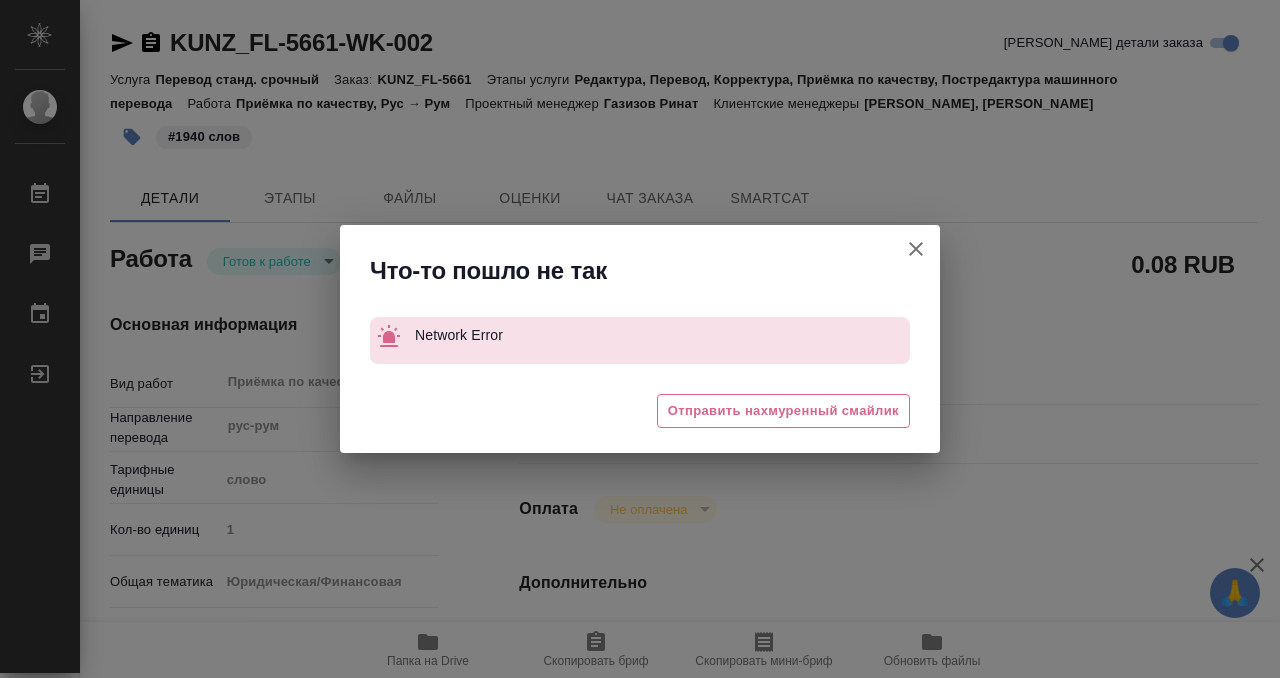 scroll, scrollTop: 0, scrollLeft: 0, axis: both 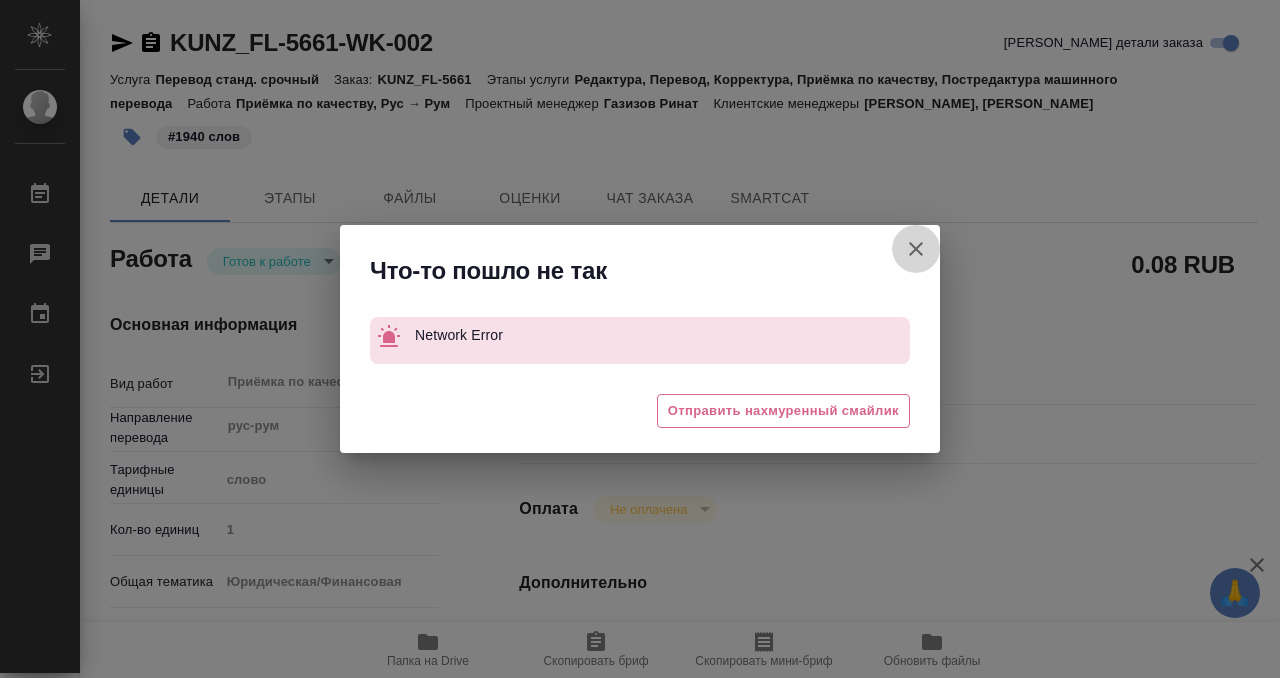 click 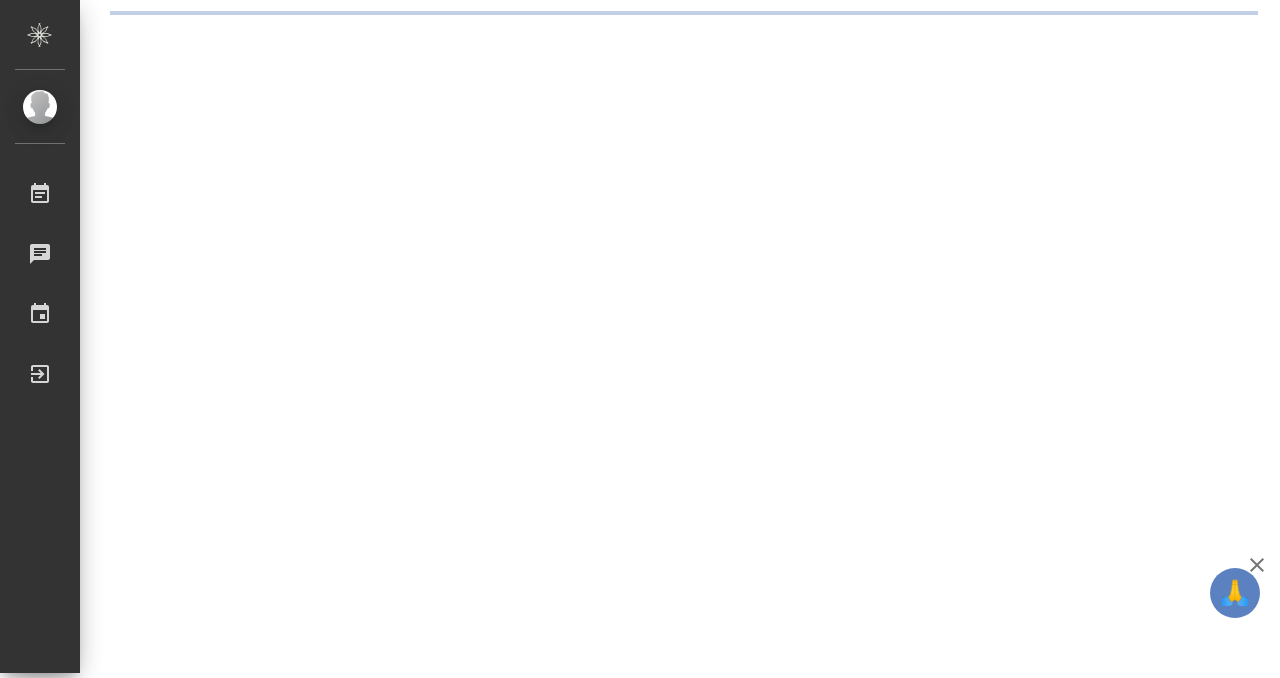 scroll, scrollTop: 0, scrollLeft: 0, axis: both 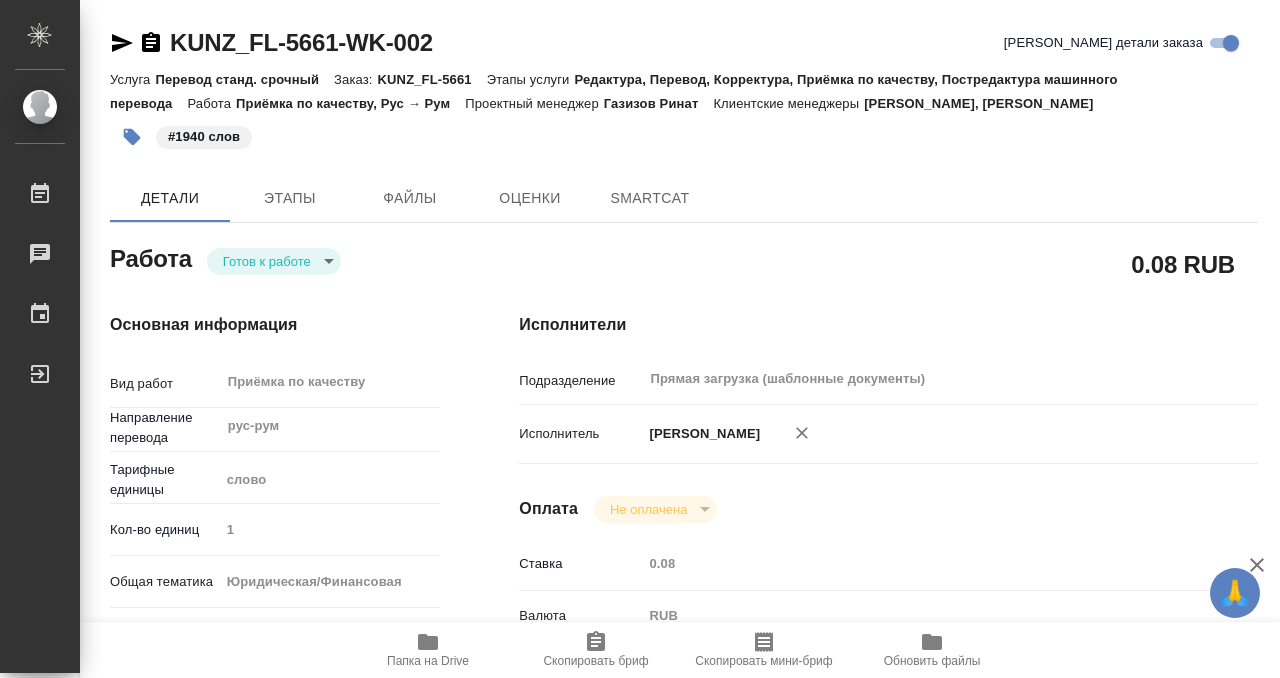 type on "x" 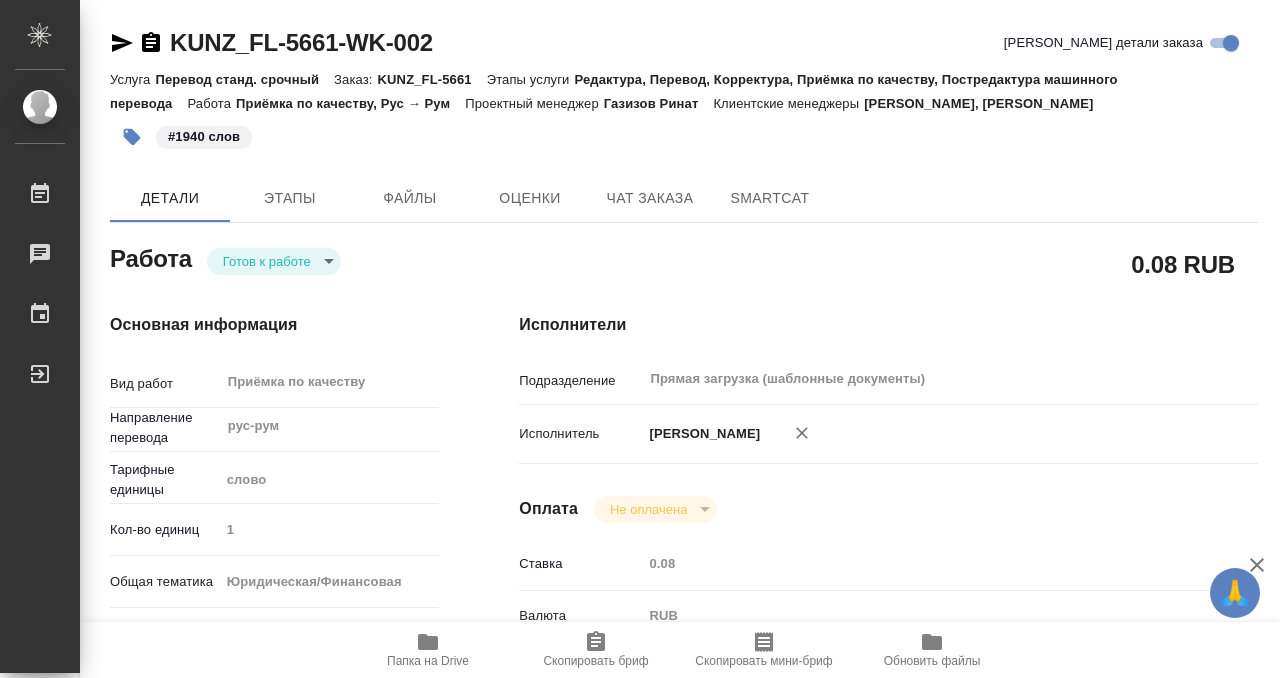 type on "x" 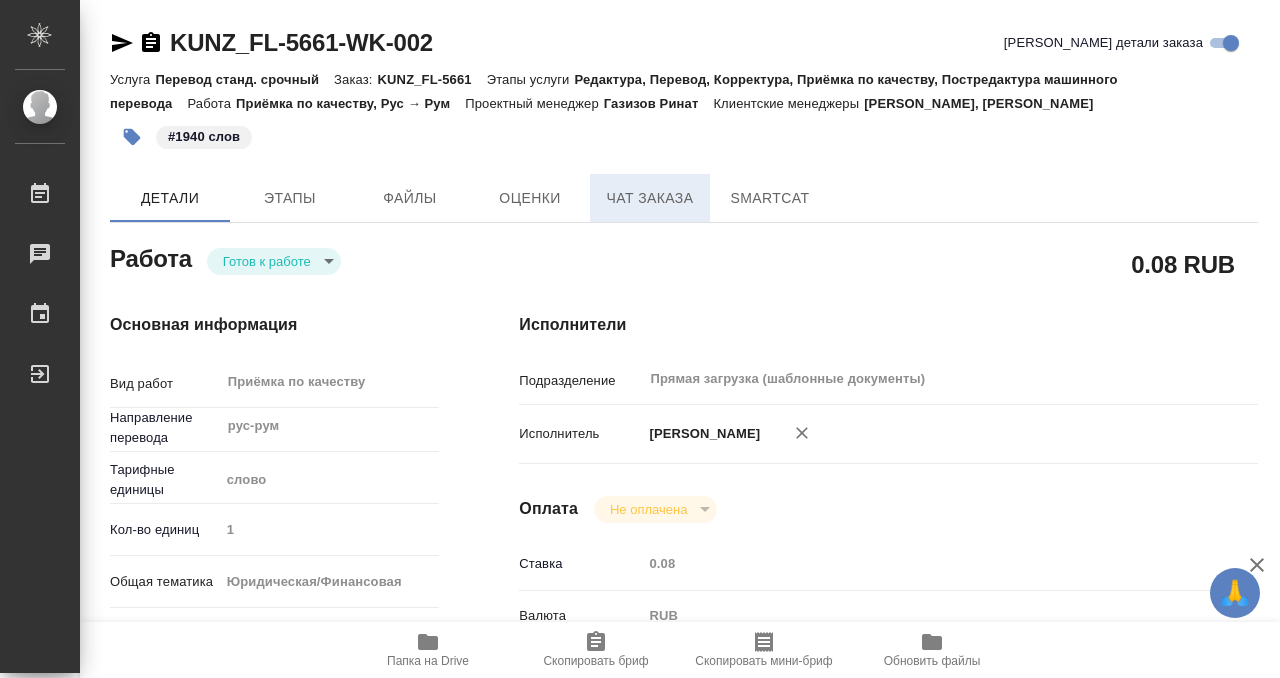 type on "x" 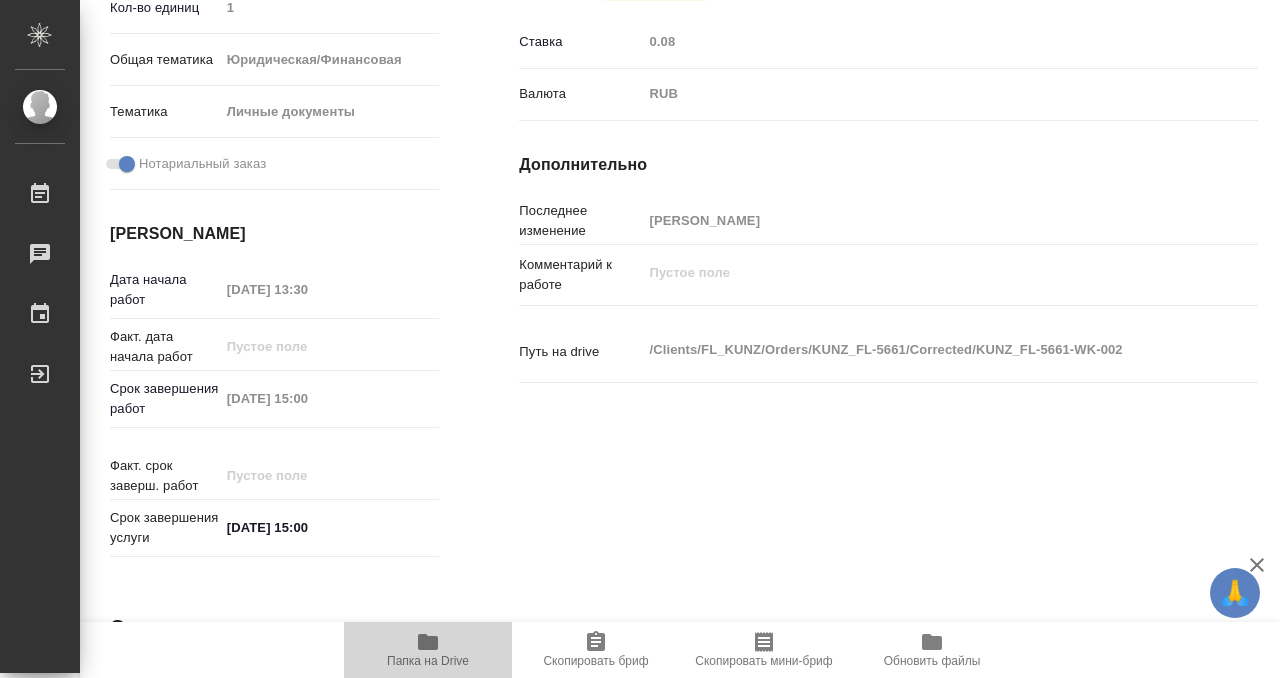 click on "Папка на Drive" at bounding box center [428, 661] 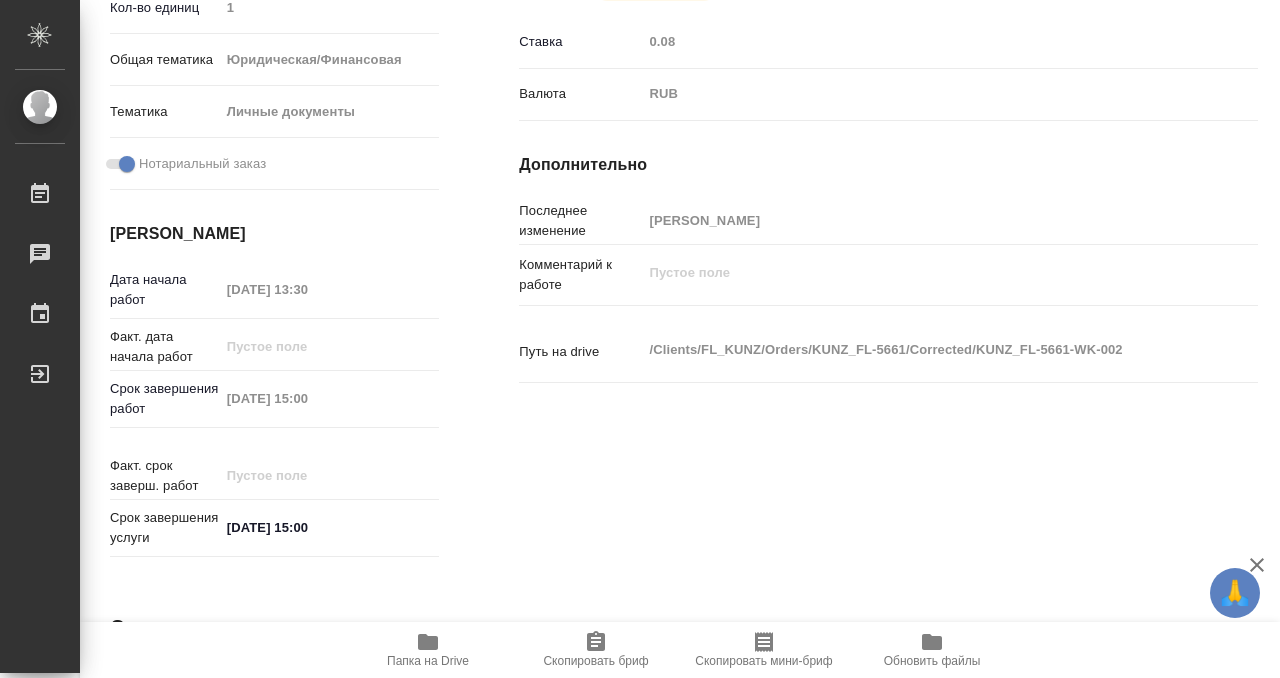 click 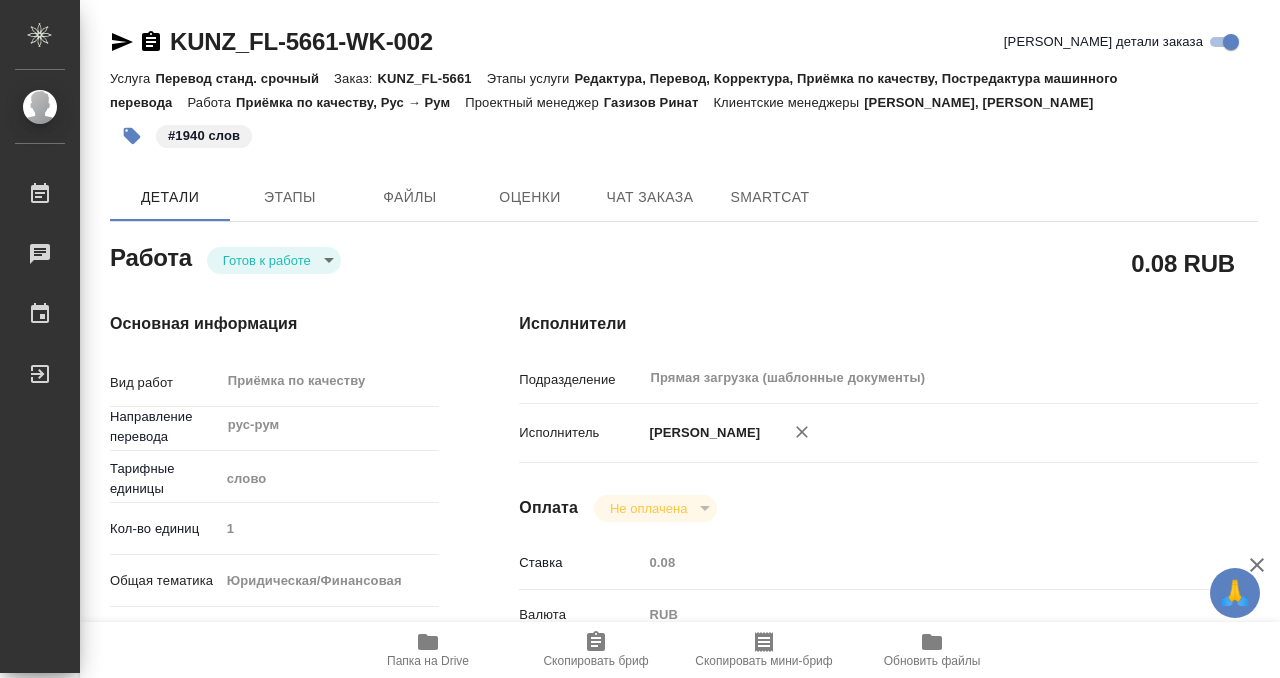 scroll, scrollTop: 0, scrollLeft: 0, axis: both 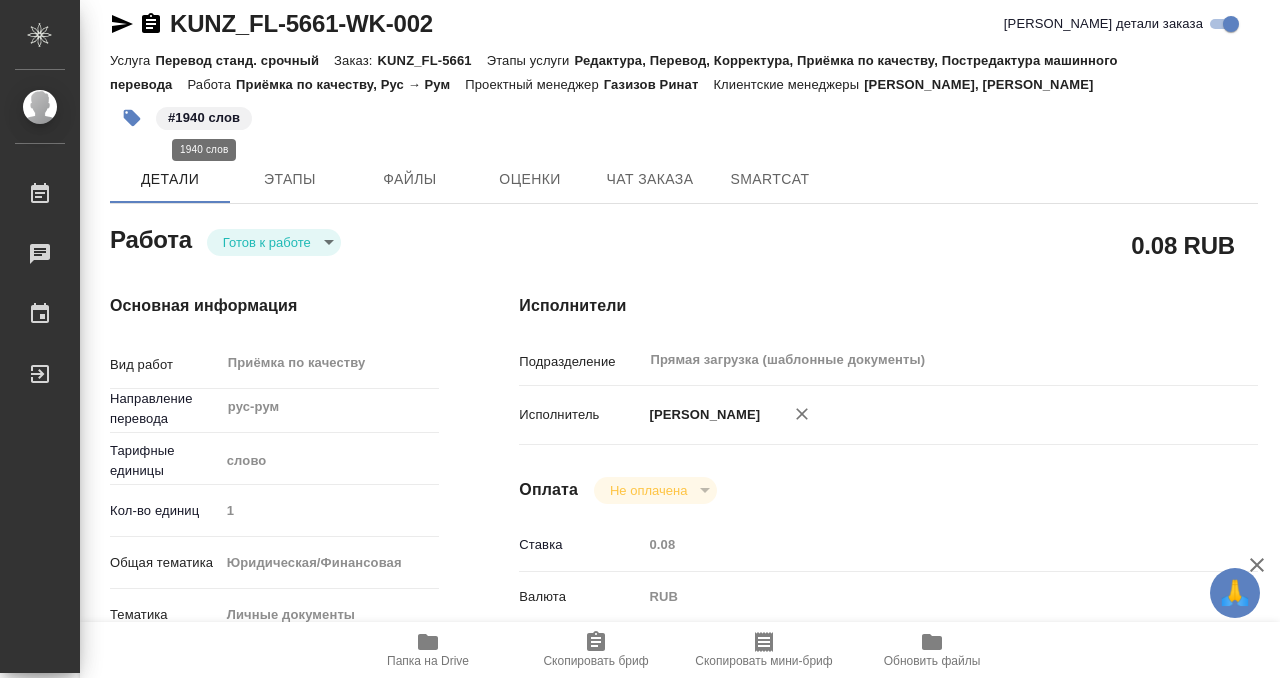 click on "#1940 слов" at bounding box center [204, 118] 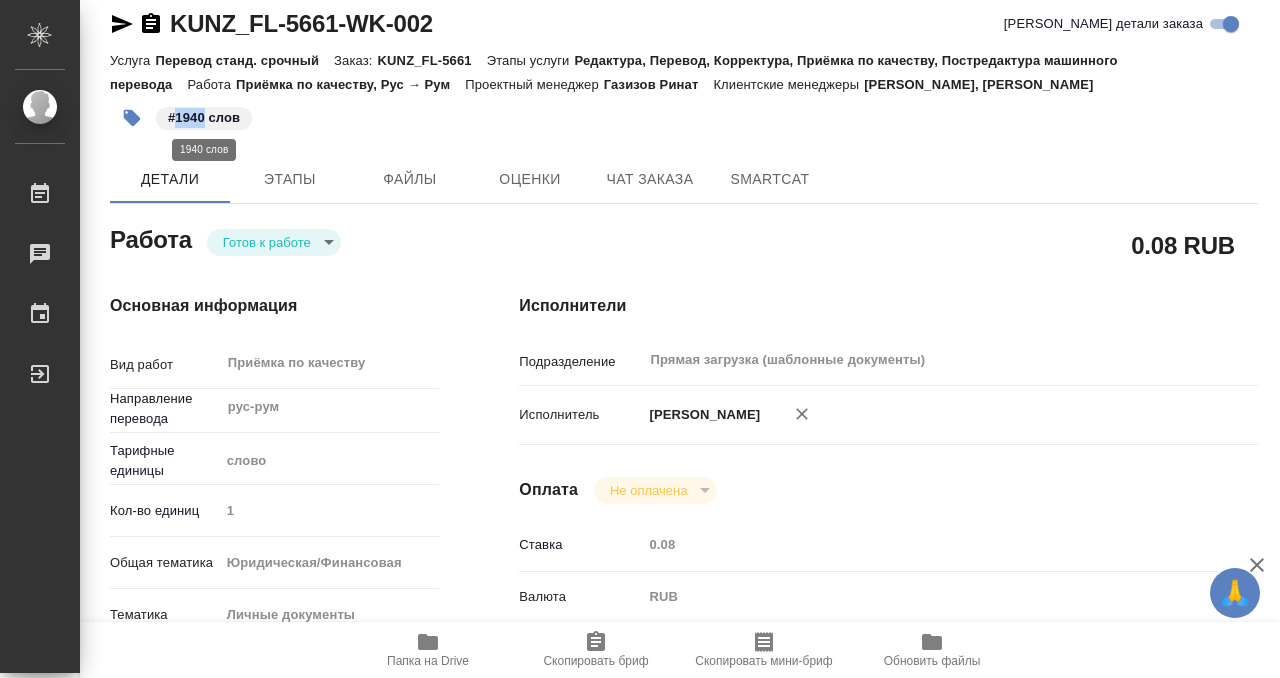click on "#1940 слов" at bounding box center (204, 118) 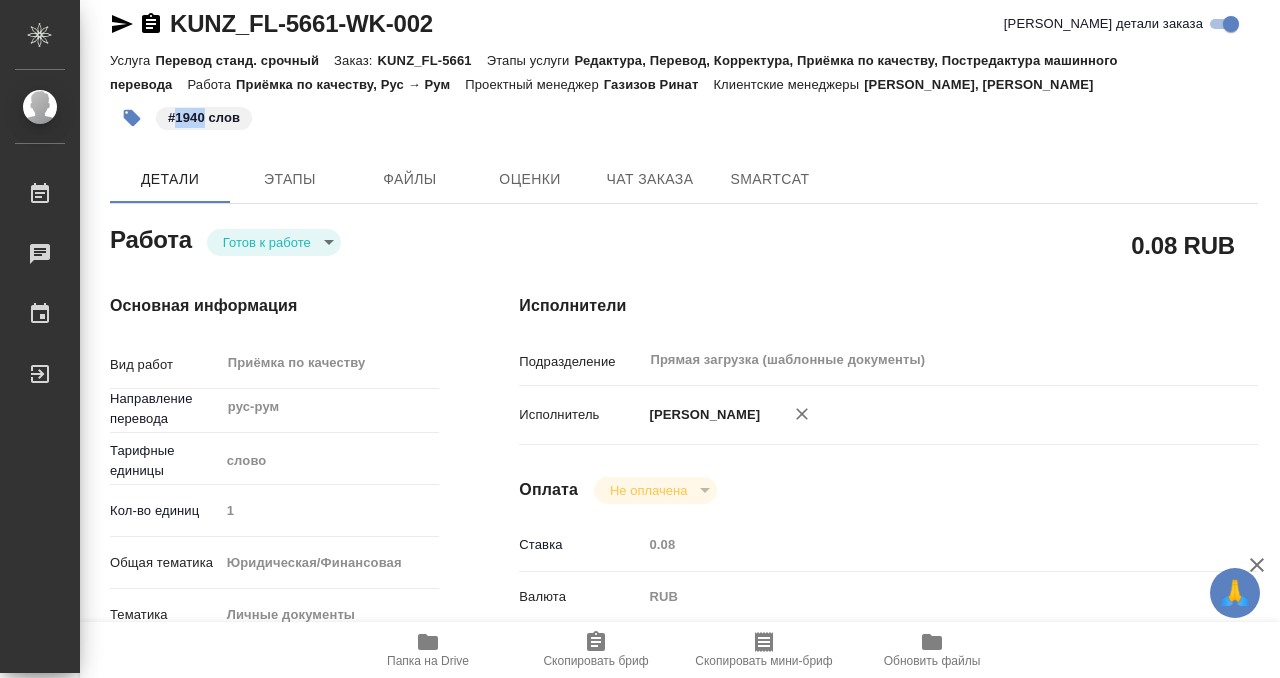 click 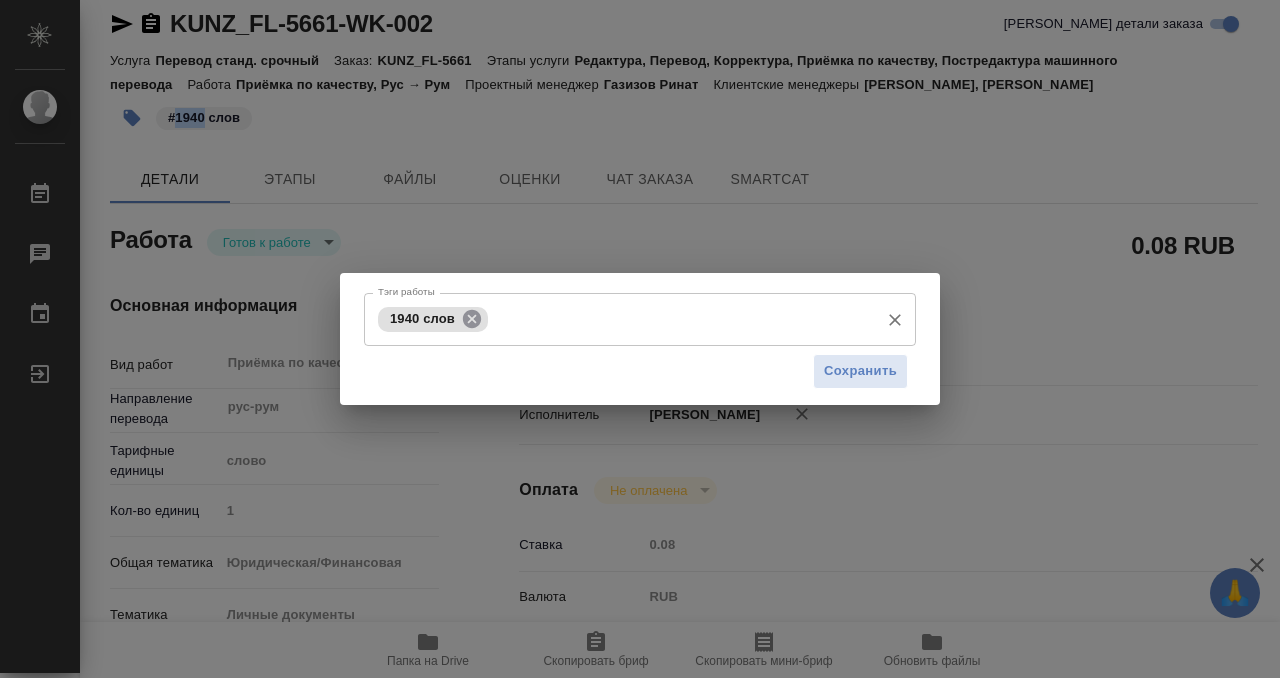 click 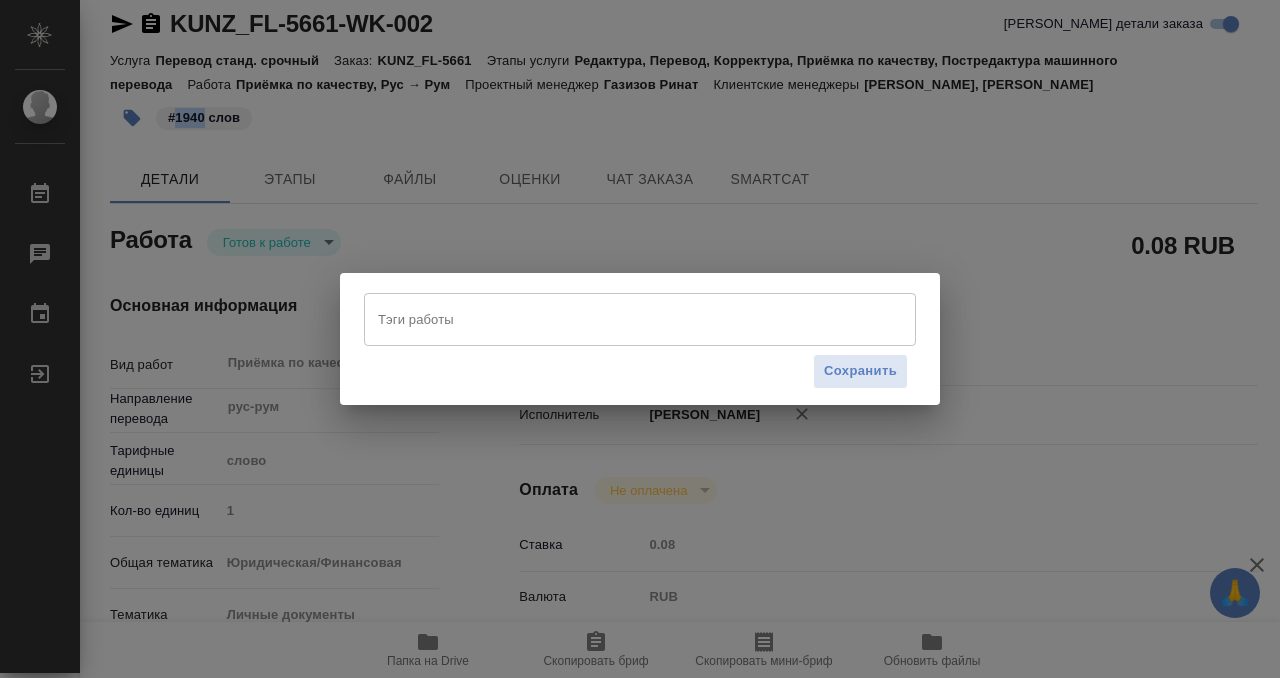 click on "Тэги работы" at bounding box center [621, 319] 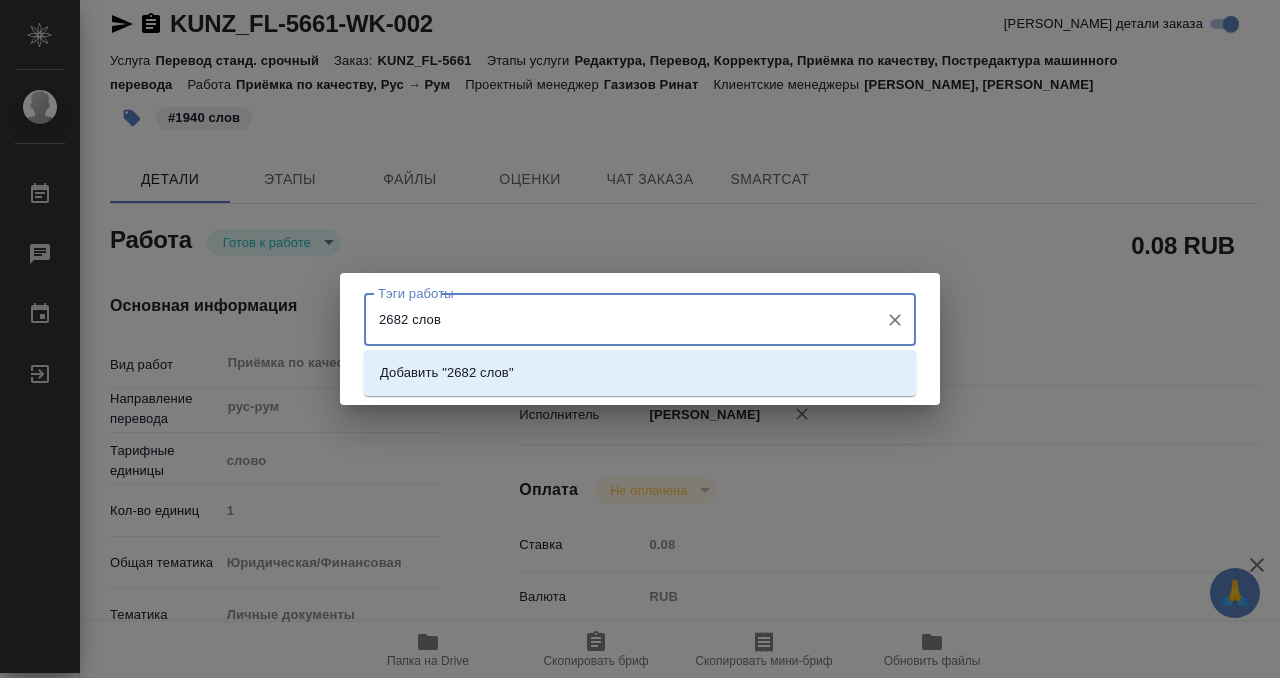 type on "2682 слова" 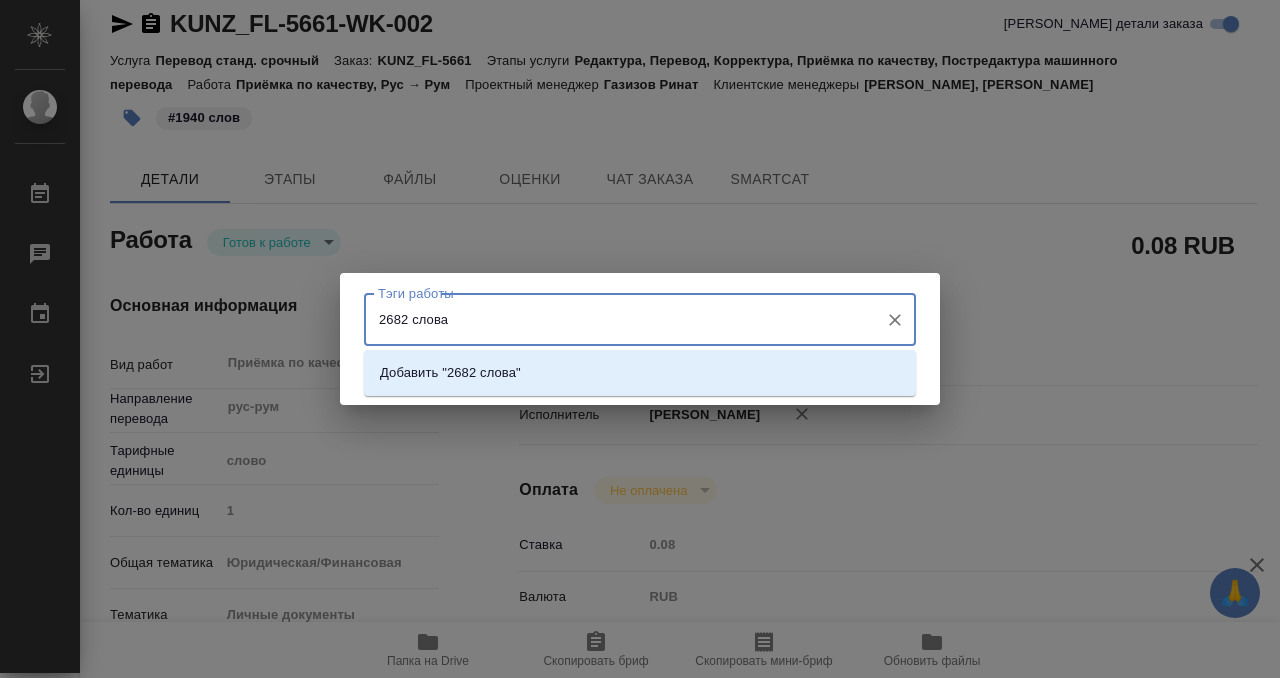 type 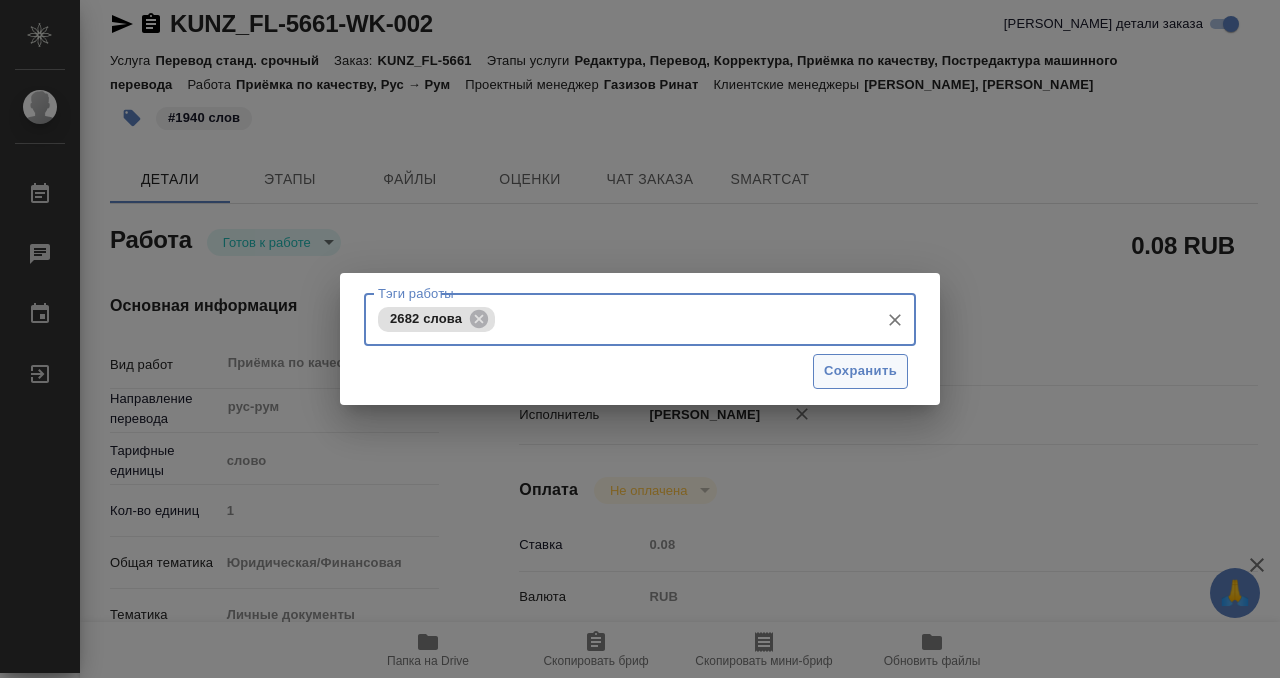 click on "Сохранить" at bounding box center [860, 371] 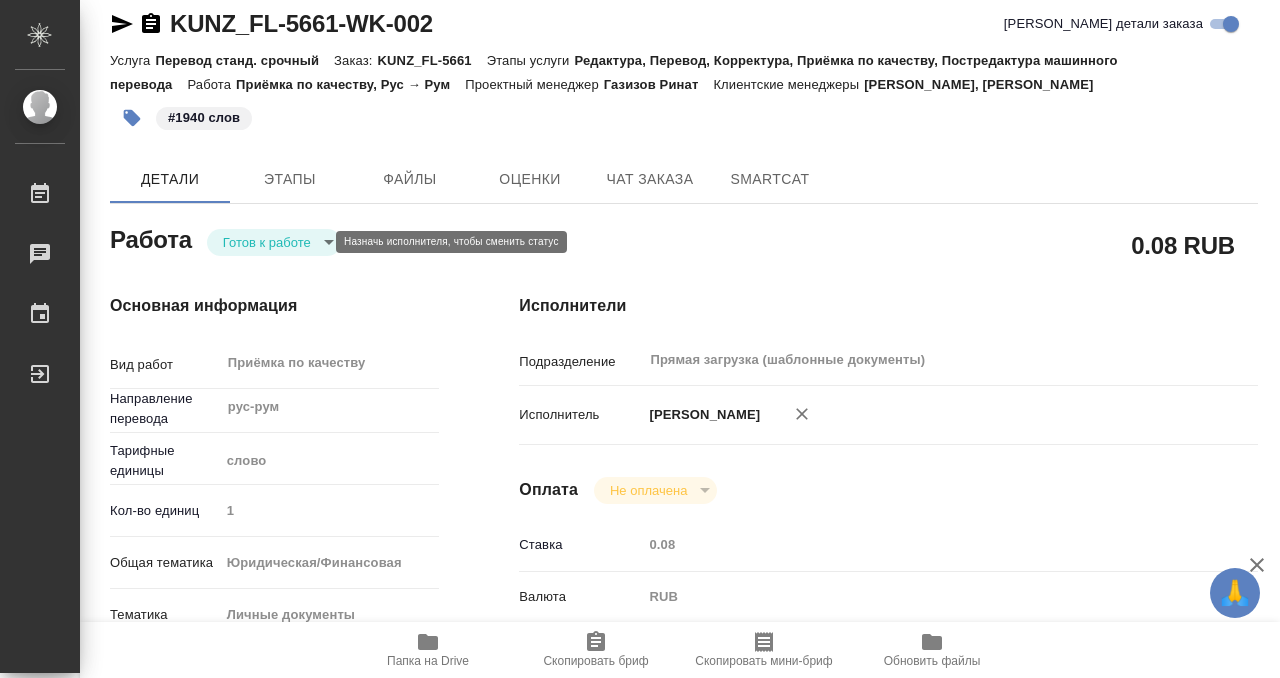 click on "🙏 .cls-1
fill:#fff;
AWATERA Kobzeva Elizaveta Работы 0 Чаты График Выйти KUNZ_FL-5661-WK-002 Кратко детали заказа Услуга Перевод станд. срочный Заказ: KUNZ_FL-5661 Этапы услуги Редактура, Перевод, Корректура, Приёмка по качеству, Постредактура машинного перевода Работа Приёмка по качеству, Рус → Рум Проектный менеджер Газизов Ринат Клиентские менеджеры Лилия Берщанская, Веселова Юлия #1940 слов Детали Этапы Файлы Оценки Чат заказа SmartCat Работа Готов к работе readyForWork 0.08 RUB Основная информация Вид работ Приёмка по качеству x ​ Направление перевода рус-рум ​ Тарифные единицы 1" at bounding box center [640, 339] 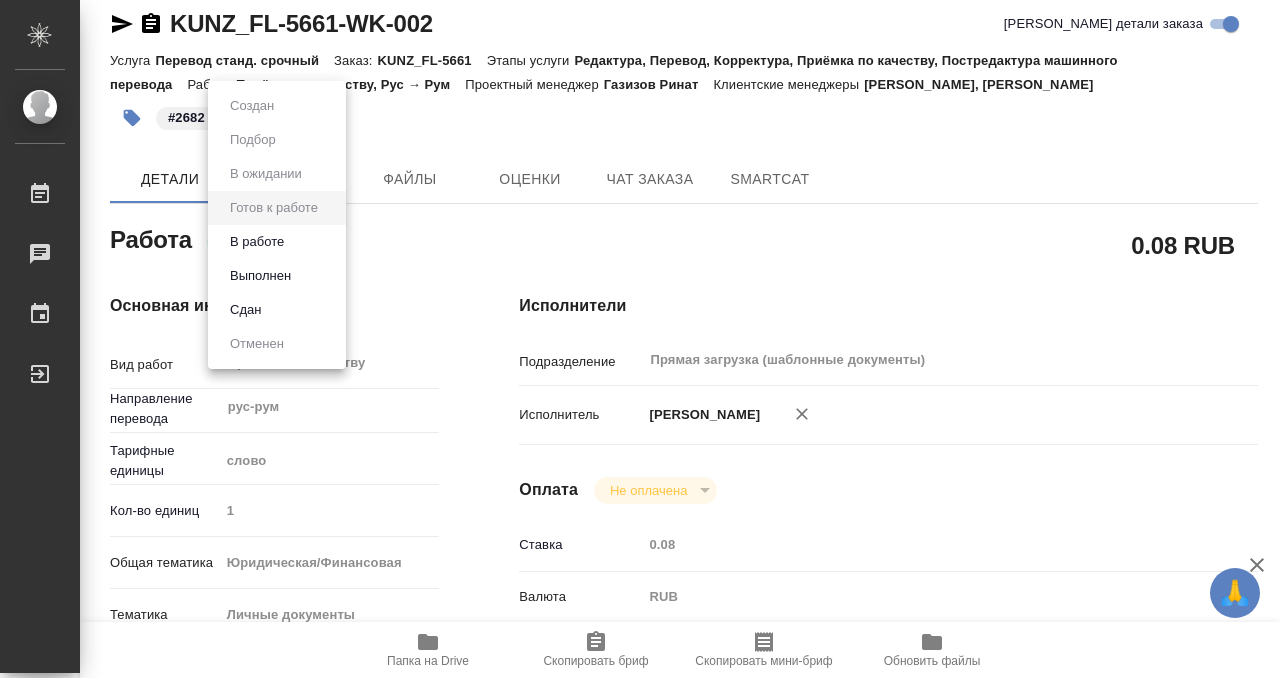 type on "x" 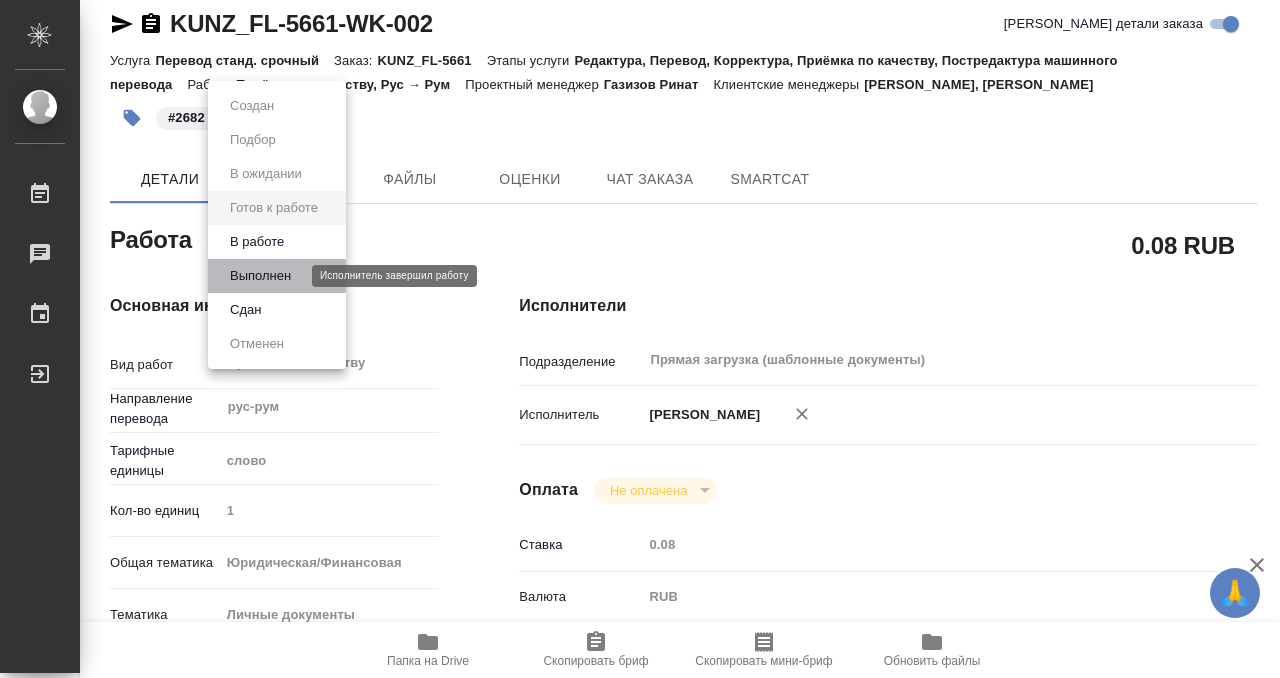 click on "Выполнен" at bounding box center (260, 276) 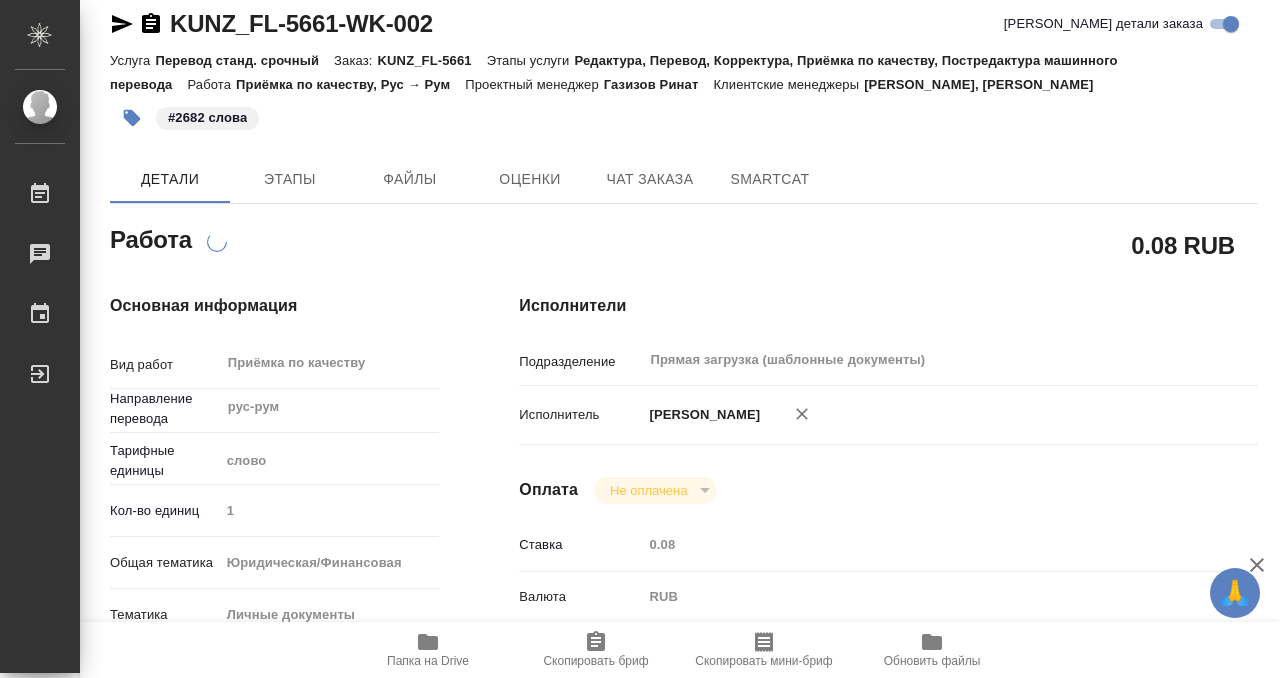 type on "x" 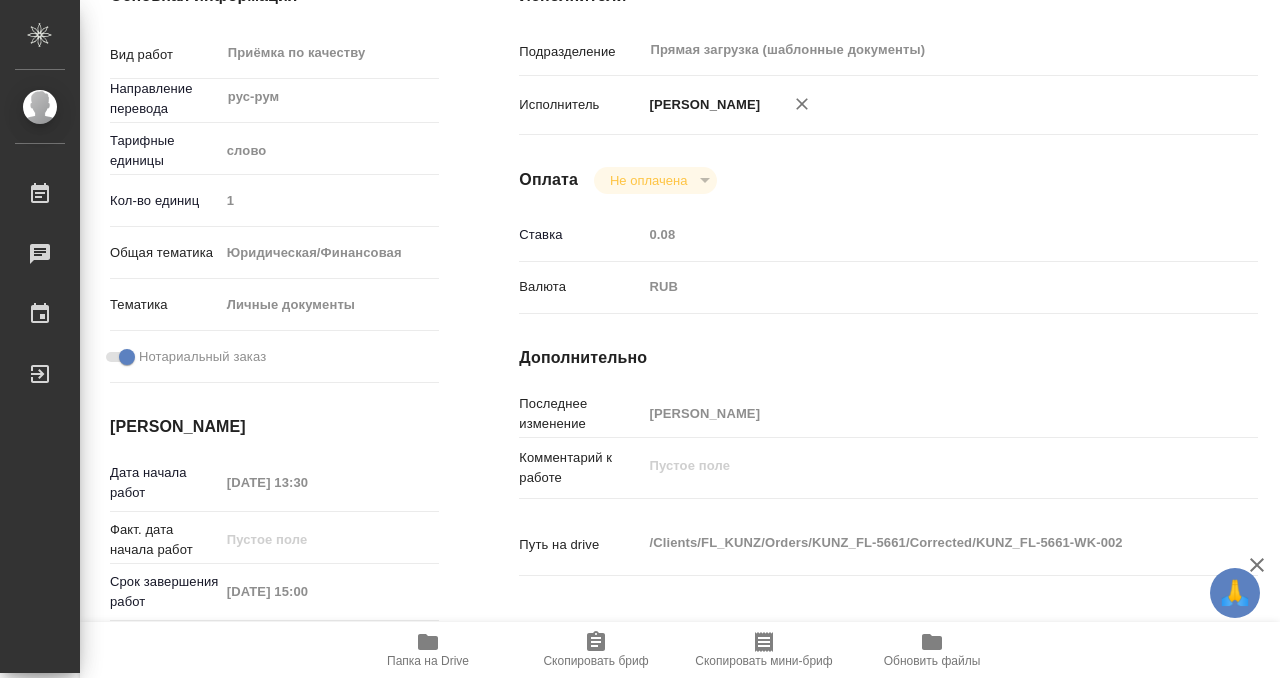 type on "x" 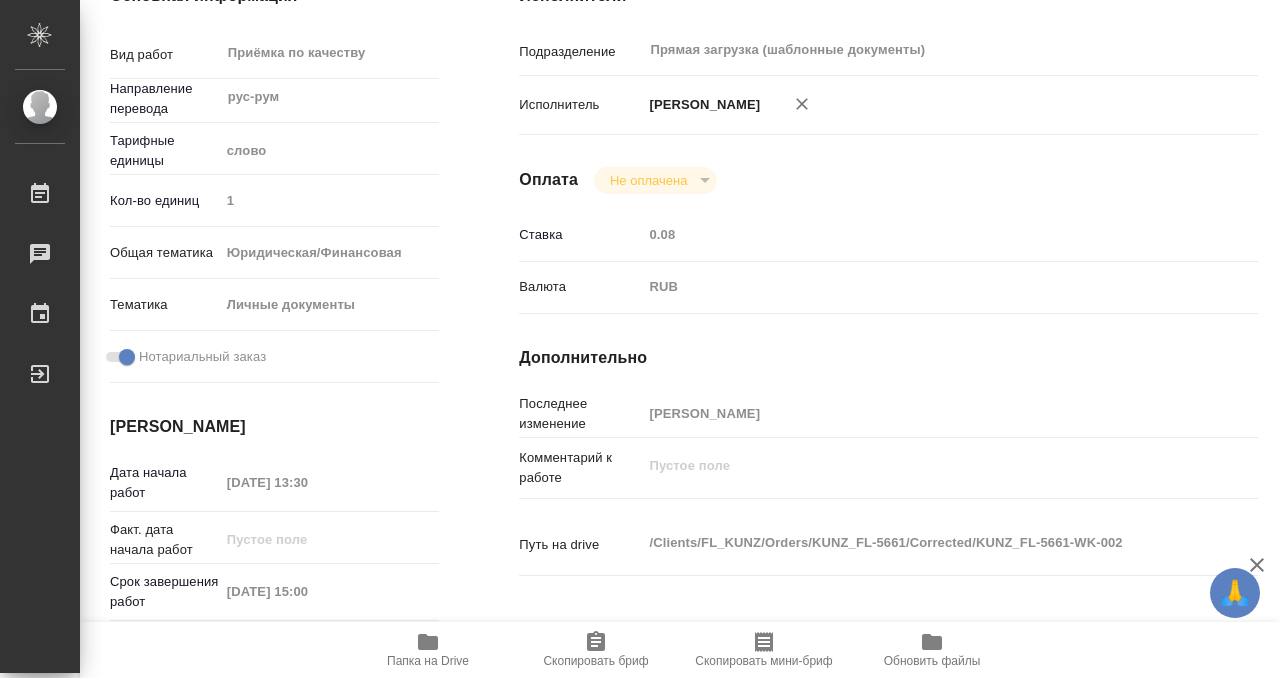 type on "x" 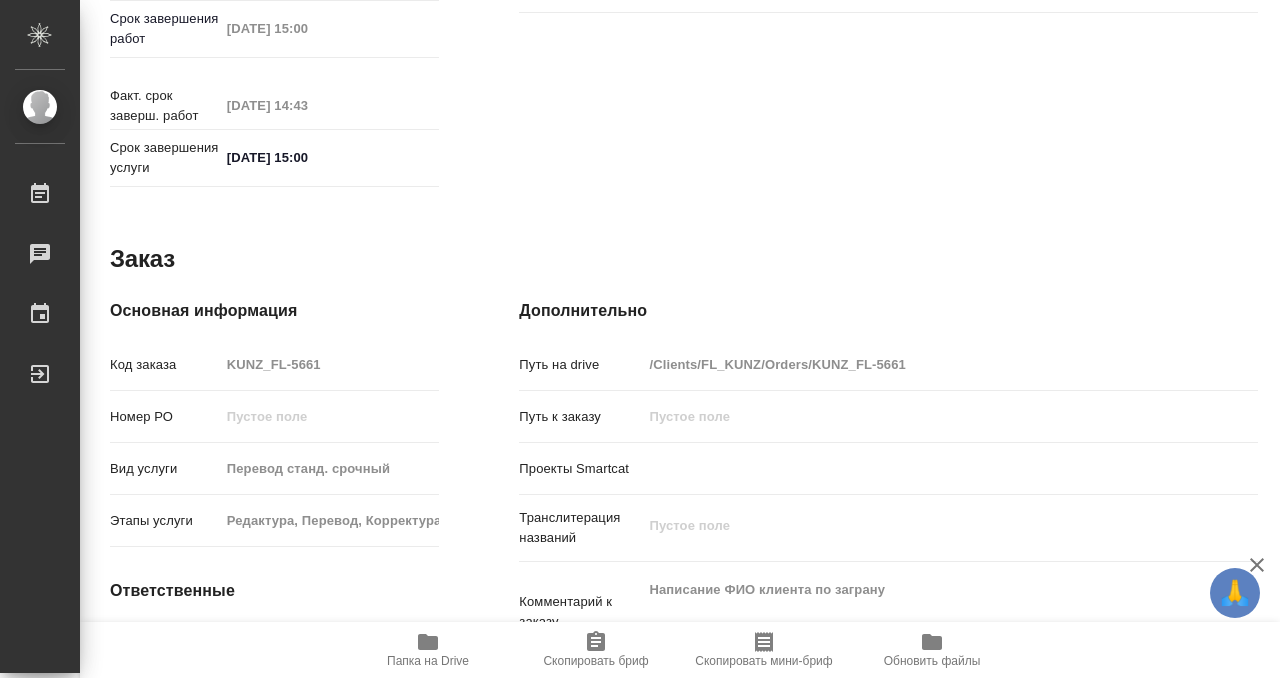 type on "x" 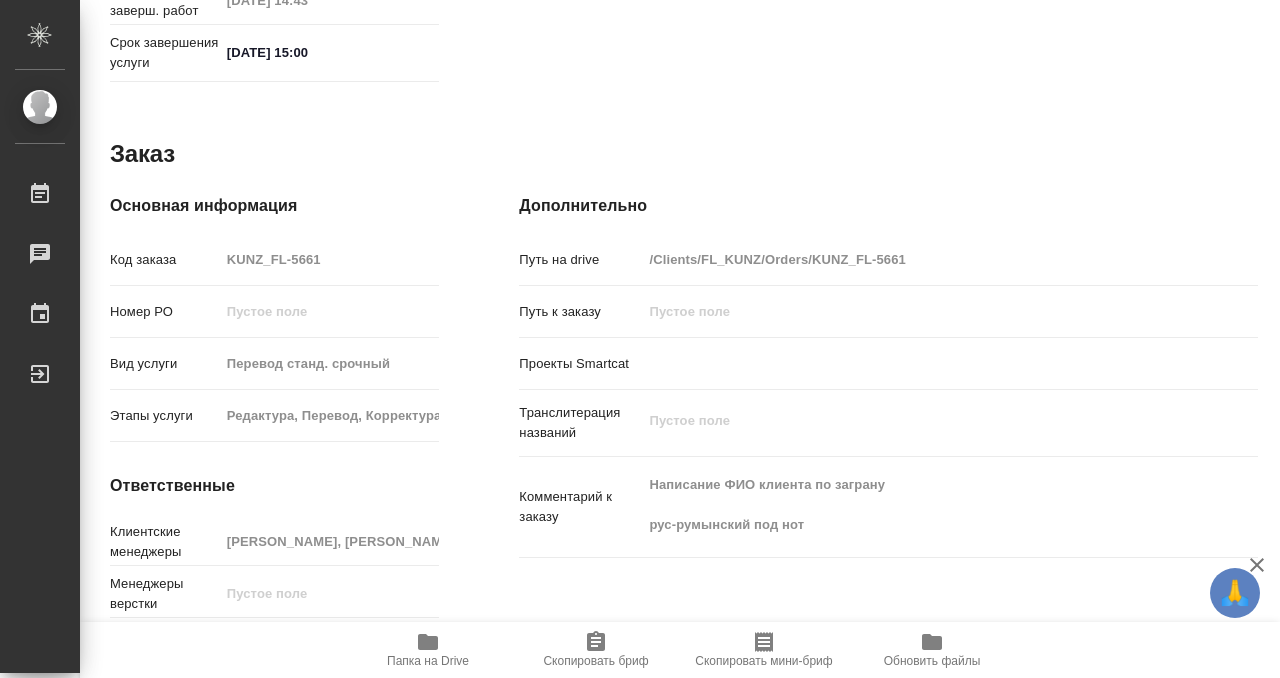 scroll, scrollTop: 1068, scrollLeft: 0, axis: vertical 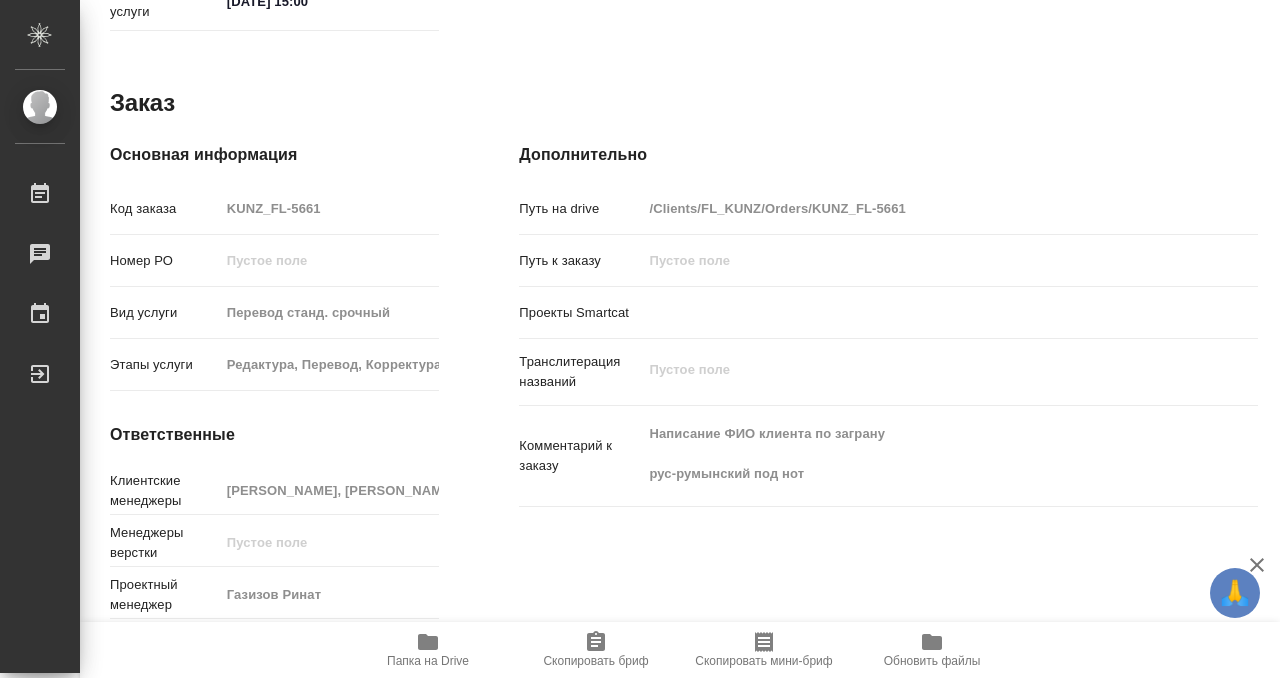 type on "x" 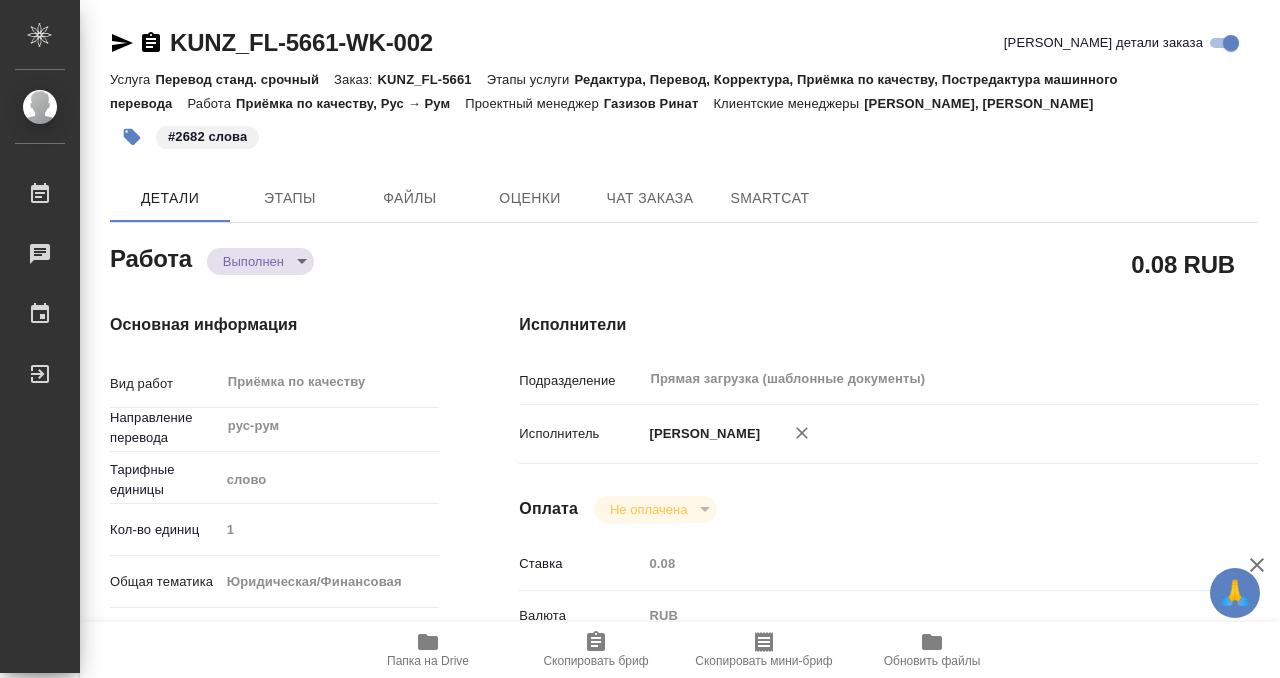 click 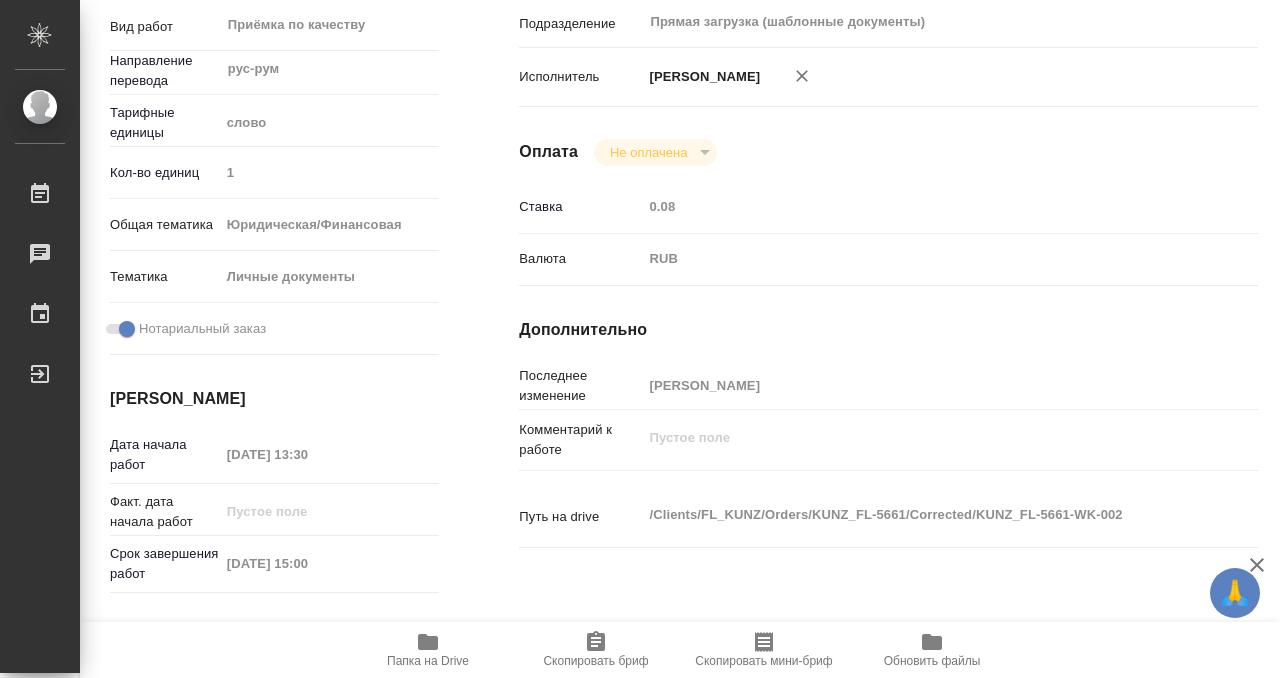 scroll, scrollTop: 1068, scrollLeft: 0, axis: vertical 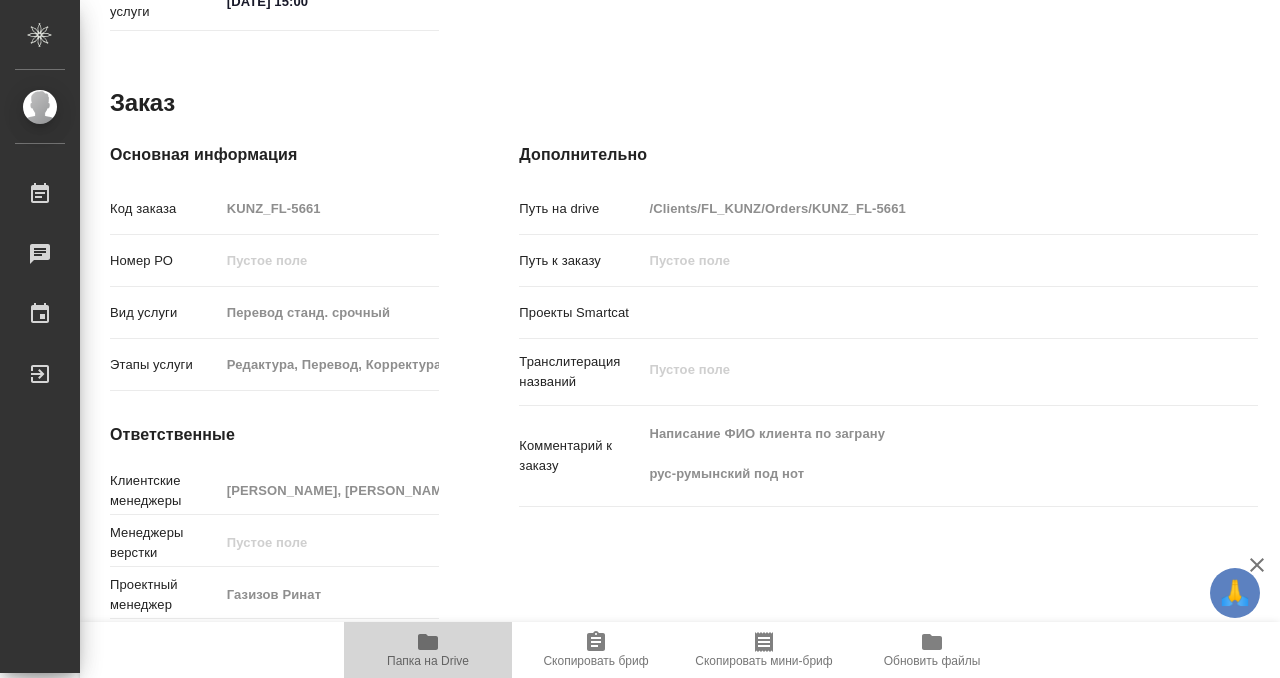 click on "Папка на Drive" at bounding box center (428, 661) 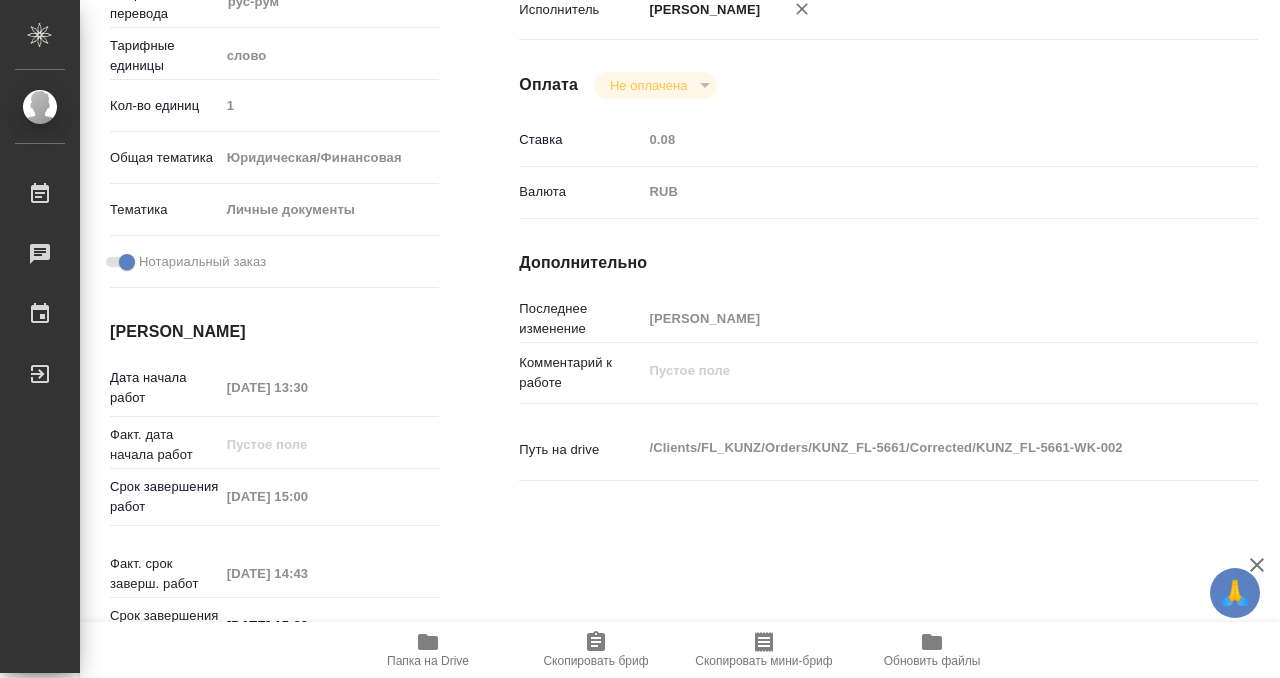 scroll, scrollTop: 0, scrollLeft: 0, axis: both 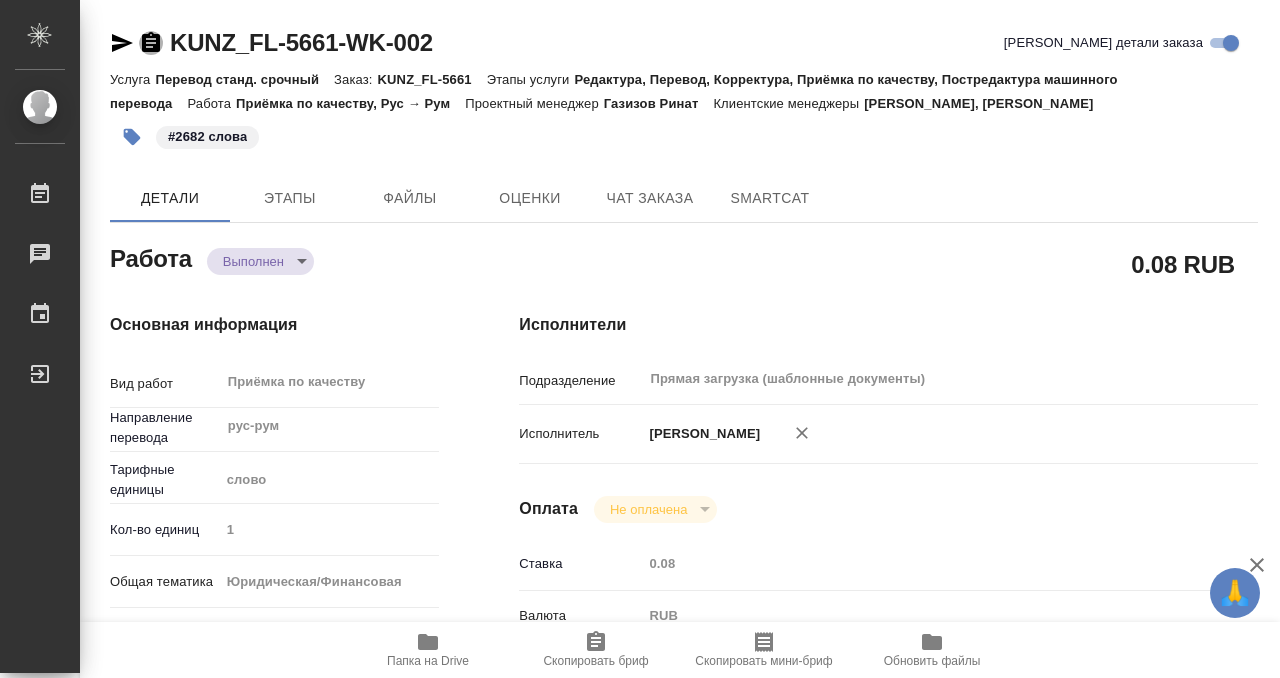 click 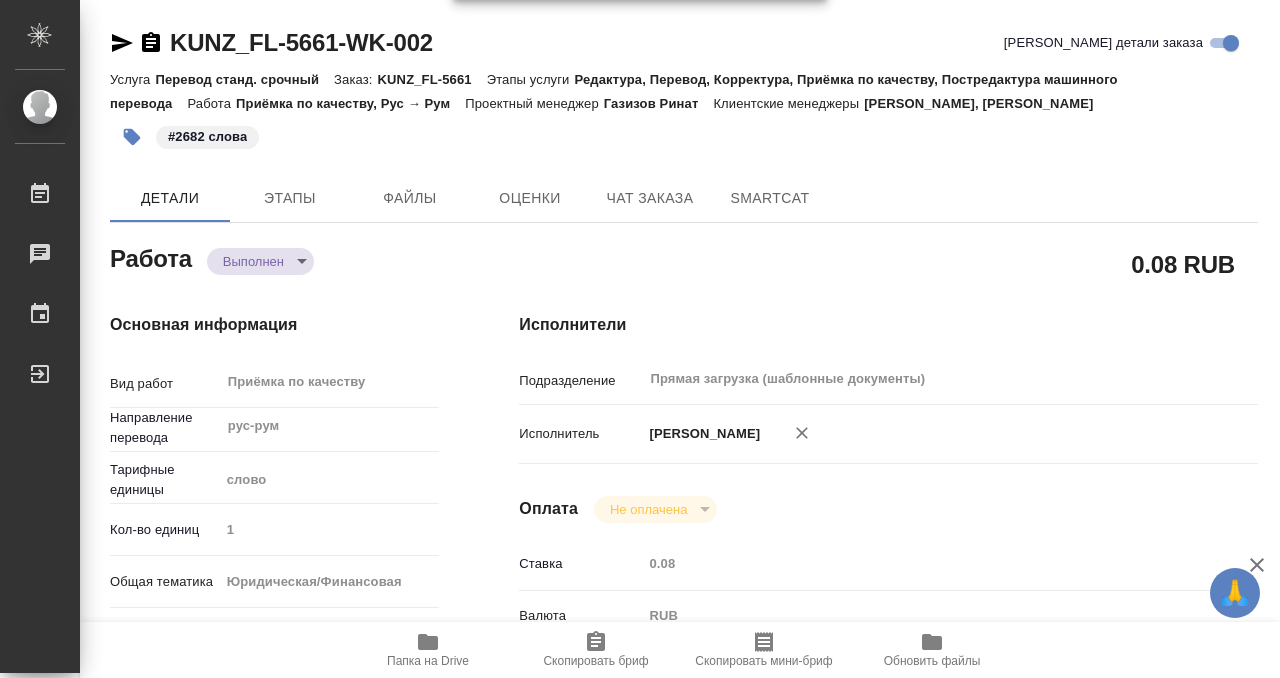 click 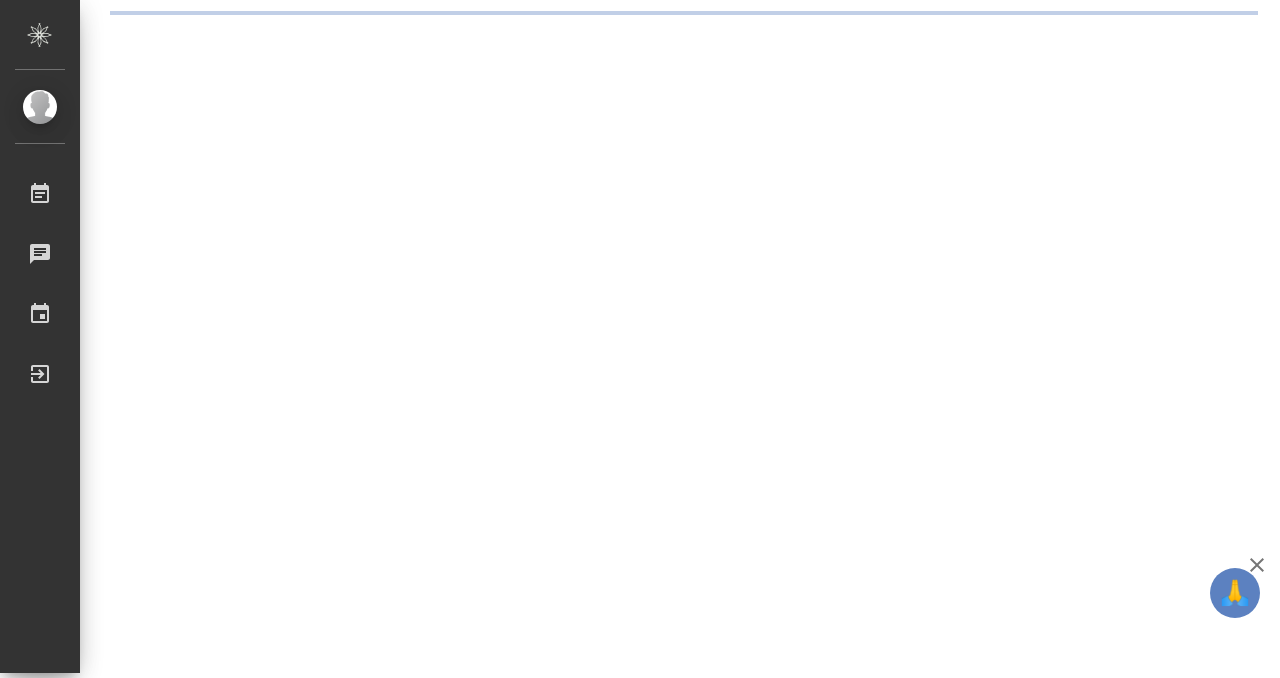 scroll, scrollTop: 0, scrollLeft: 0, axis: both 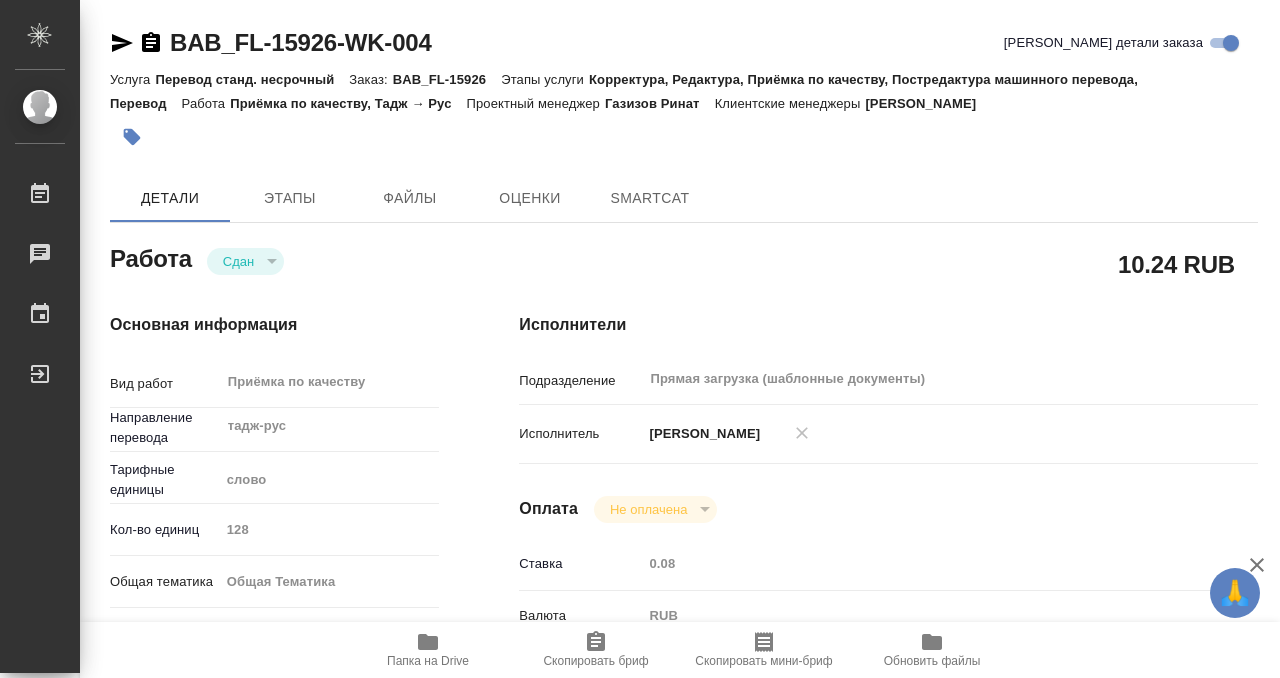 type on "x" 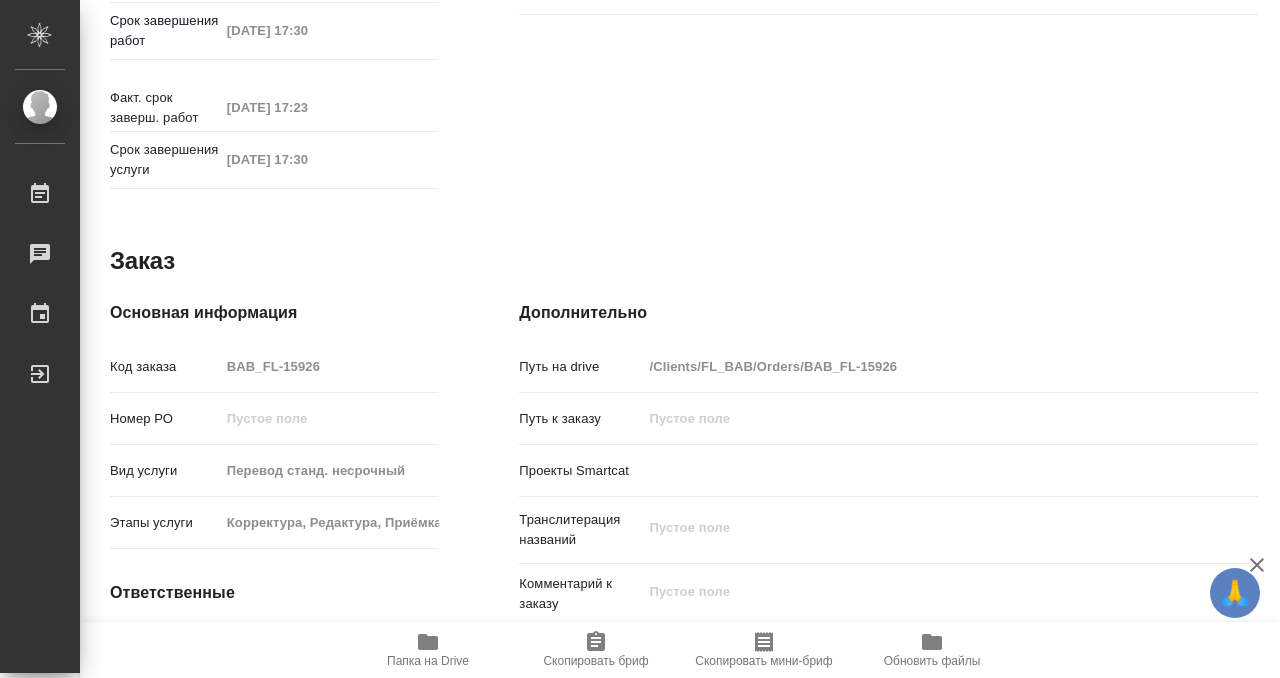 scroll, scrollTop: 1068, scrollLeft: 0, axis: vertical 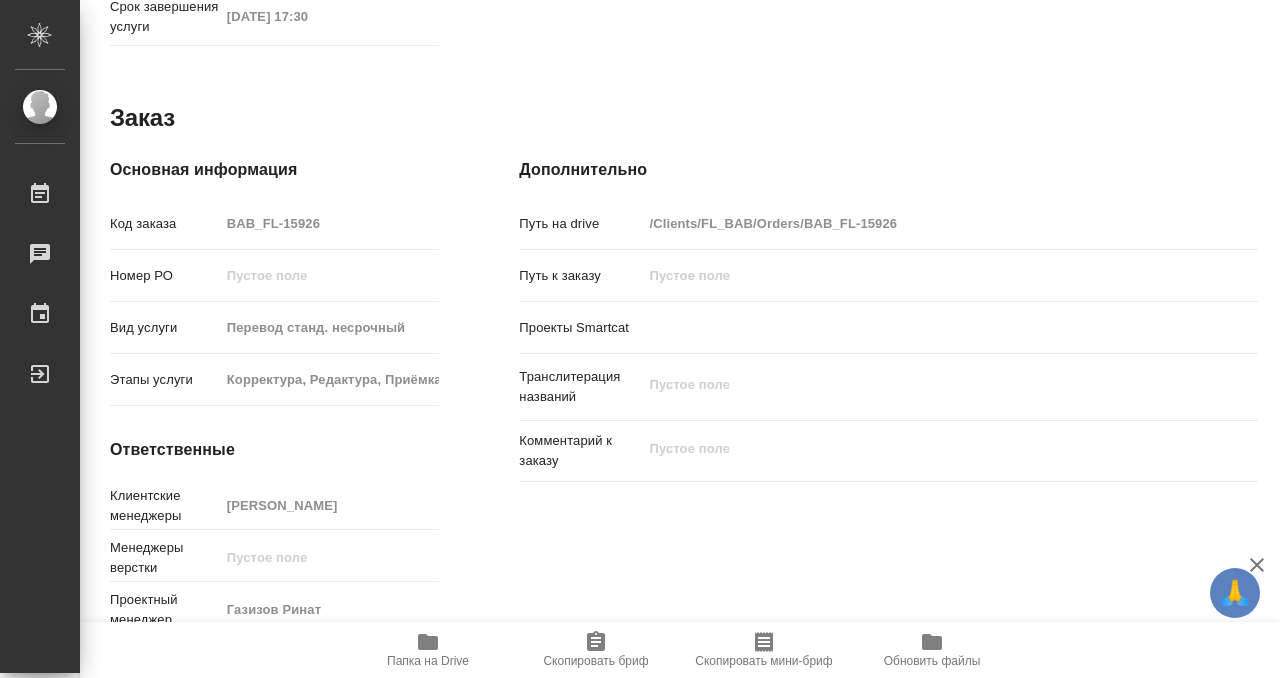 type on "x" 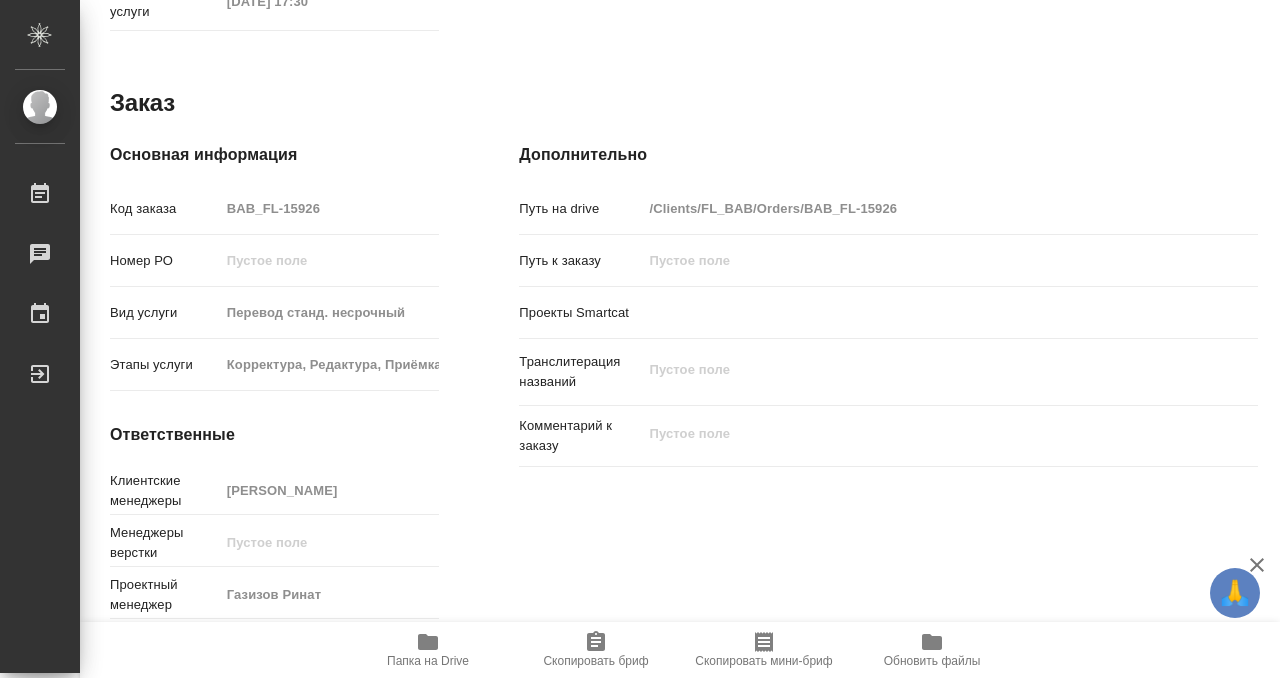 click 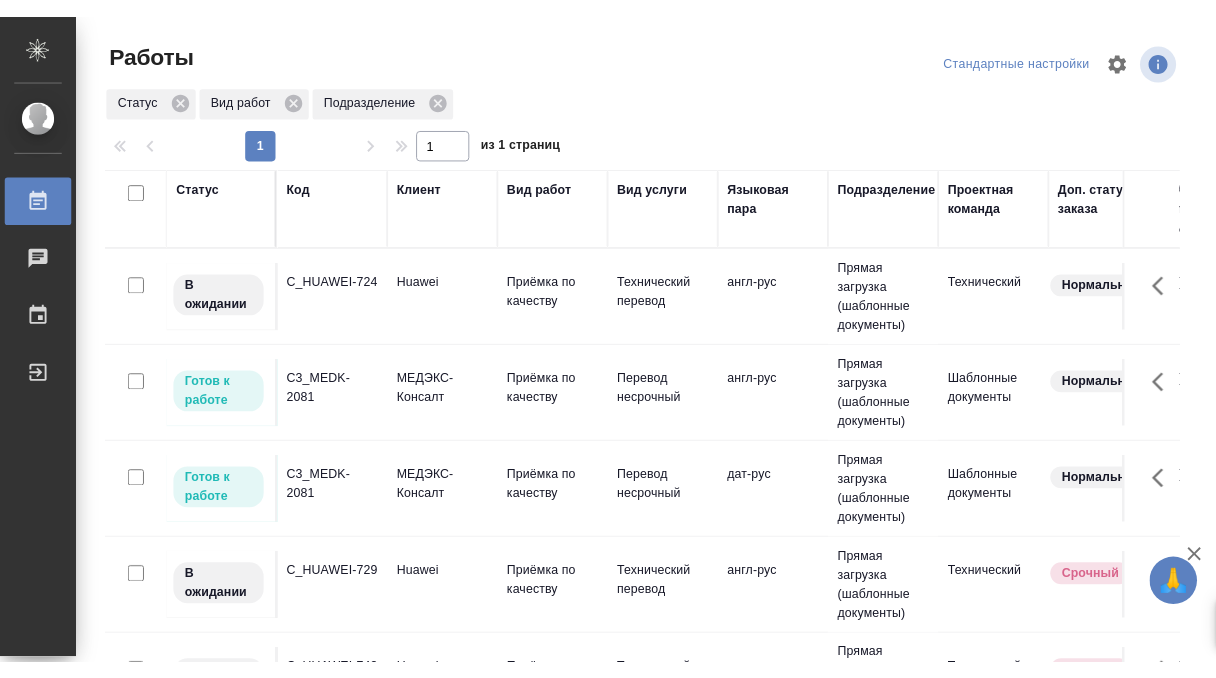 scroll, scrollTop: 0, scrollLeft: 0, axis: both 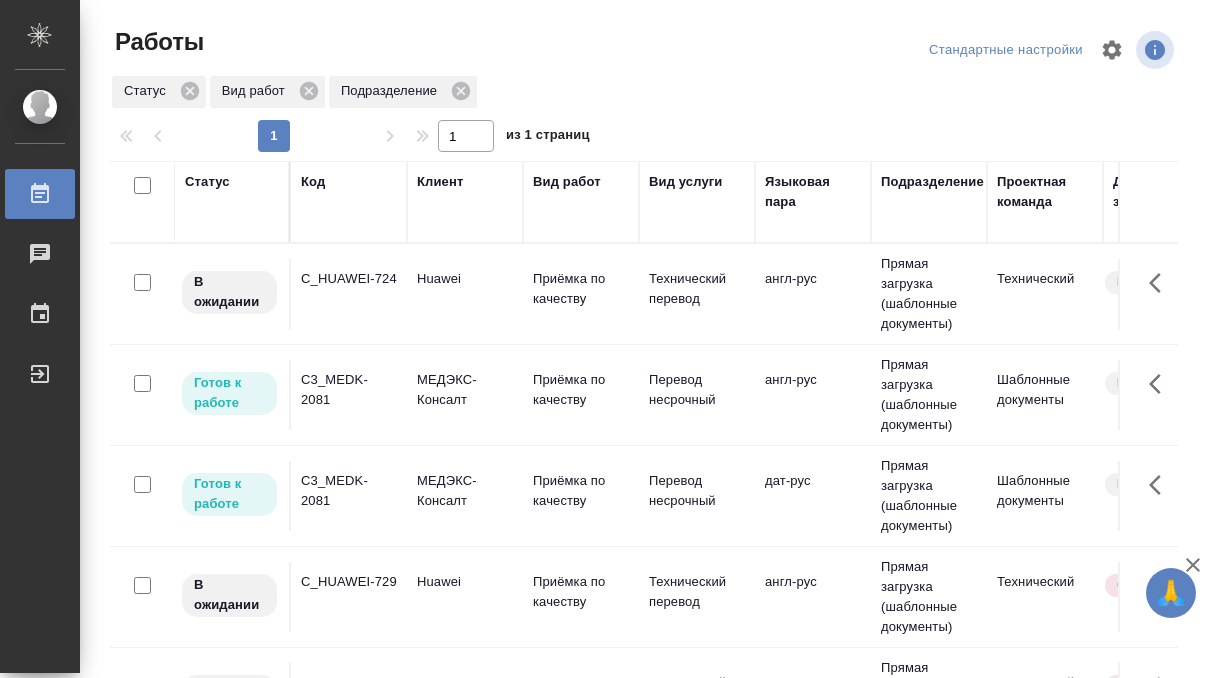 click on "Статус" at bounding box center (207, 182) 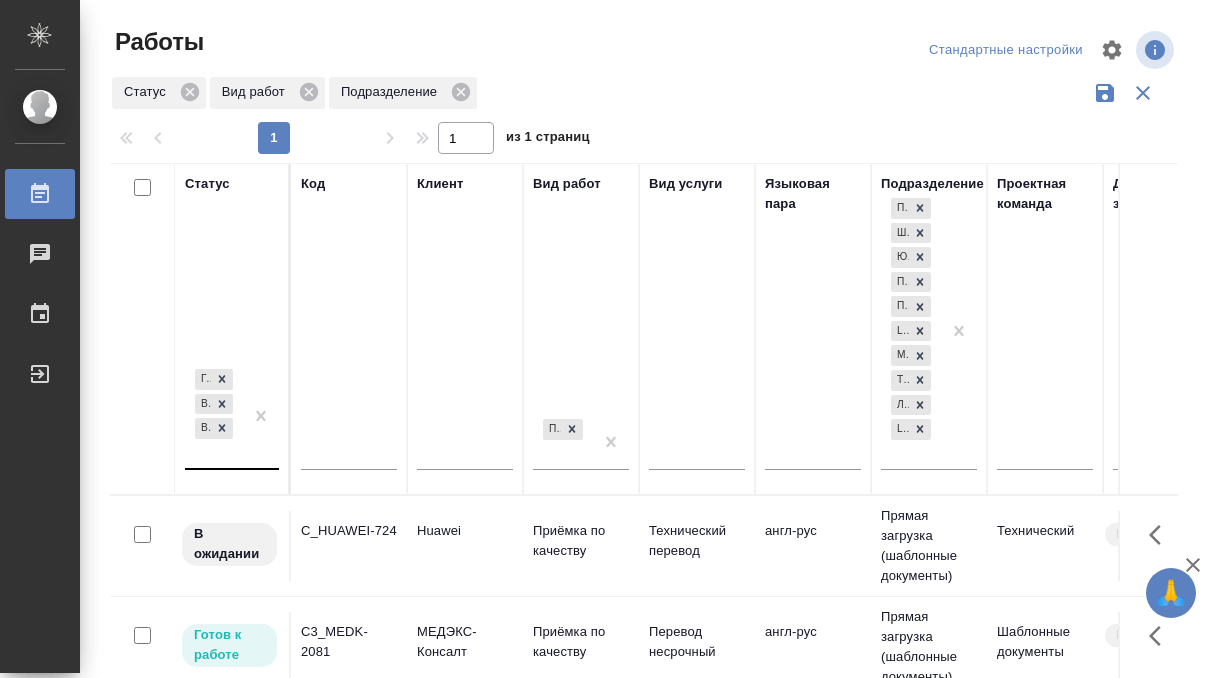 click on "[PERSON_NAME] к работе В работе В ожидании" at bounding box center (214, 416) 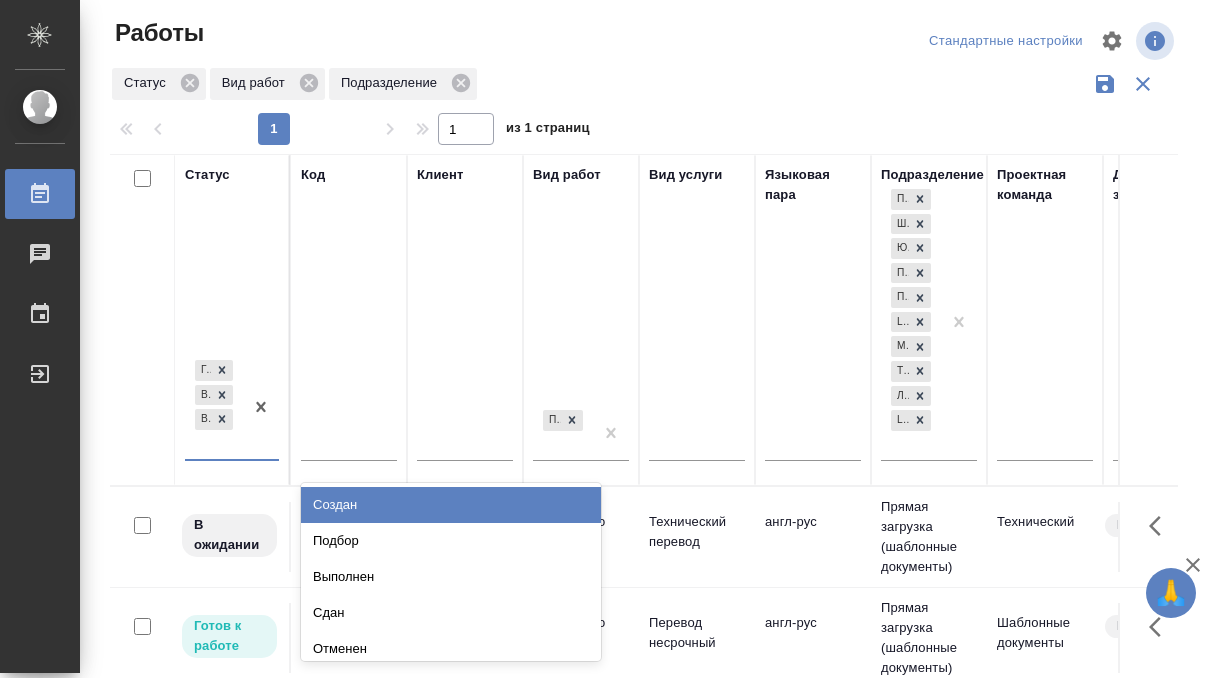 scroll, scrollTop: 10, scrollLeft: 0, axis: vertical 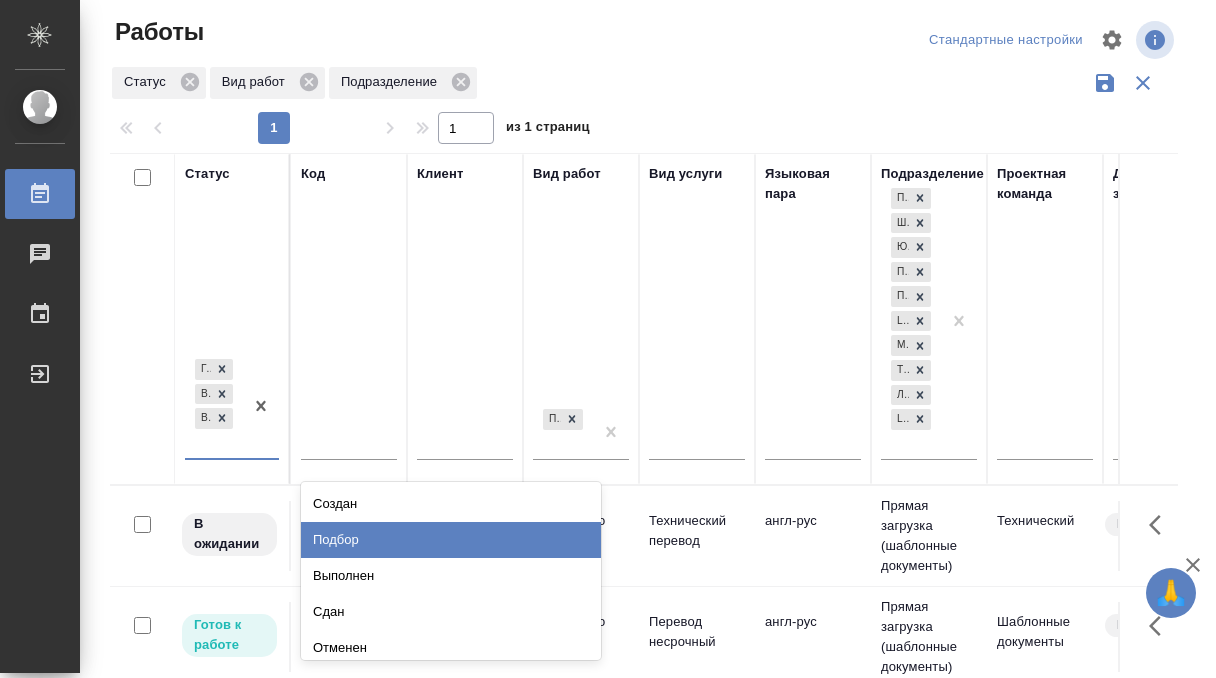 click on "Подбор" at bounding box center [451, 540] 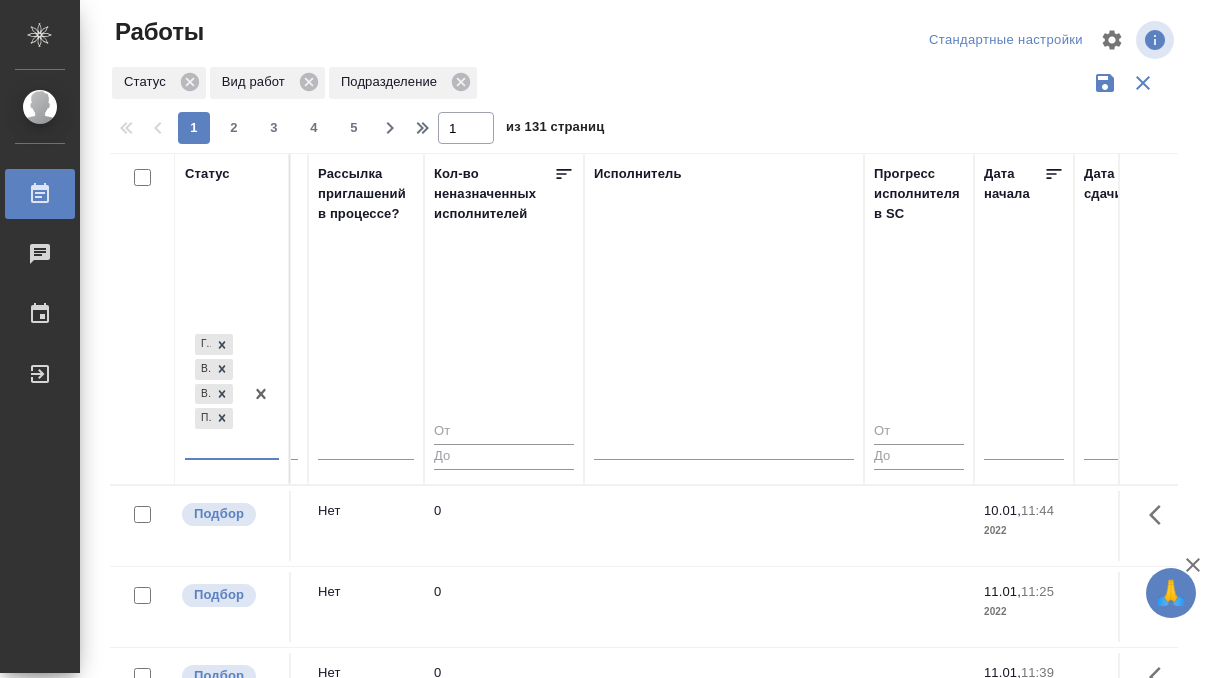 scroll, scrollTop: 0, scrollLeft: 1142, axis: horizontal 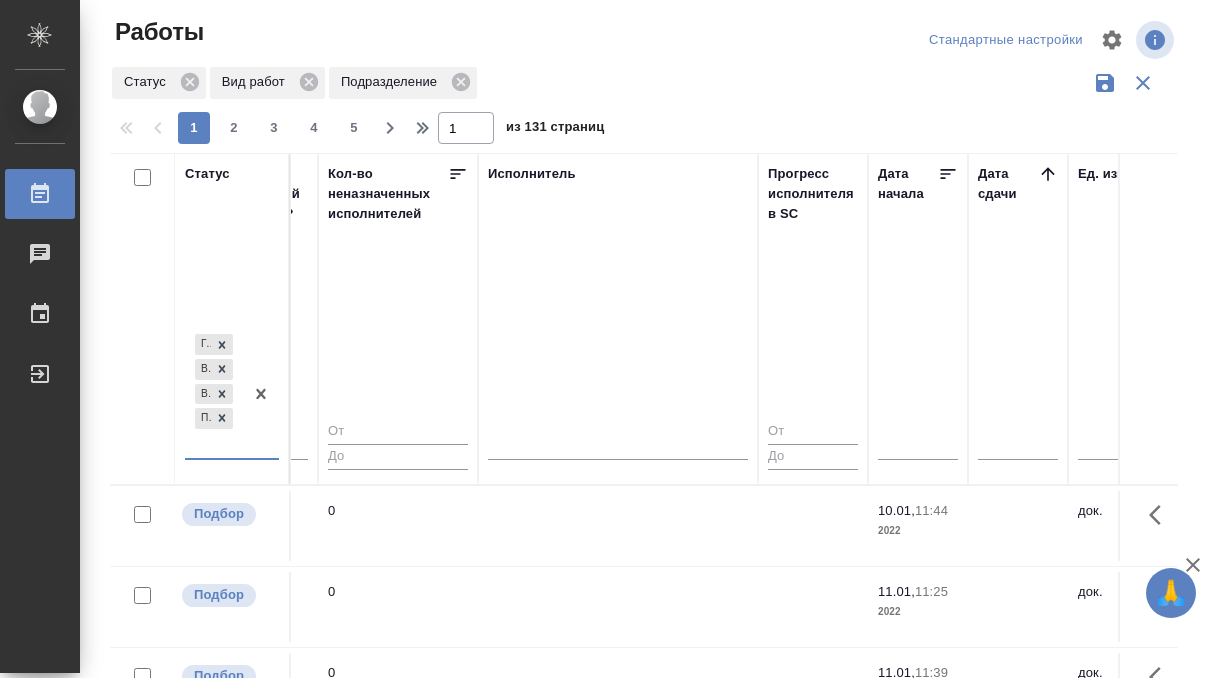 click 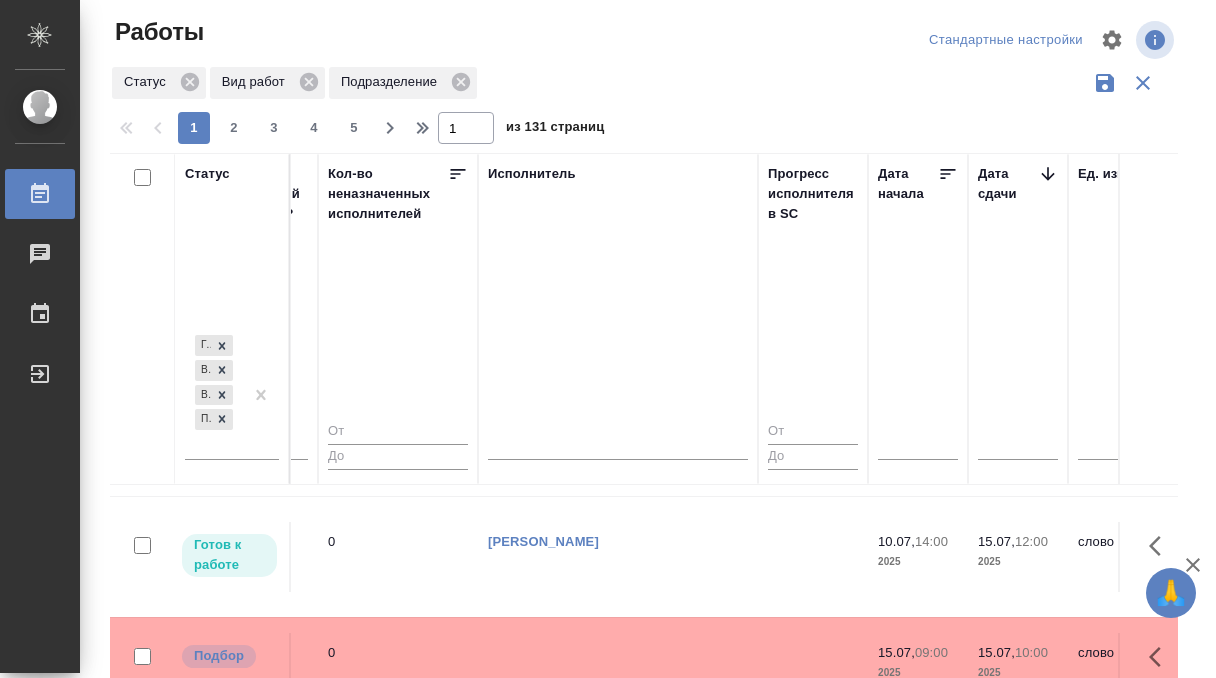 scroll, scrollTop: 917, scrollLeft: 1142, axis: both 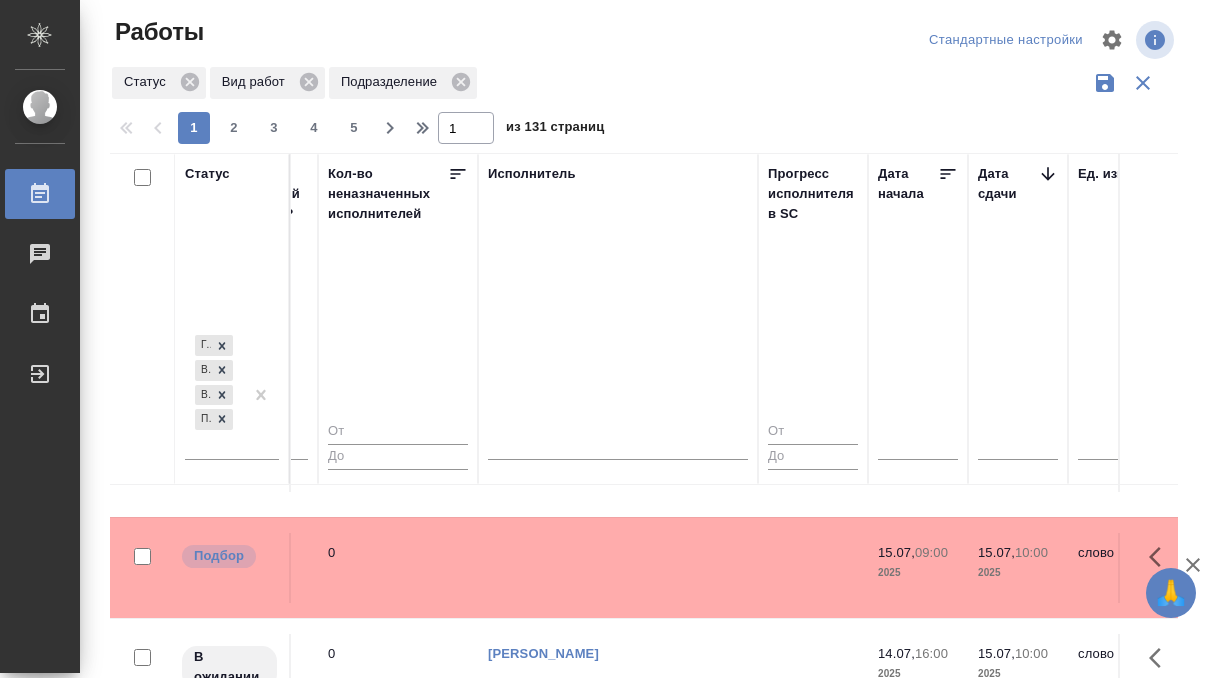 click at bounding box center [618, -381] 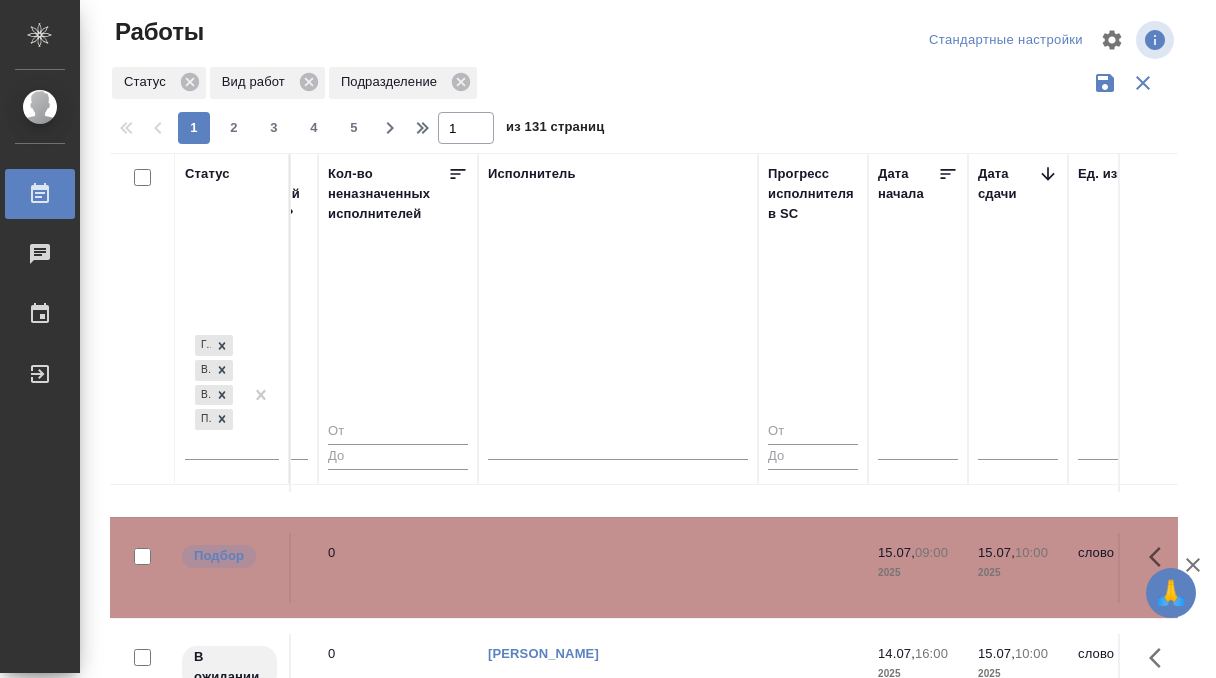 click at bounding box center (618, -381) 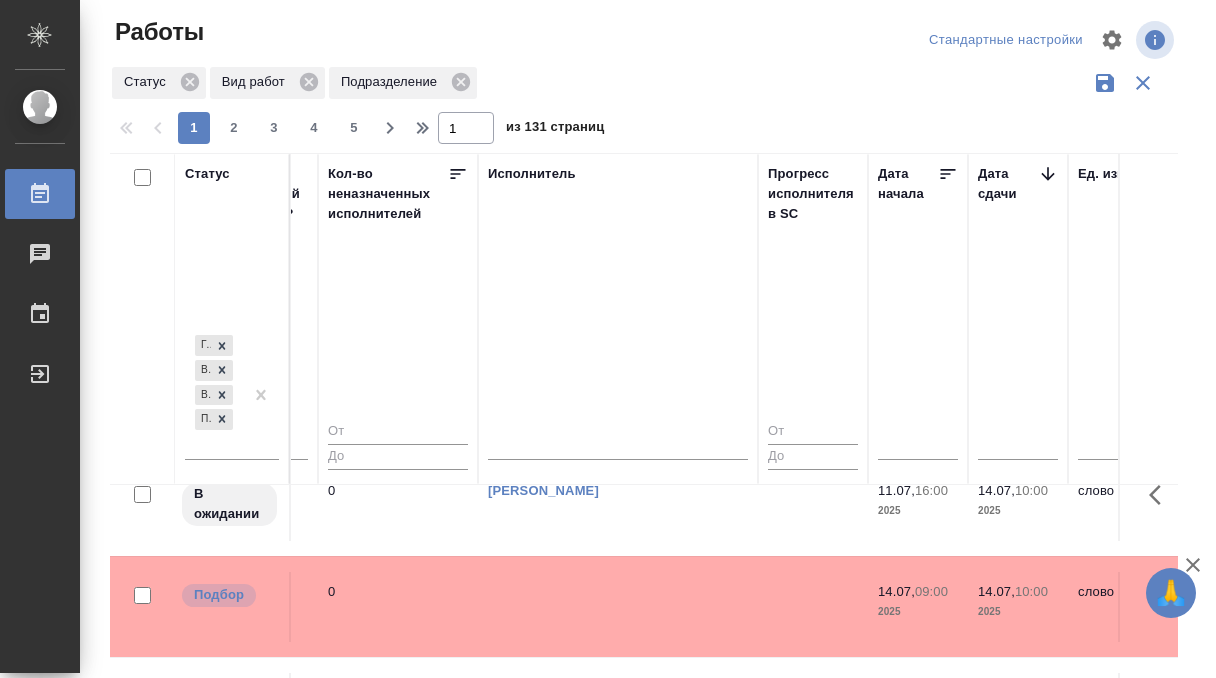 scroll, scrollTop: 1598, scrollLeft: 1142, axis: both 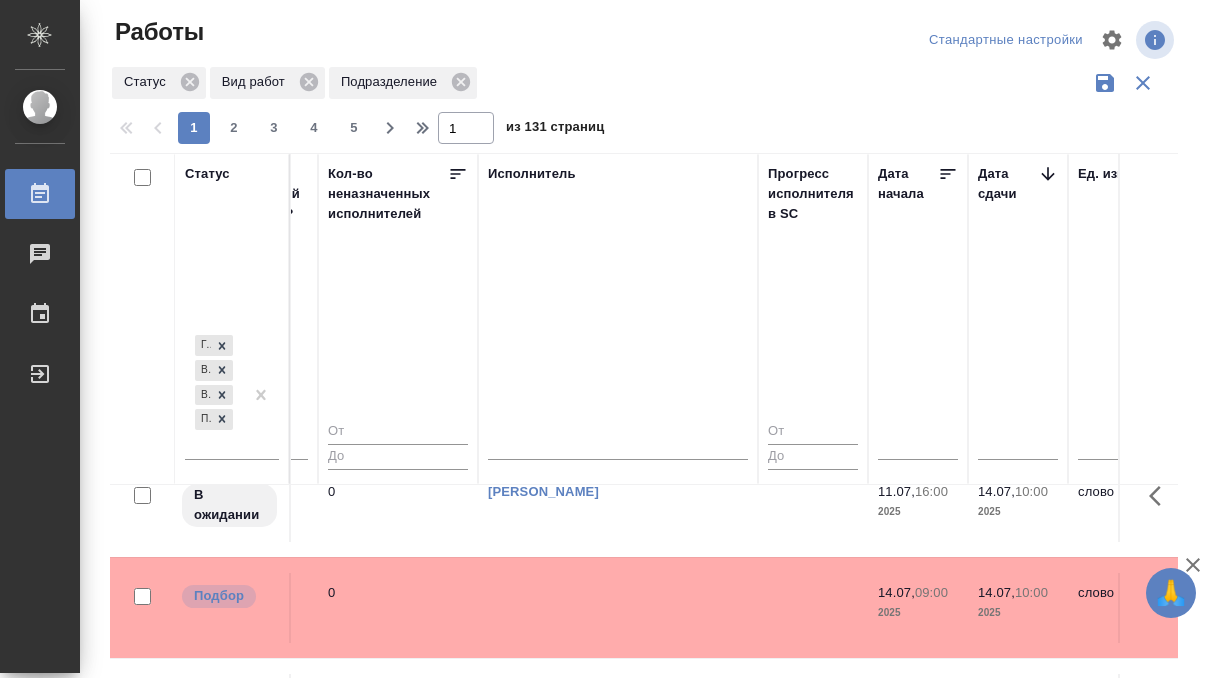 click at bounding box center [618, -1062] 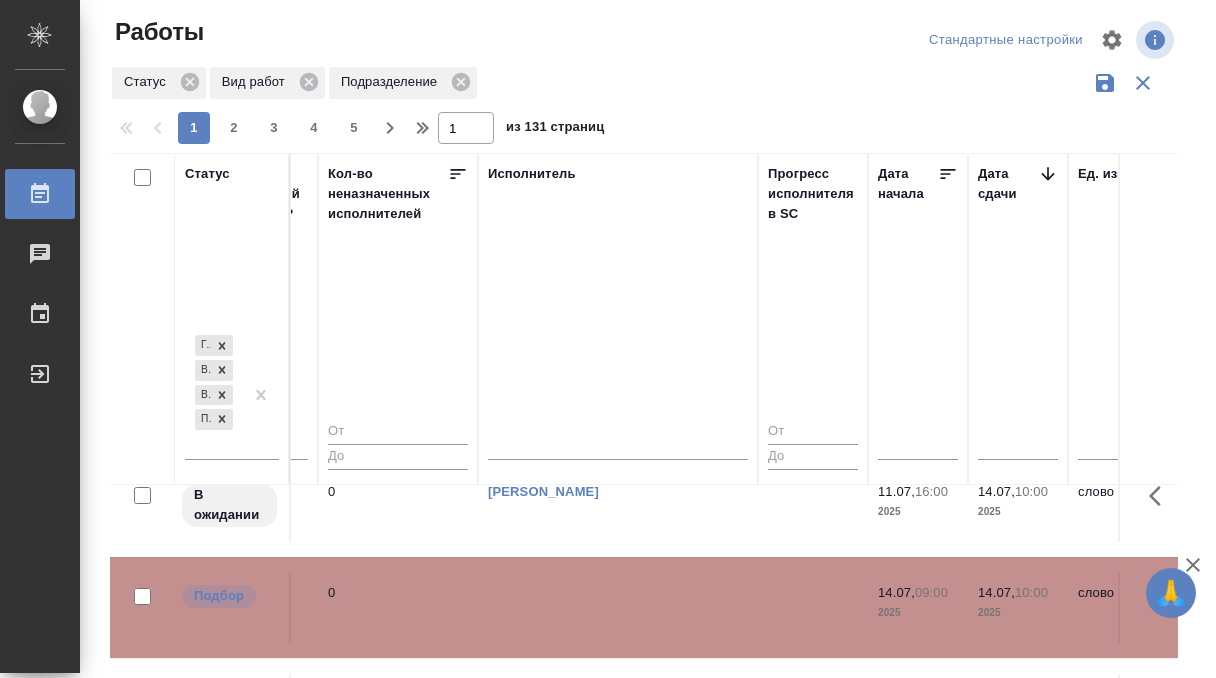 click at bounding box center (618, -1062) 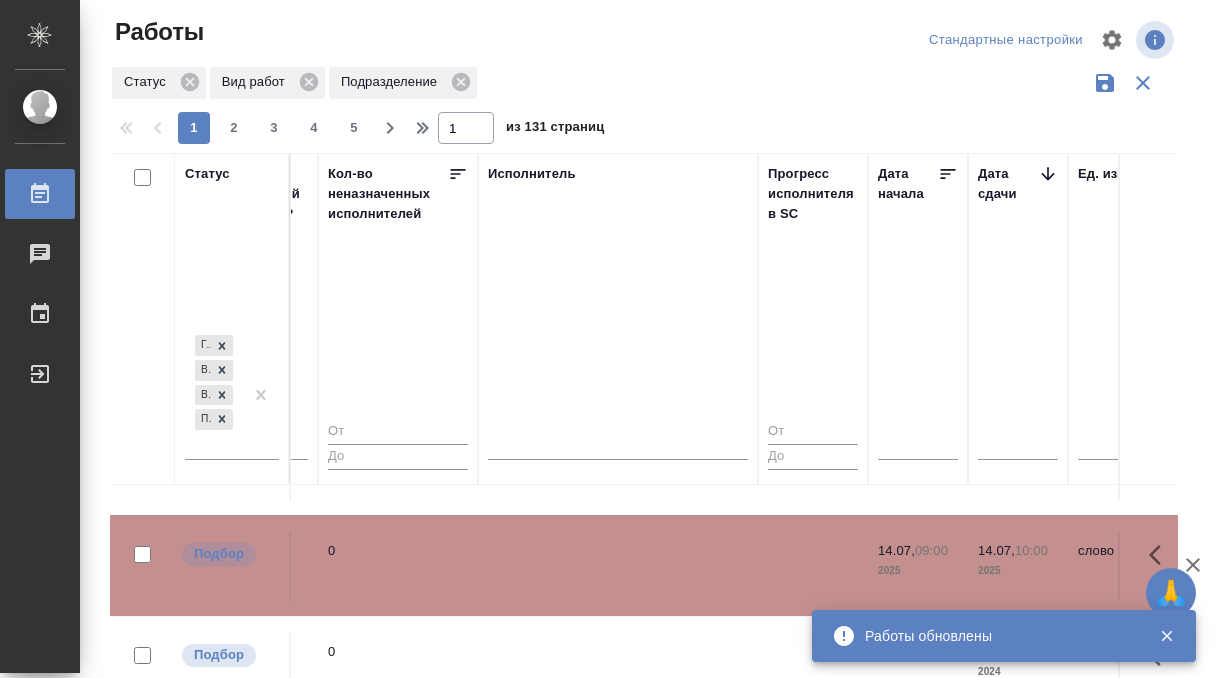 scroll, scrollTop: 1696, scrollLeft: 1142, axis: both 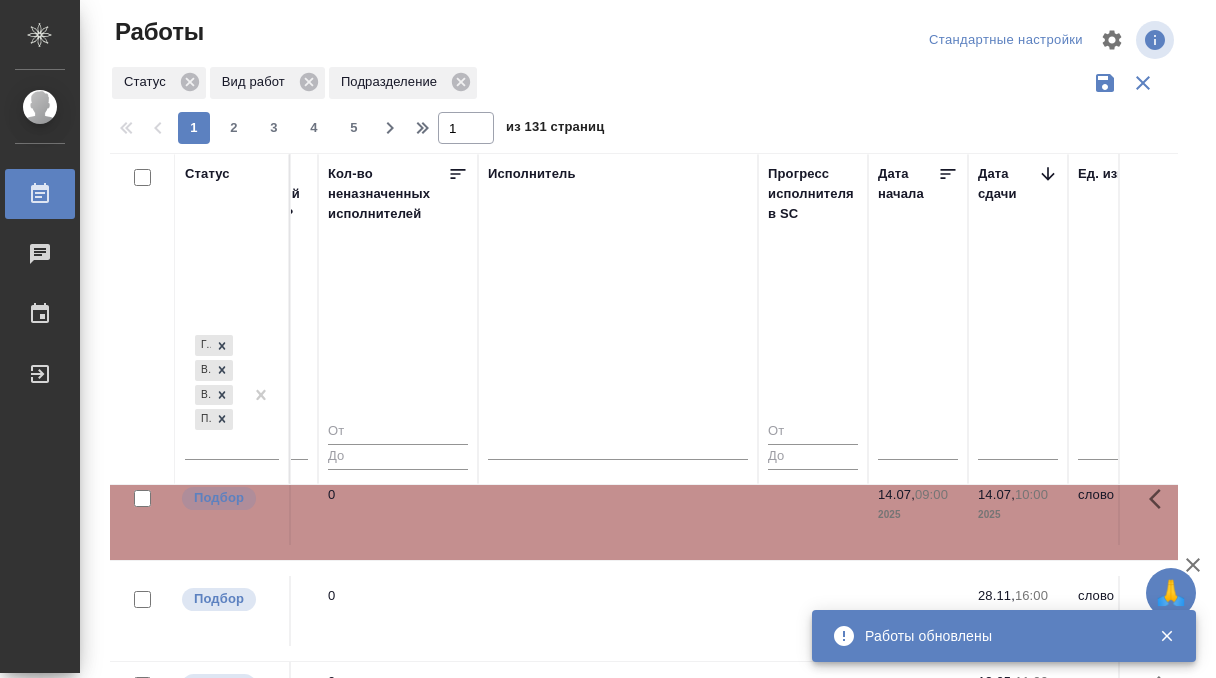 click 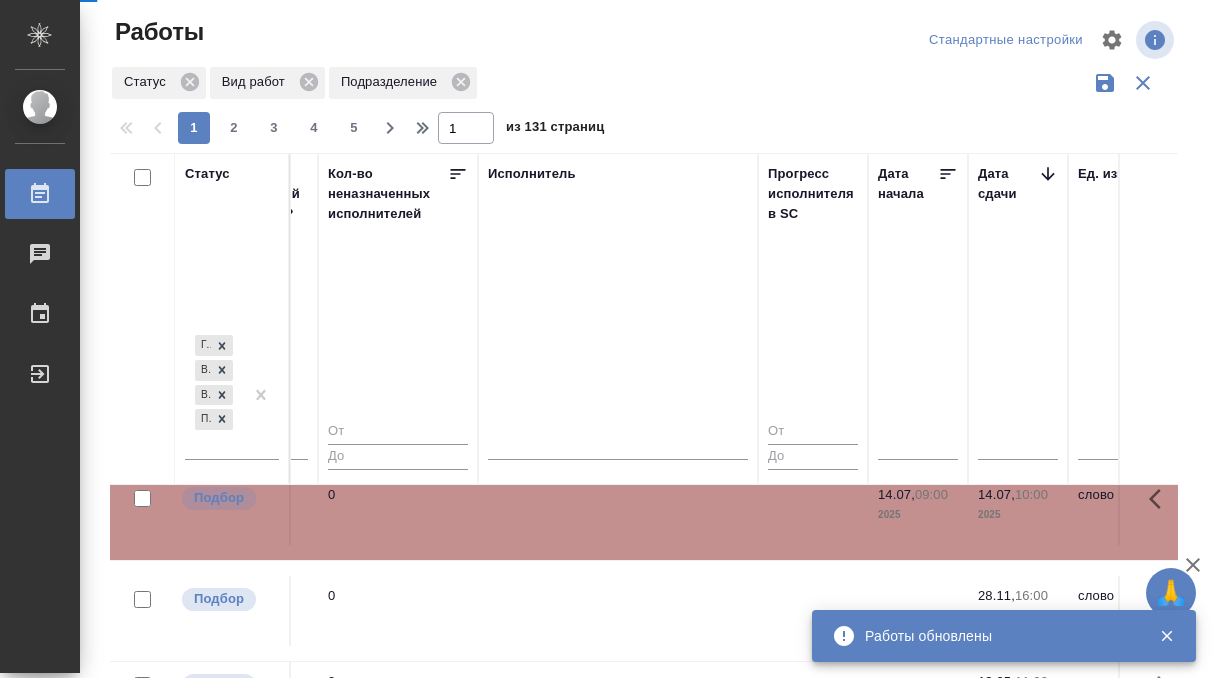 scroll, scrollTop: 917, scrollLeft: 1142, axis: both 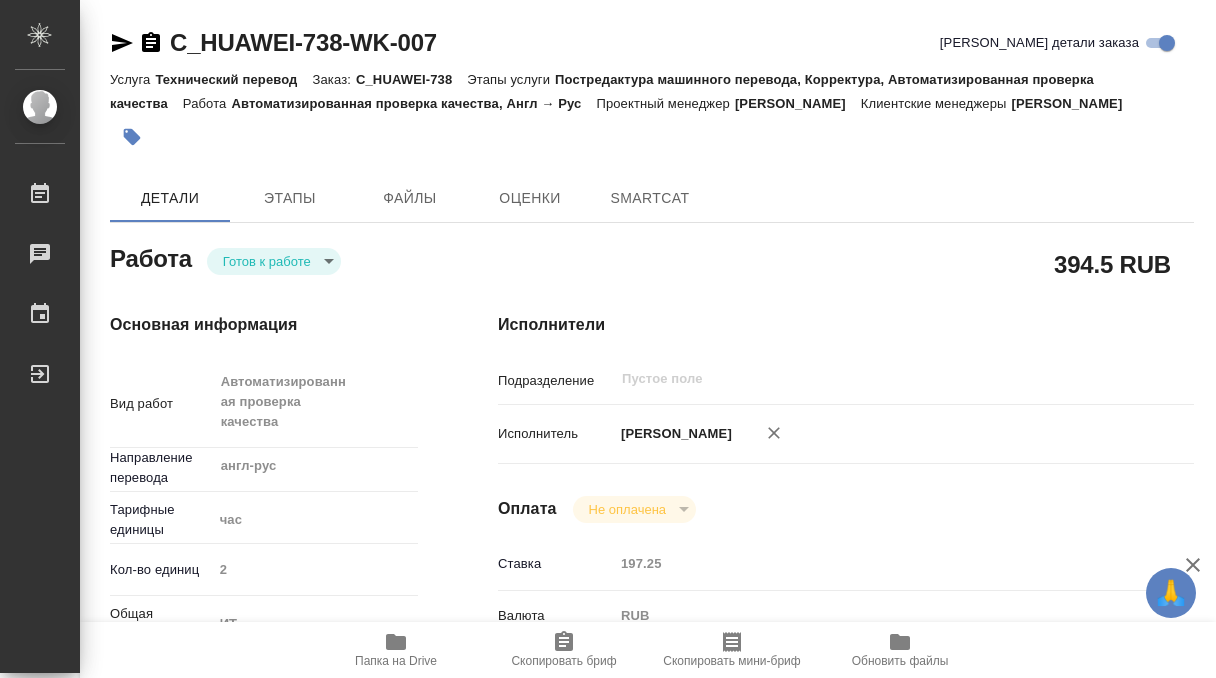 type on "x" 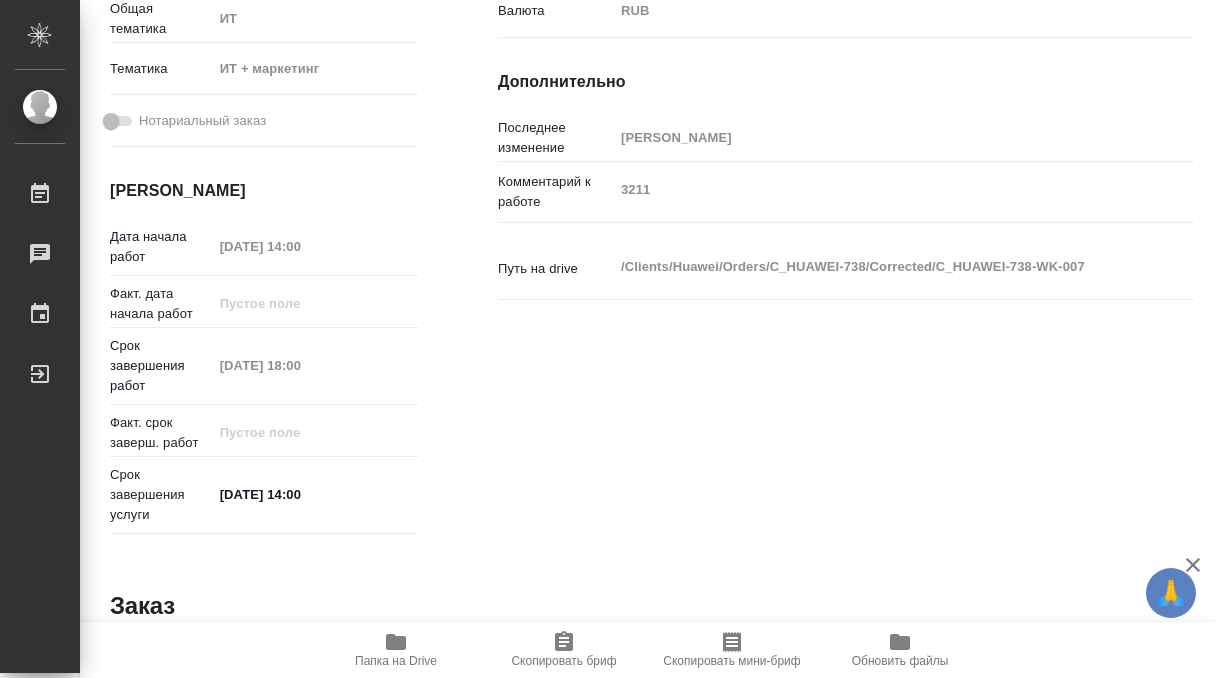 type on "x" 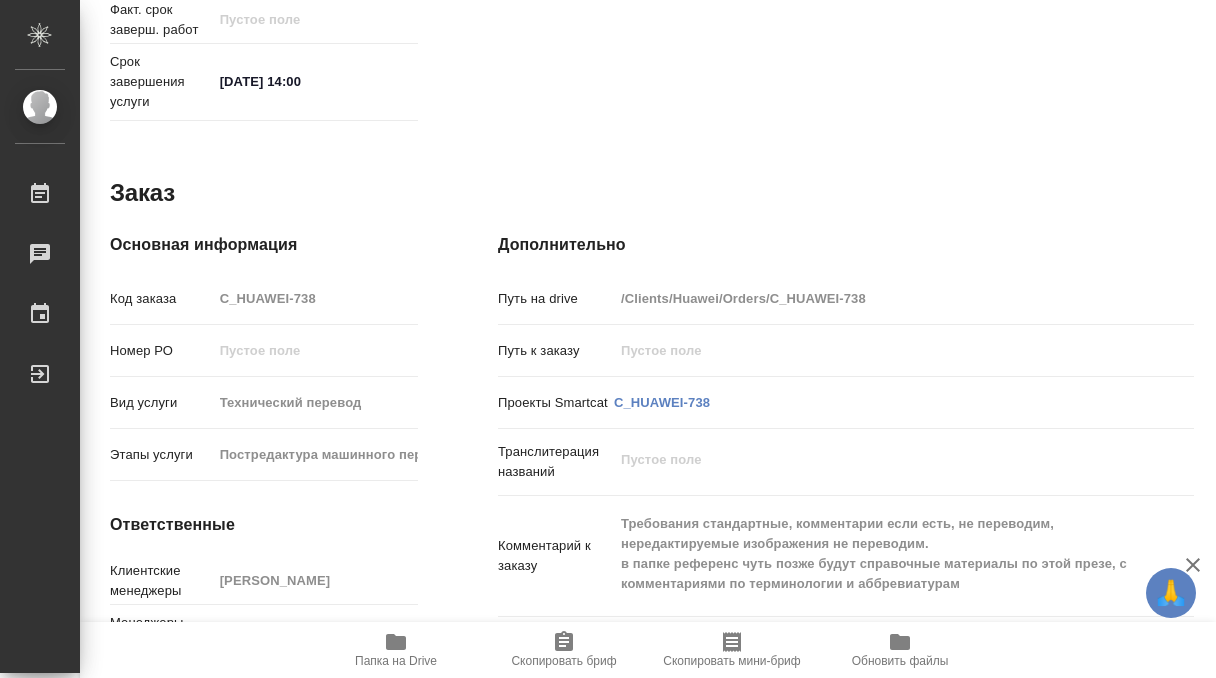 scroll, scrollTop: 1108, scrollLeft: 0, axis: vertical 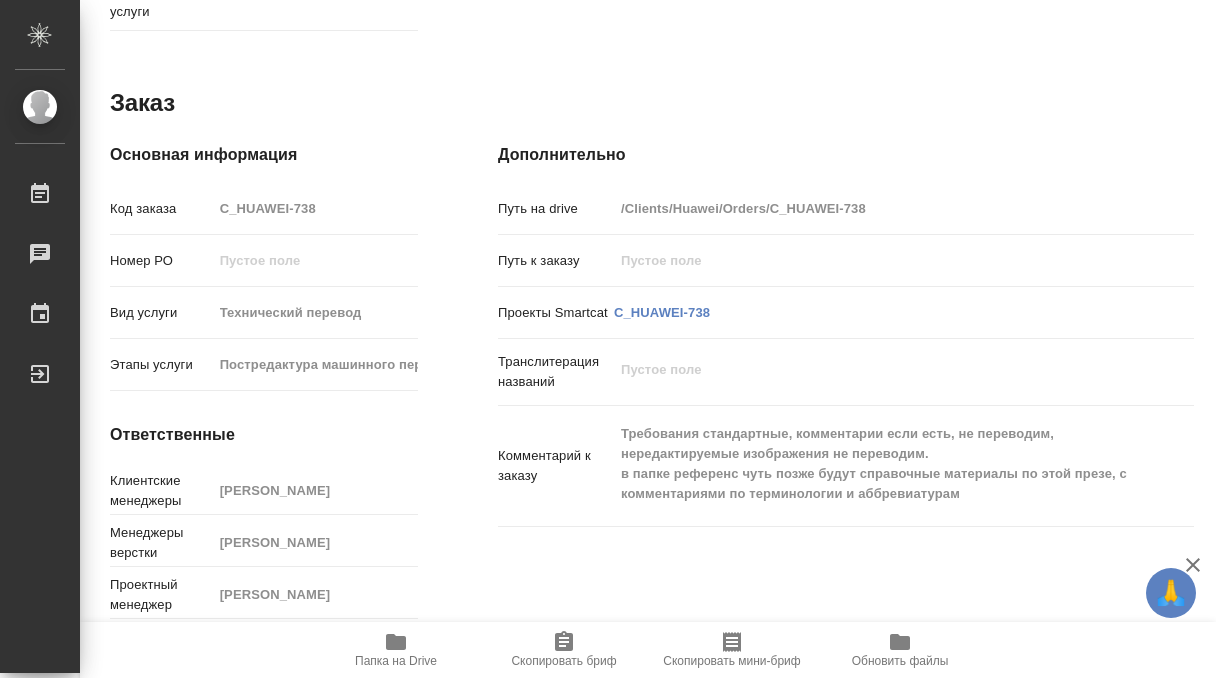type on "x" 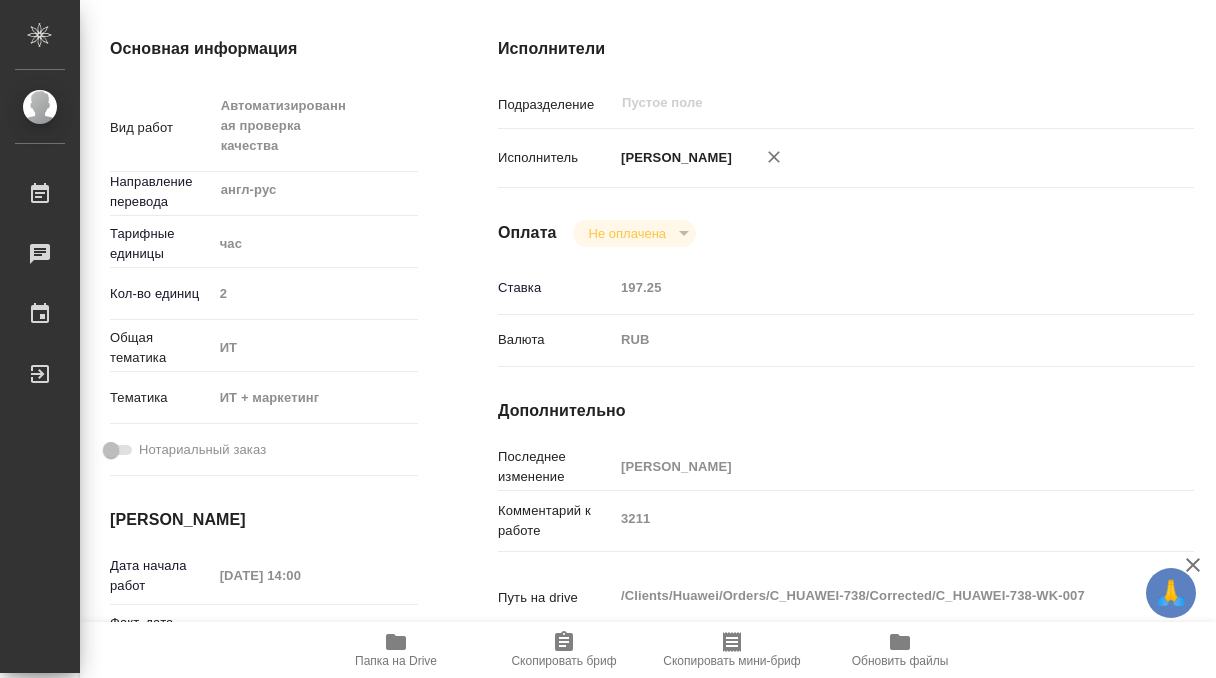 scroll, scrollTop: 0, scrollLeft: 0, axis: both 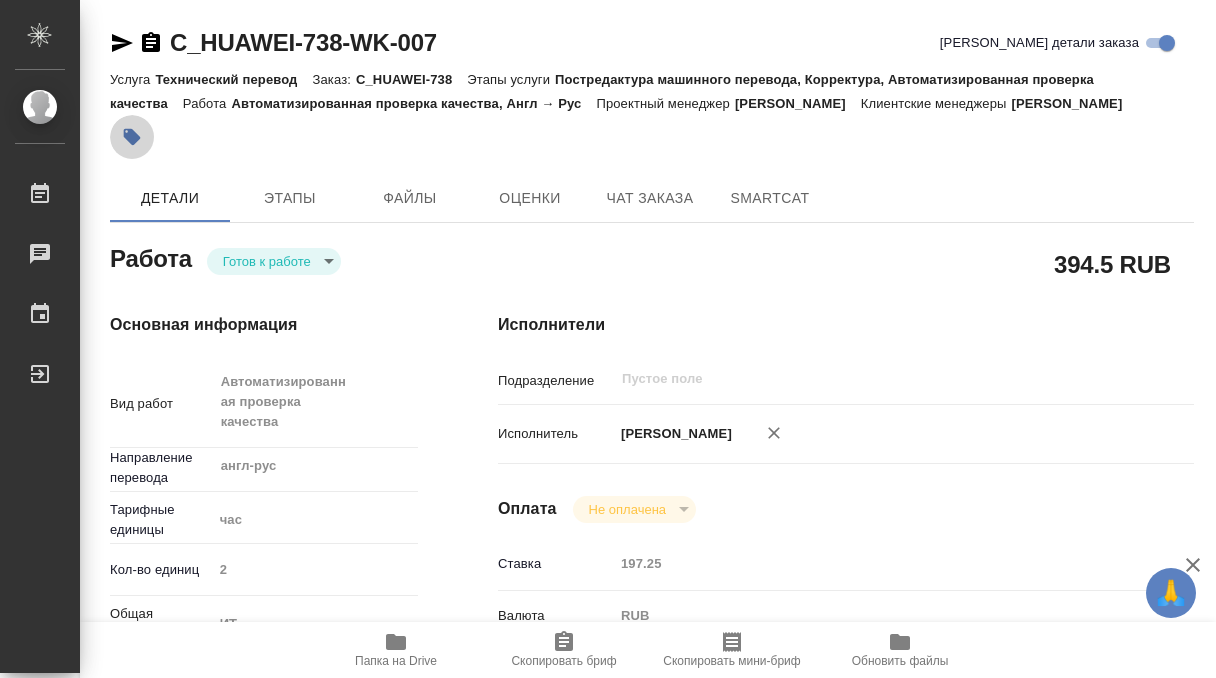 click 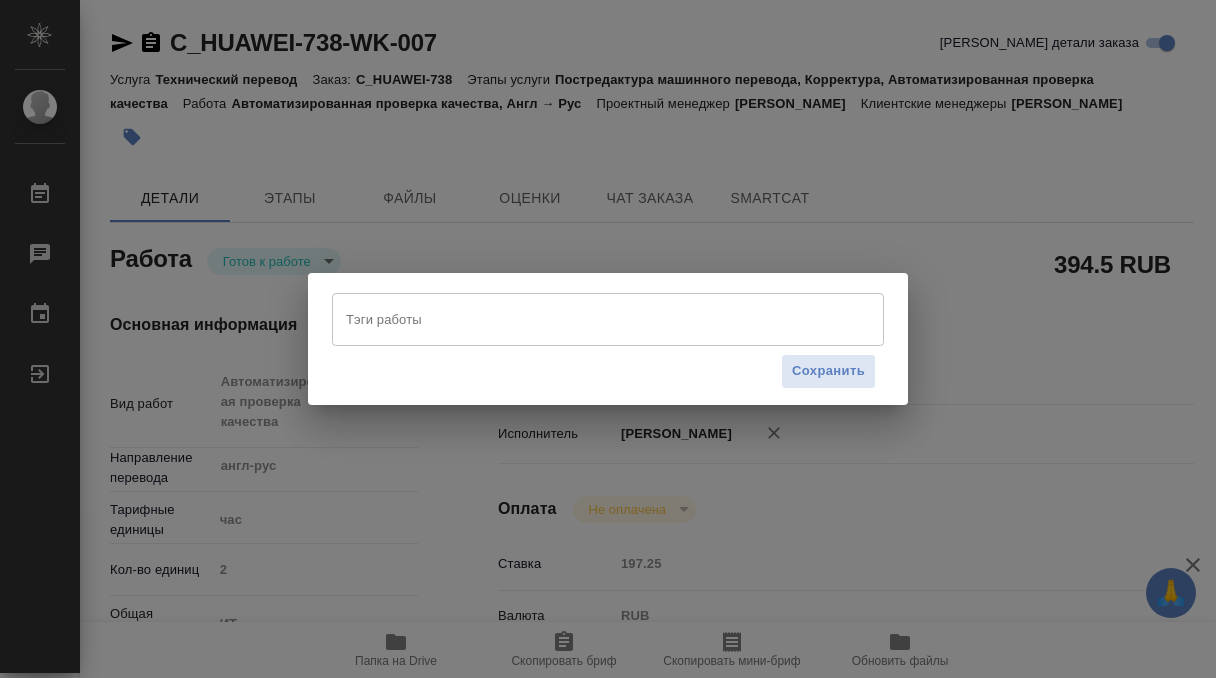 click on "Тэги работы" at bounding box center (589, 319) 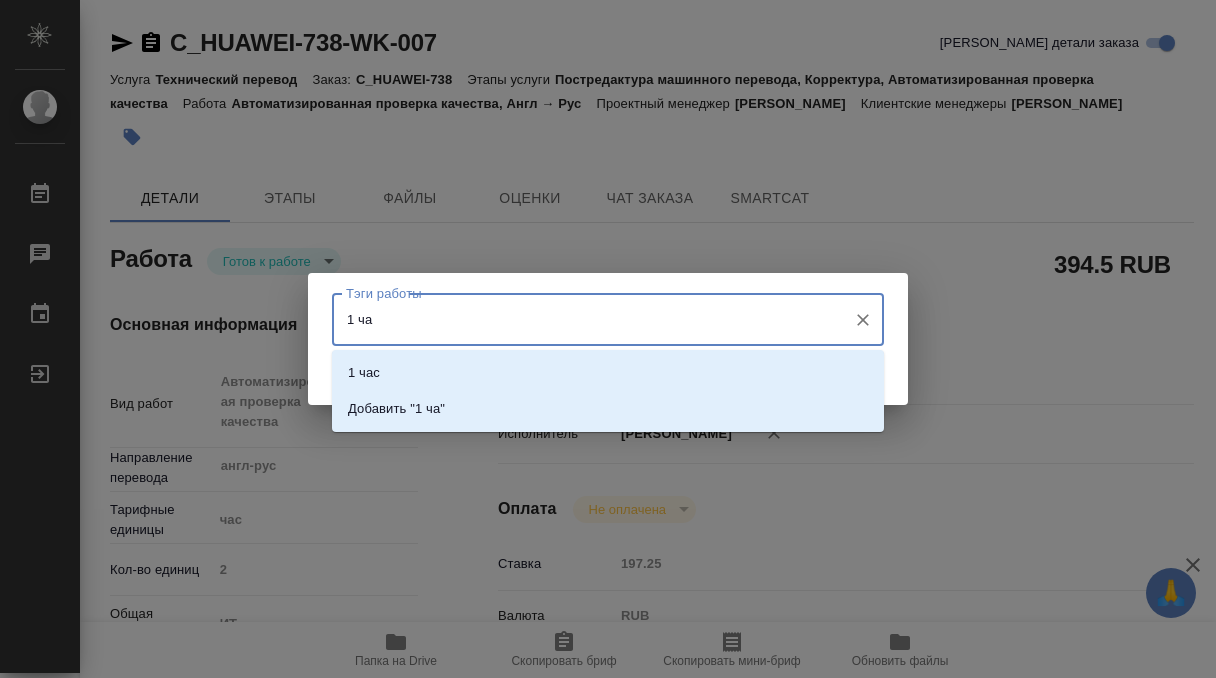 type on "1 час" 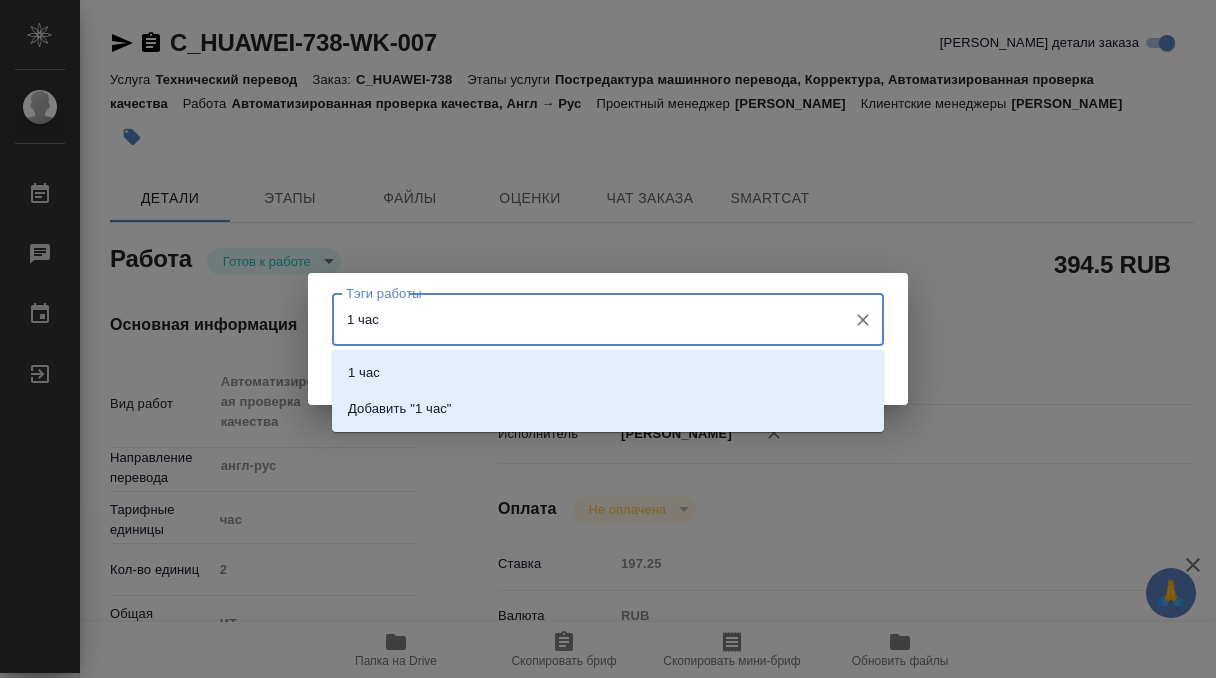 type 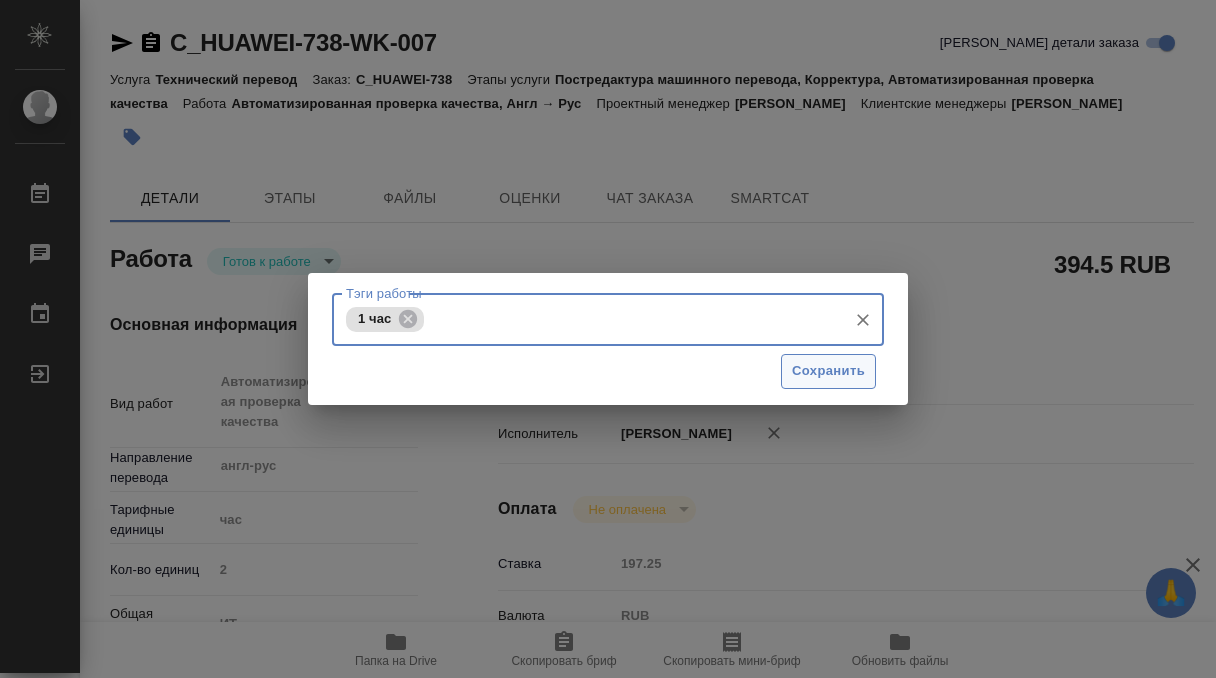 click on "Сохранить" at bounding box center (828, 371) 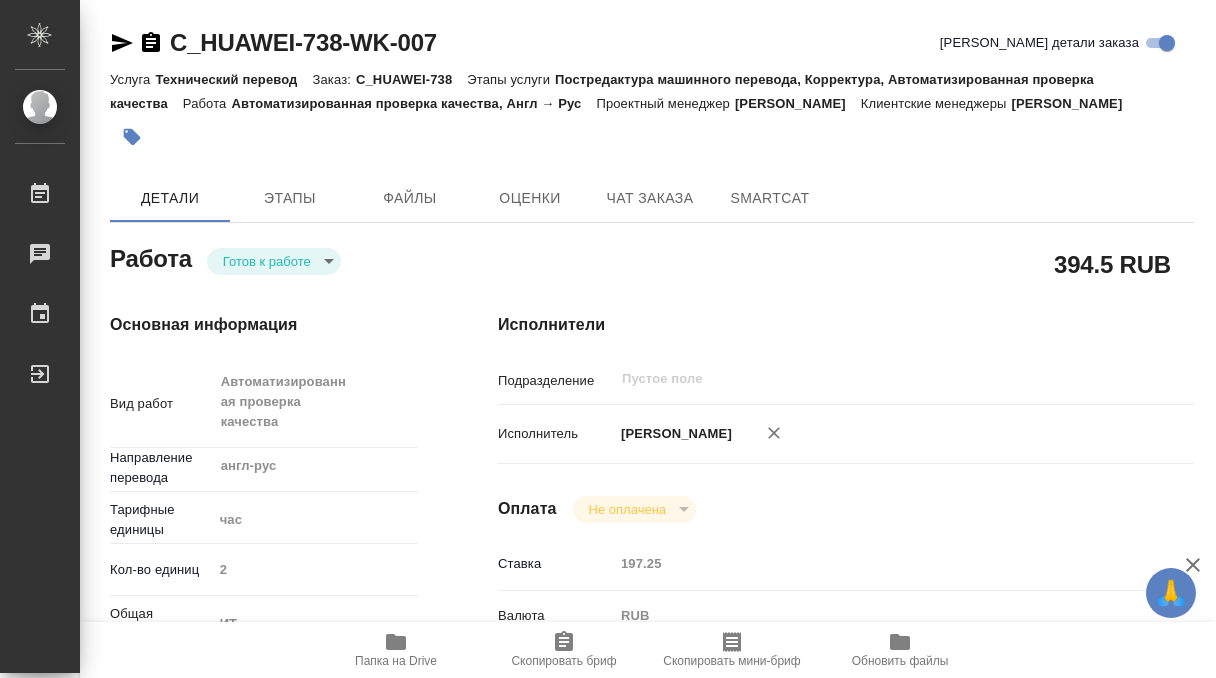 click on "🙏 .cls-1
fill:#fff;
AWATERA Kobzeva Elizaveta Работы 0 Чаты График Выйти C_HUAWEI-738-WK-007 Кратко детали заказа Услуга Технический перевод  Заказ: C_HUAWEI-738 Этапы услуги Постредактура машинного перевода, Корректура, Автоматизированная проверка качества Работа Автоматизированная проверка качества, Англ → Рус Проектный менеджер Муталимов Марк Клиентские менеджеры Димитриева Юлия Детали Этапы Файлы Оценки Чат заказа SmartCat Работа Готов к работе readyForWork 394.5 RUB Основная информация Вид работ Автоматизированная проверка качества x ​ Направление перевода англ-рус ​ час 2" at bounding box center [608, 339] 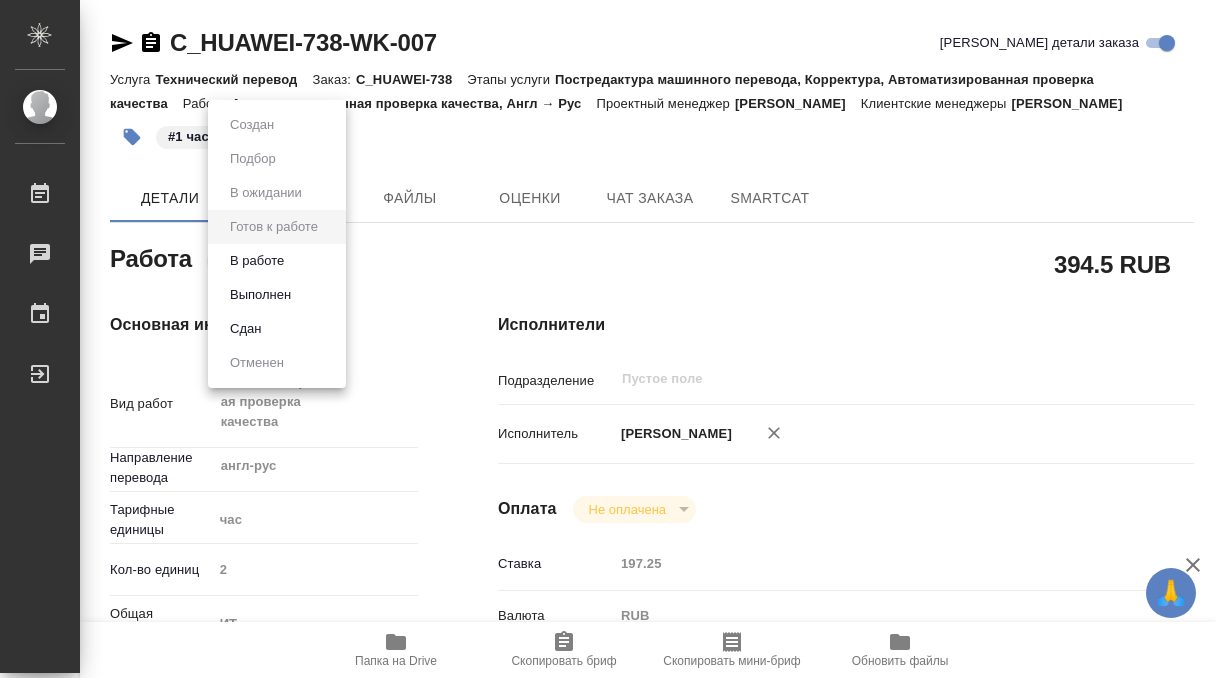type on "readyForWork" 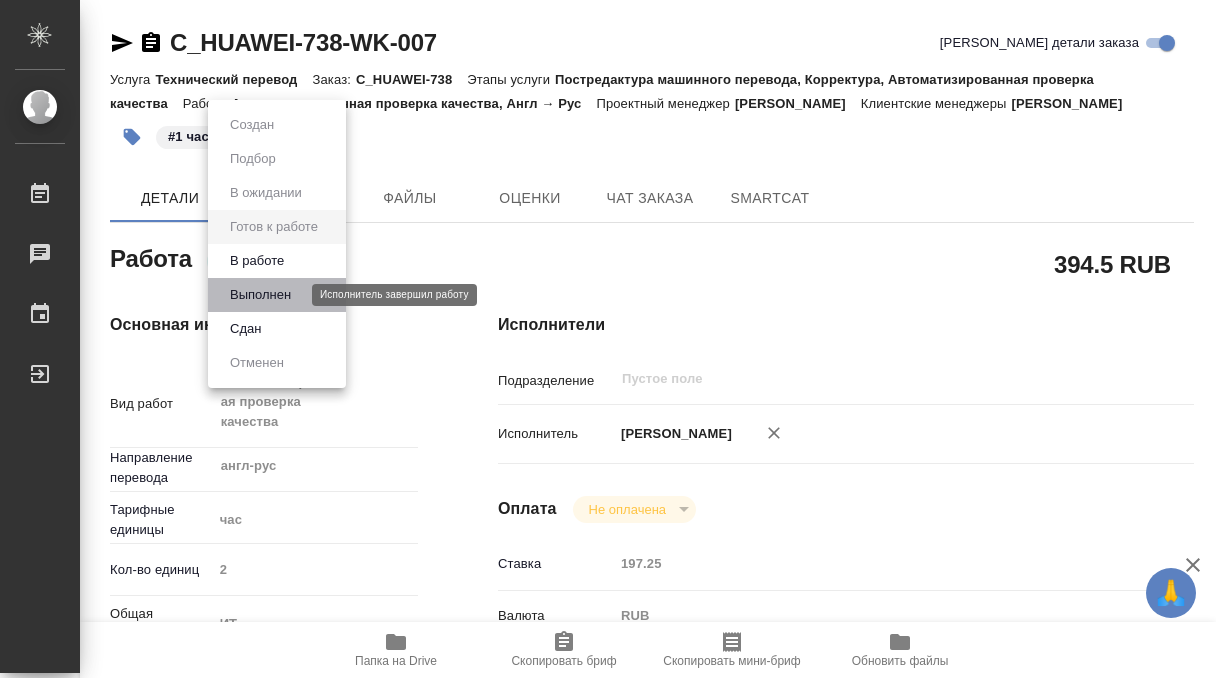 click on "Выполнен" at bounding box center (260, 295) 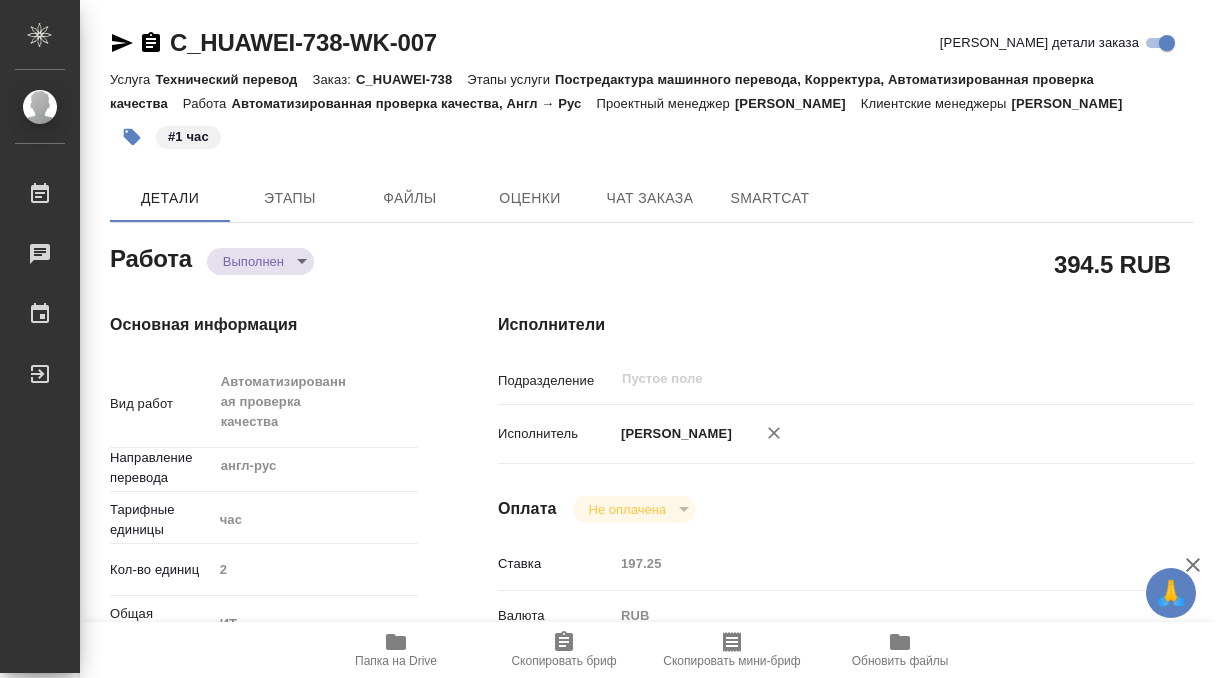 type on "x" 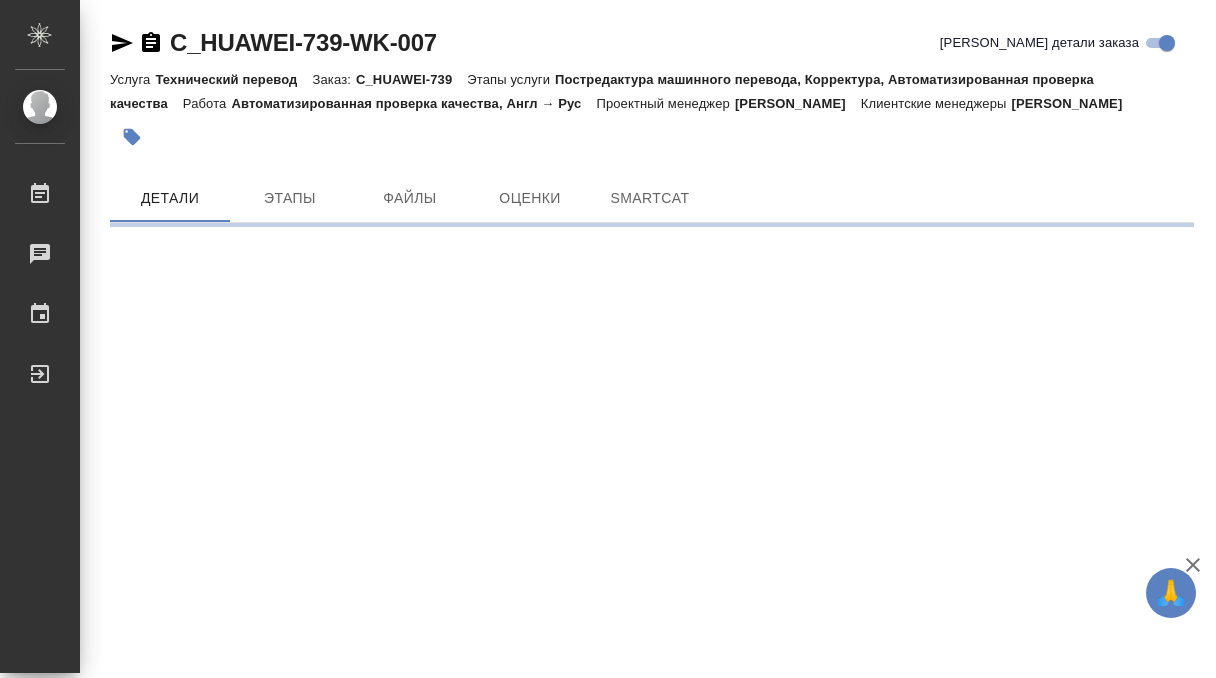 scroll, scrollTop: 0, scrollLeft: 0, axis: both 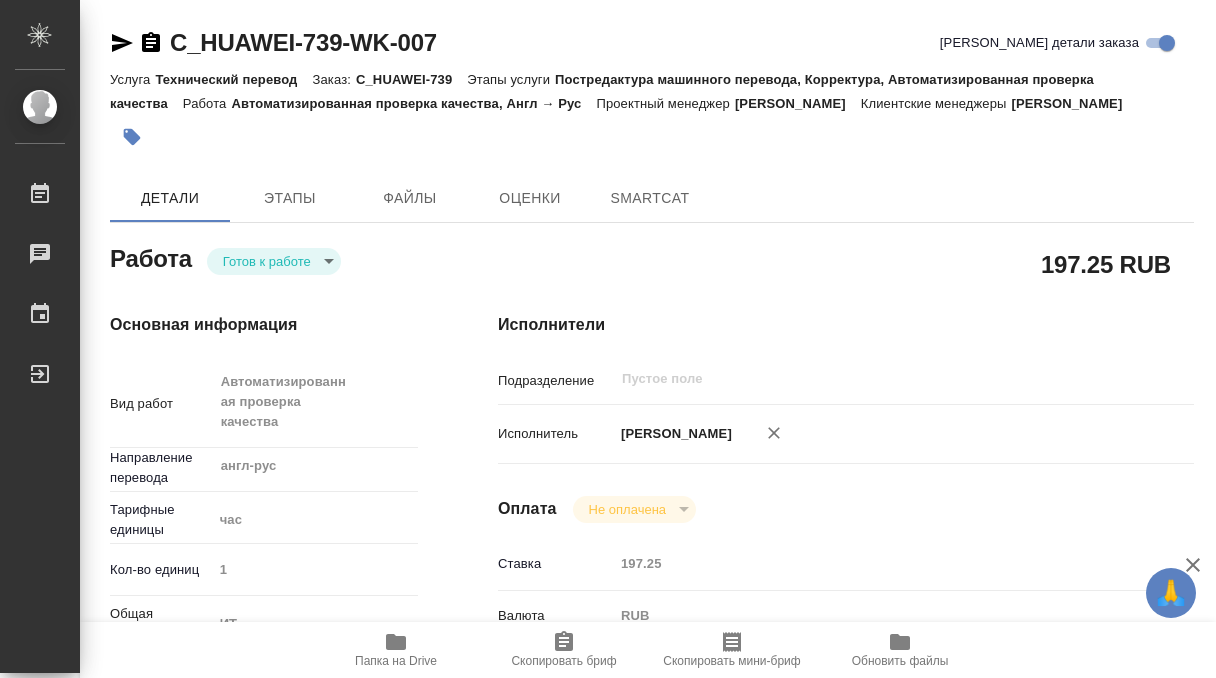 type on "x" 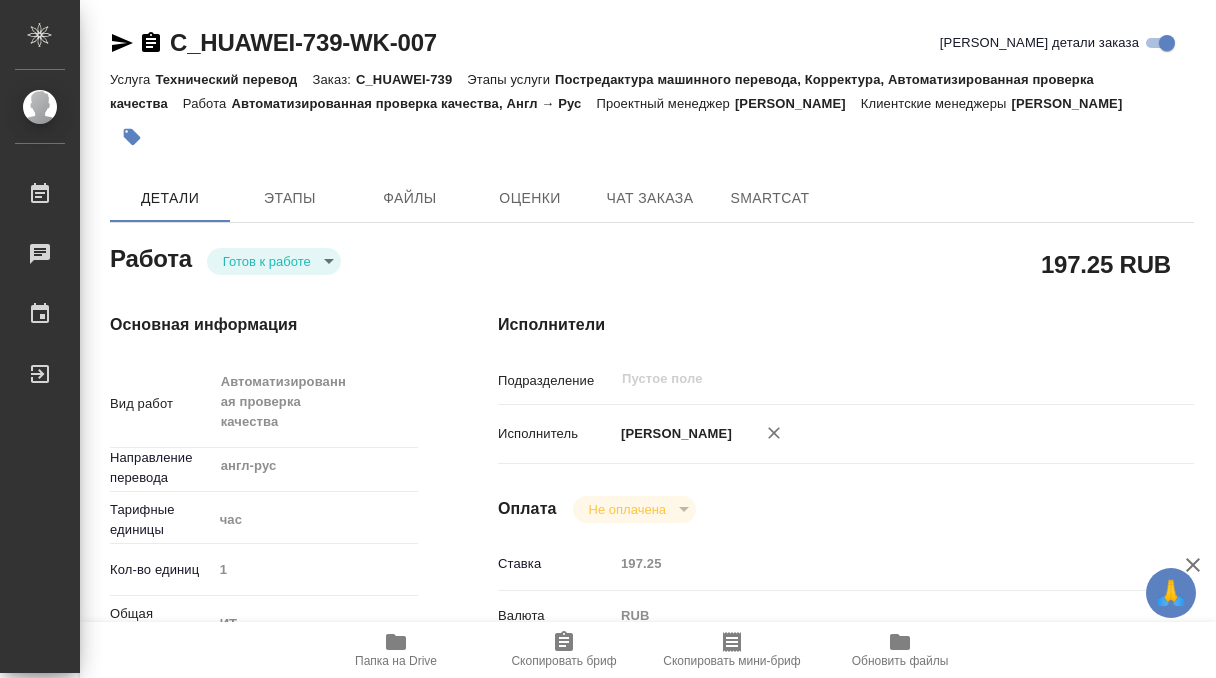 type on "x" 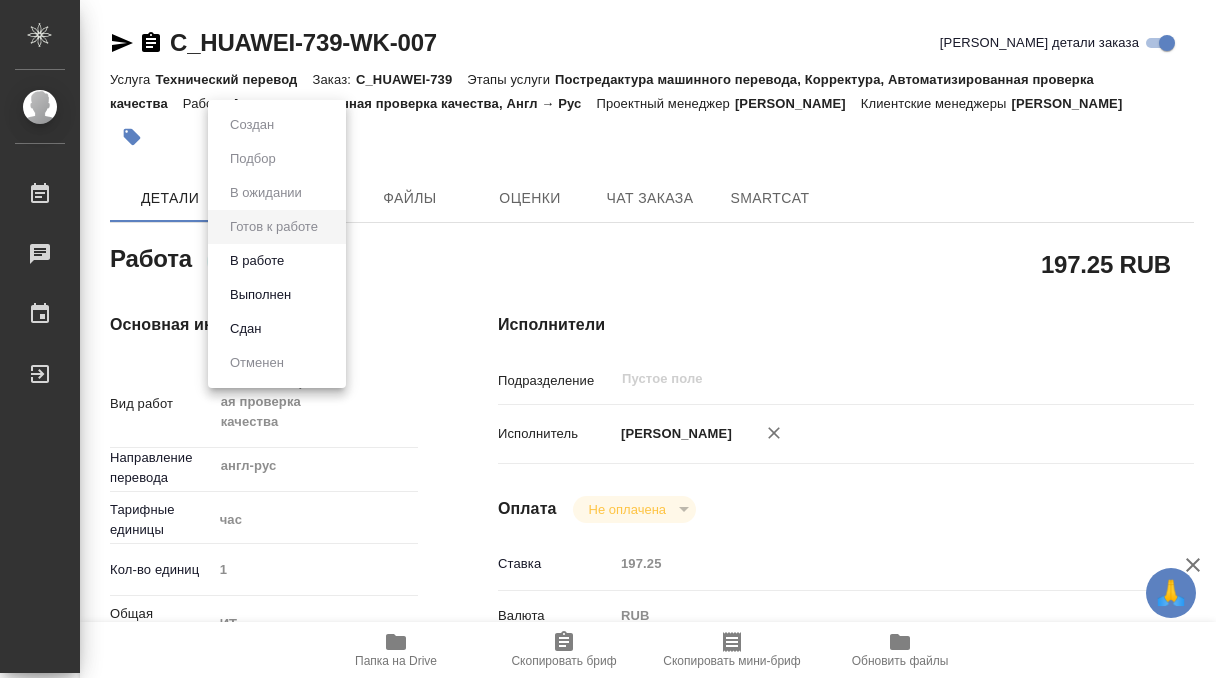 click on "Выполнен" at bounding box center [277, 295] 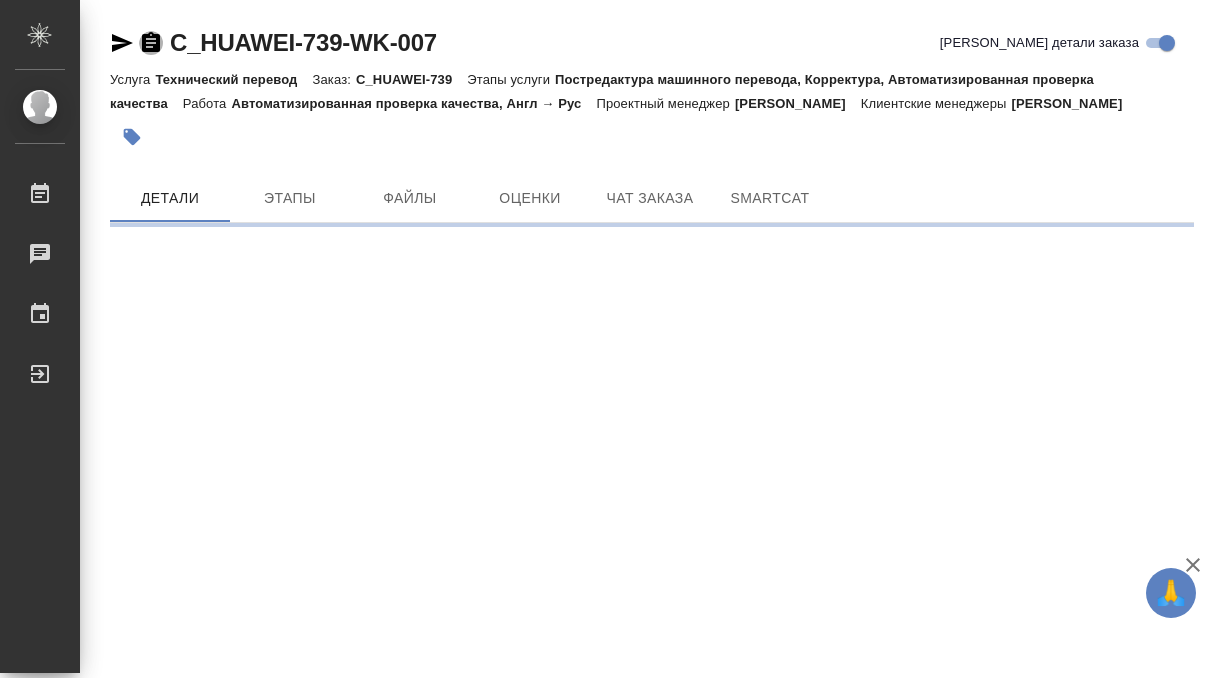 click 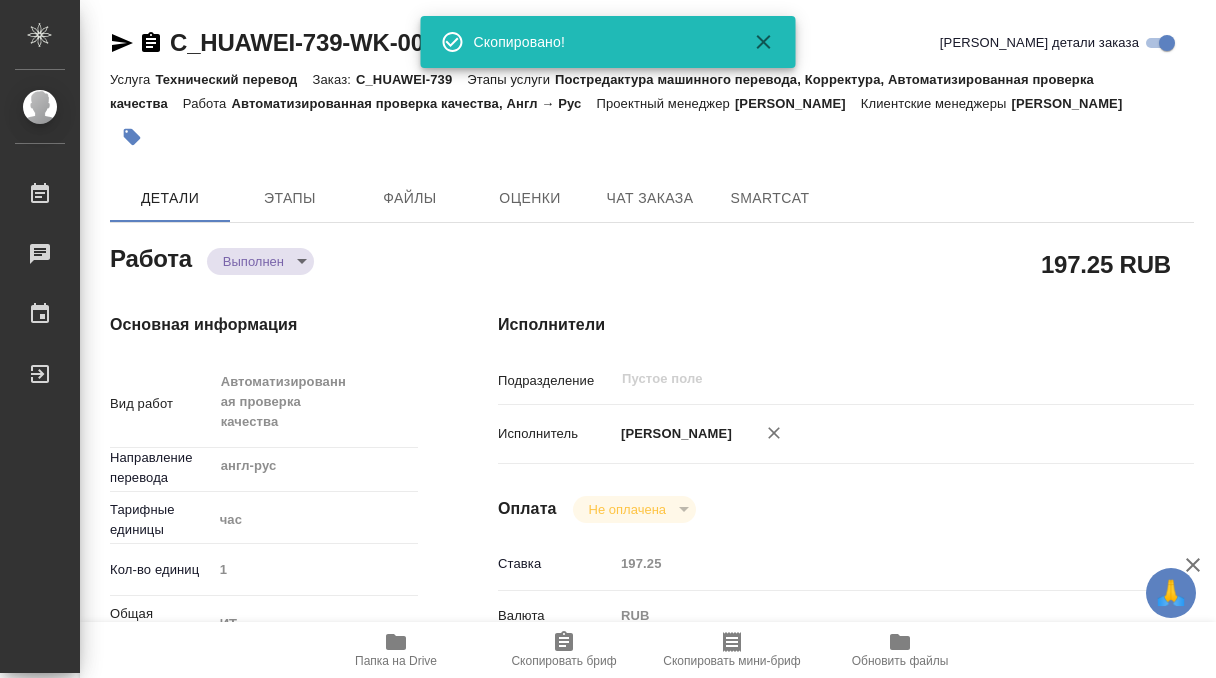 type on "x" 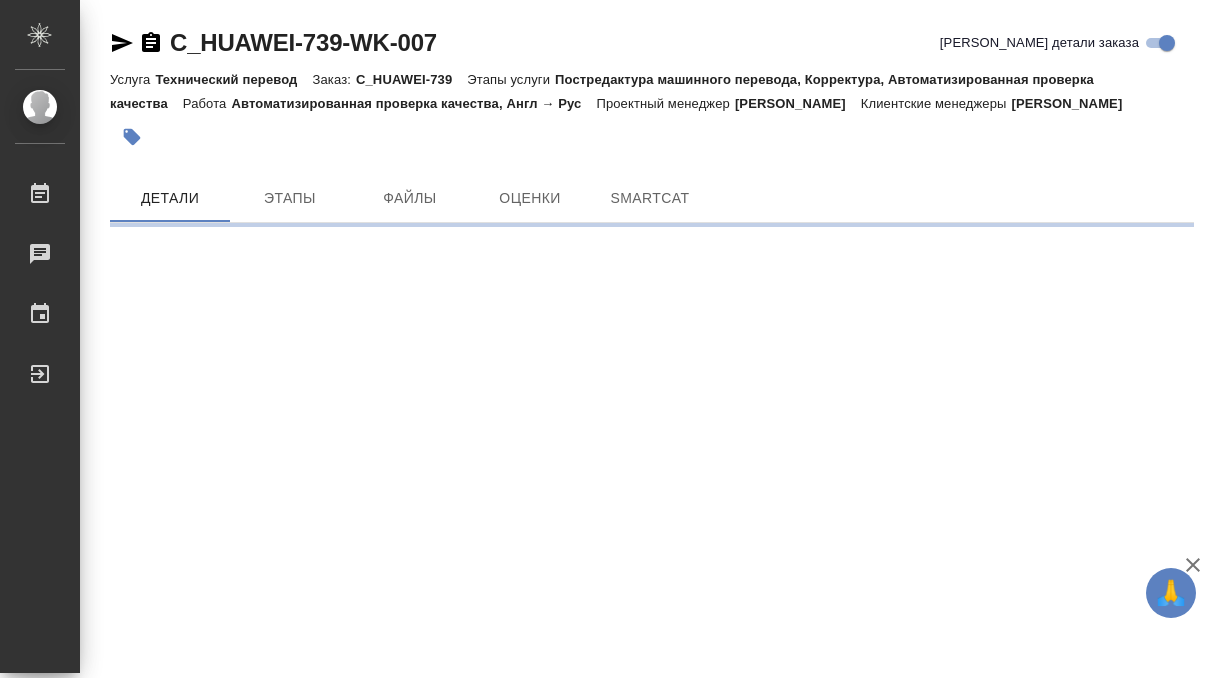 scroll, scrollTop: 0, scrollLeft: 0, axis: both 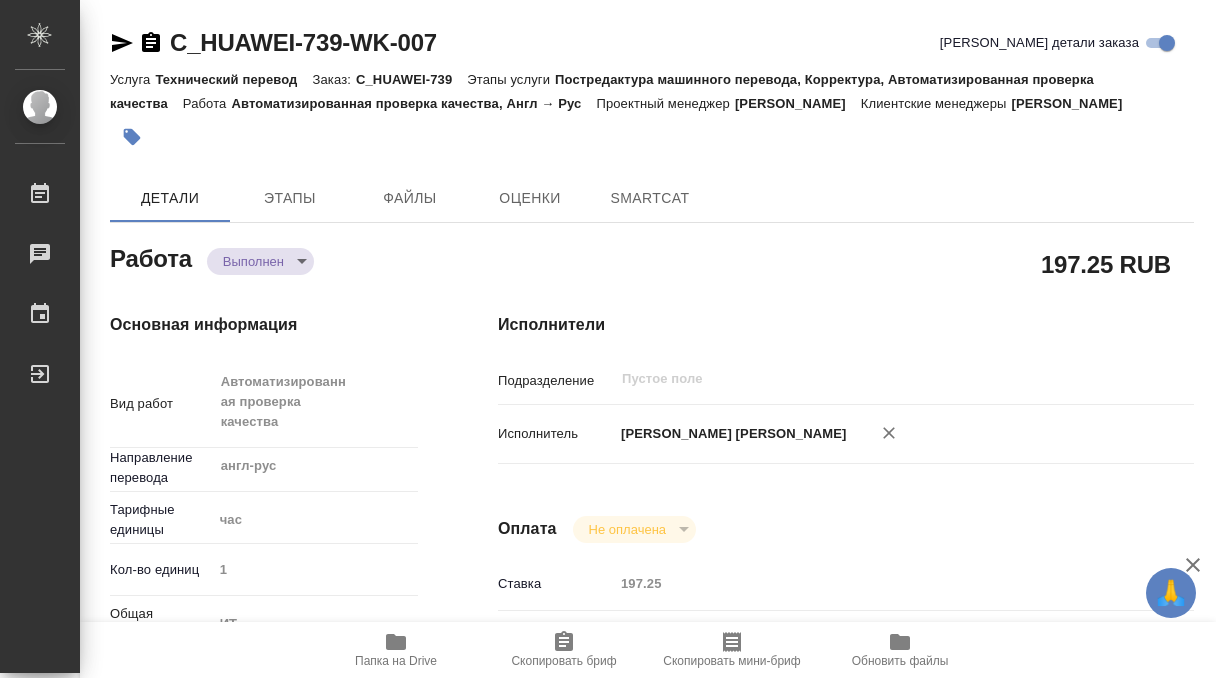 type on "x" 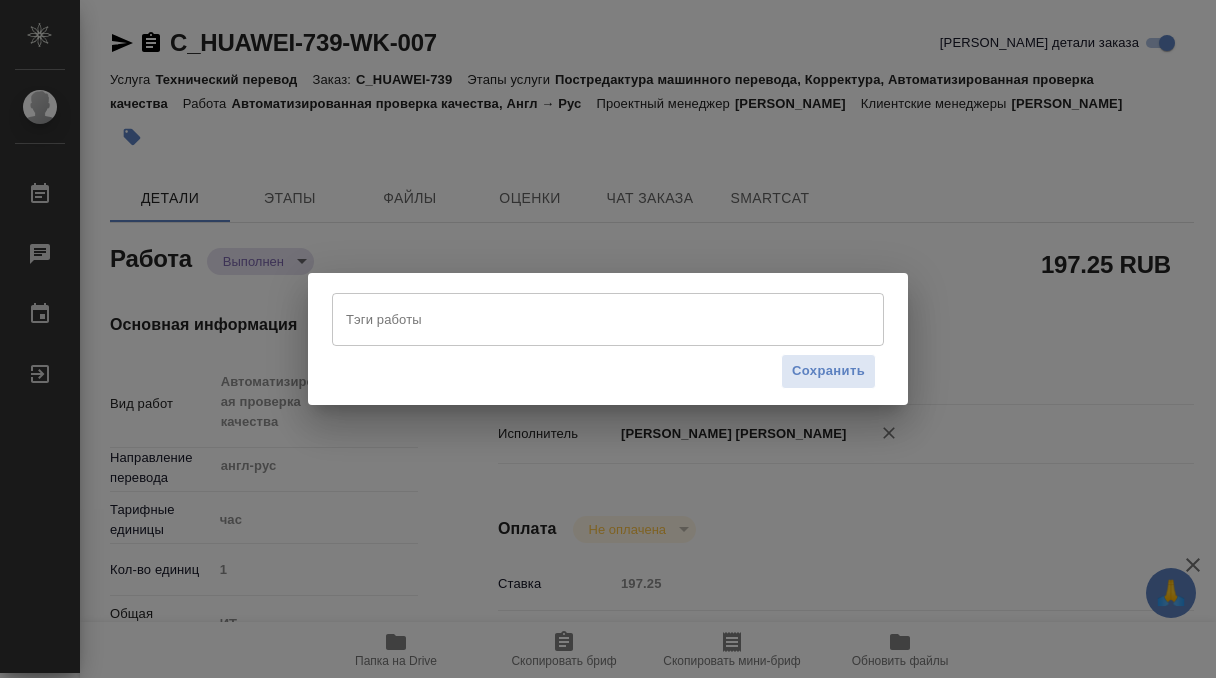 type on "x" 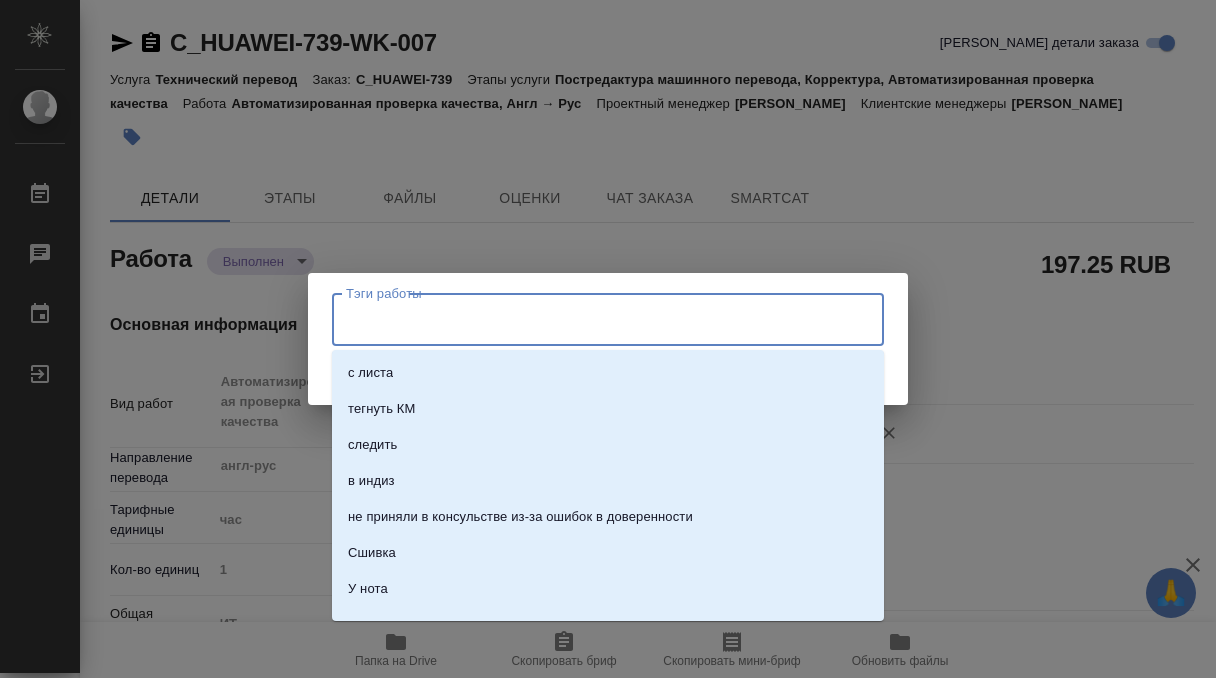 type on "x" 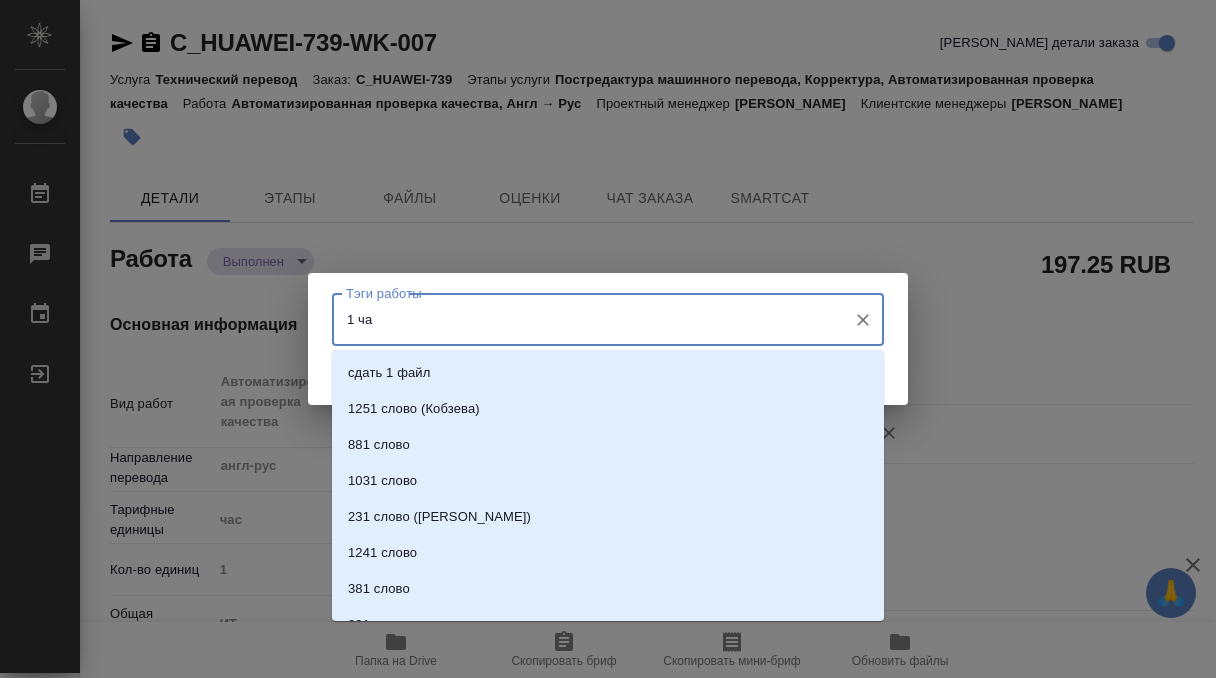 type on "1 час" 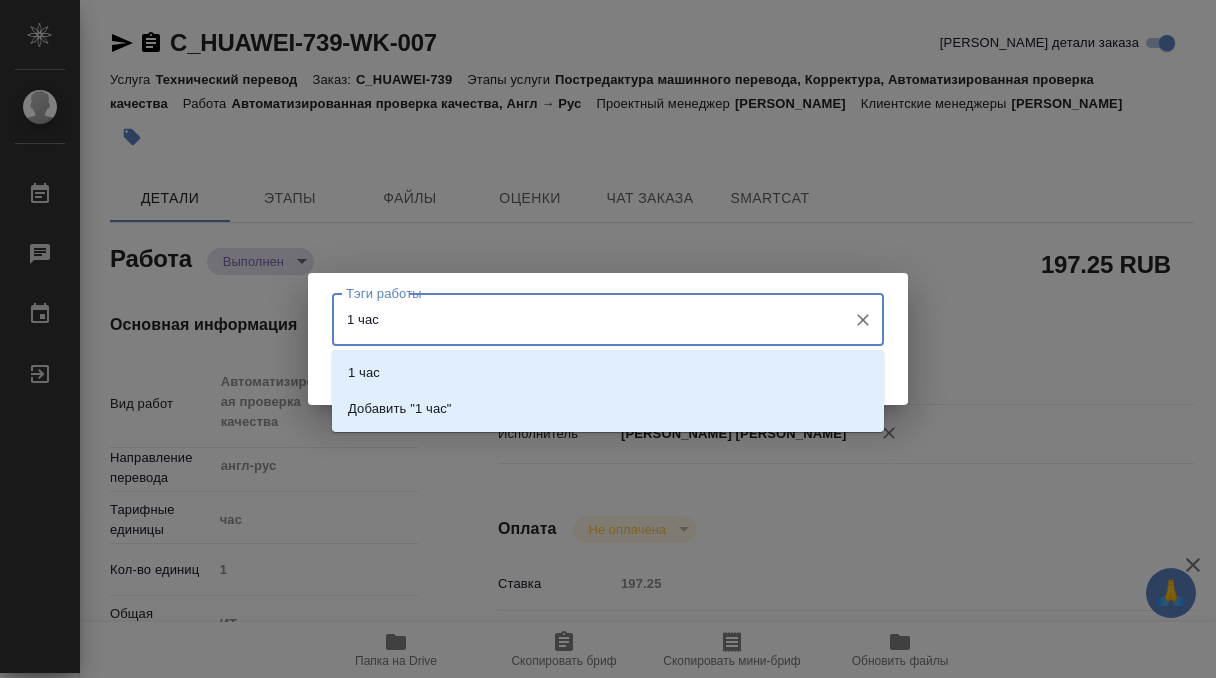 type 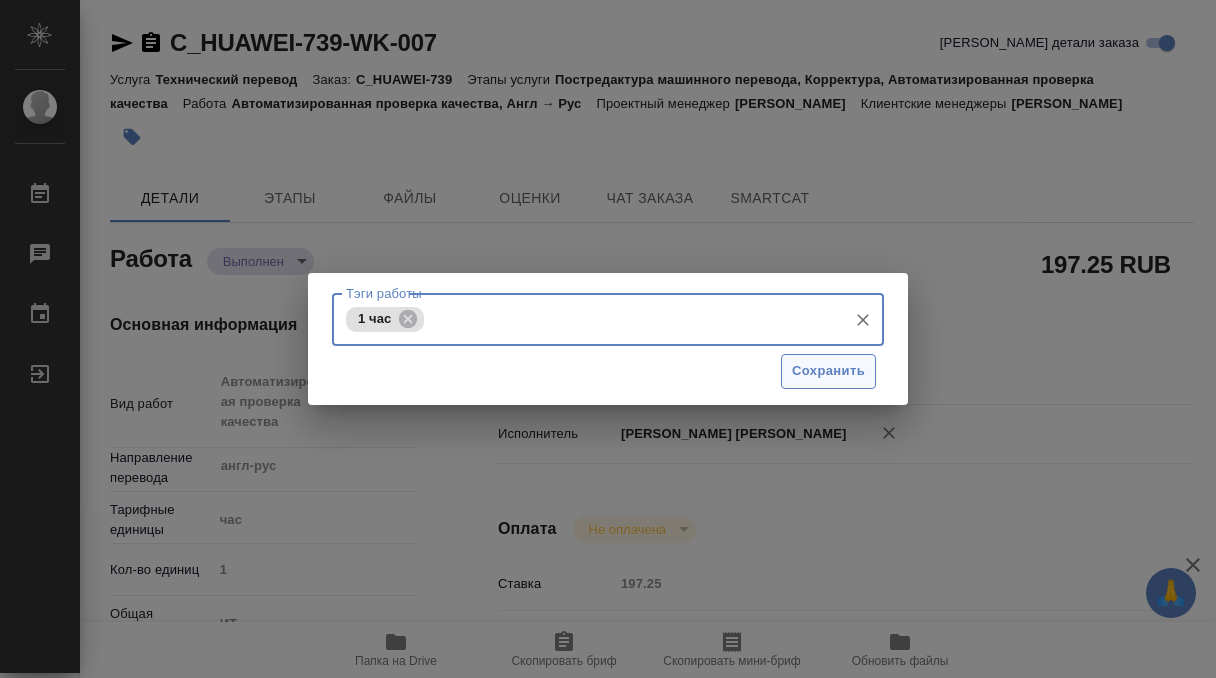 click on "Сохранить" at bounding box center [828, 371] 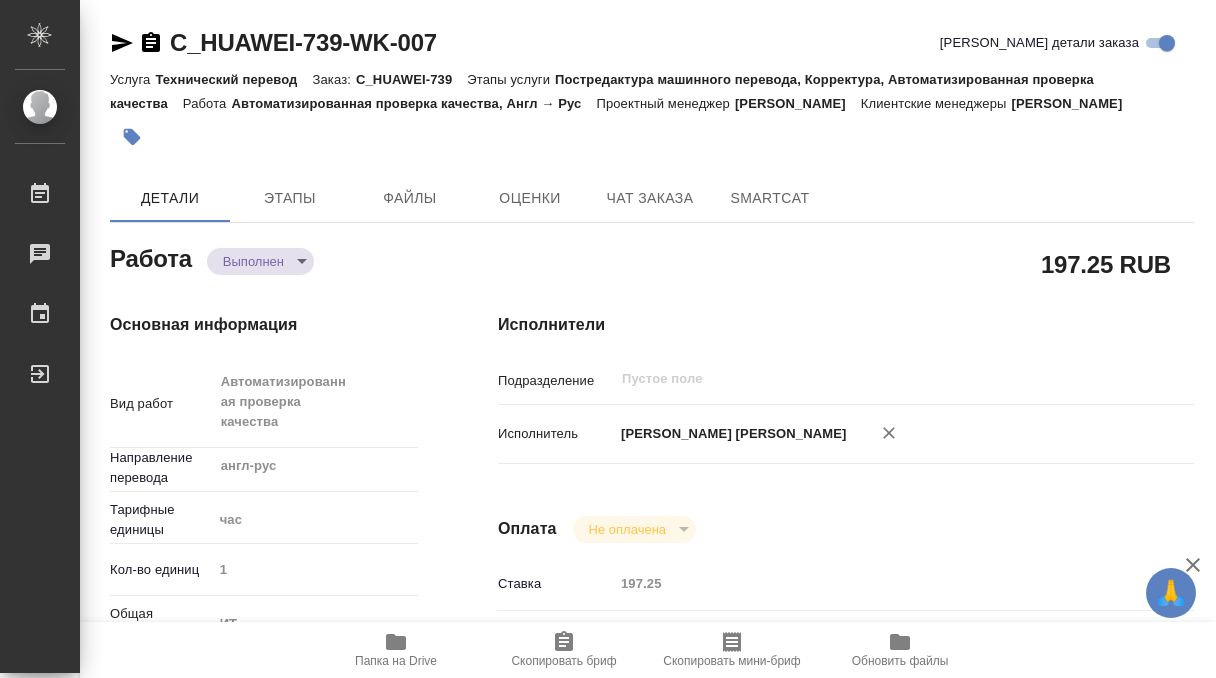 type on "completed" 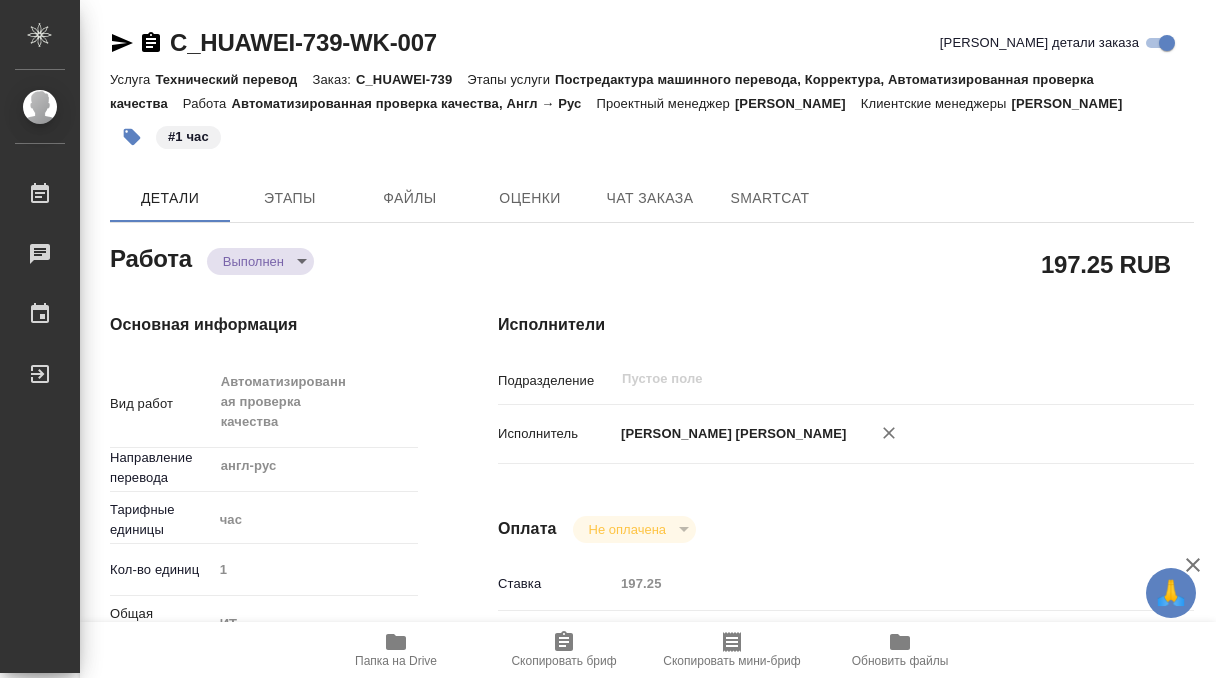 type on "x" 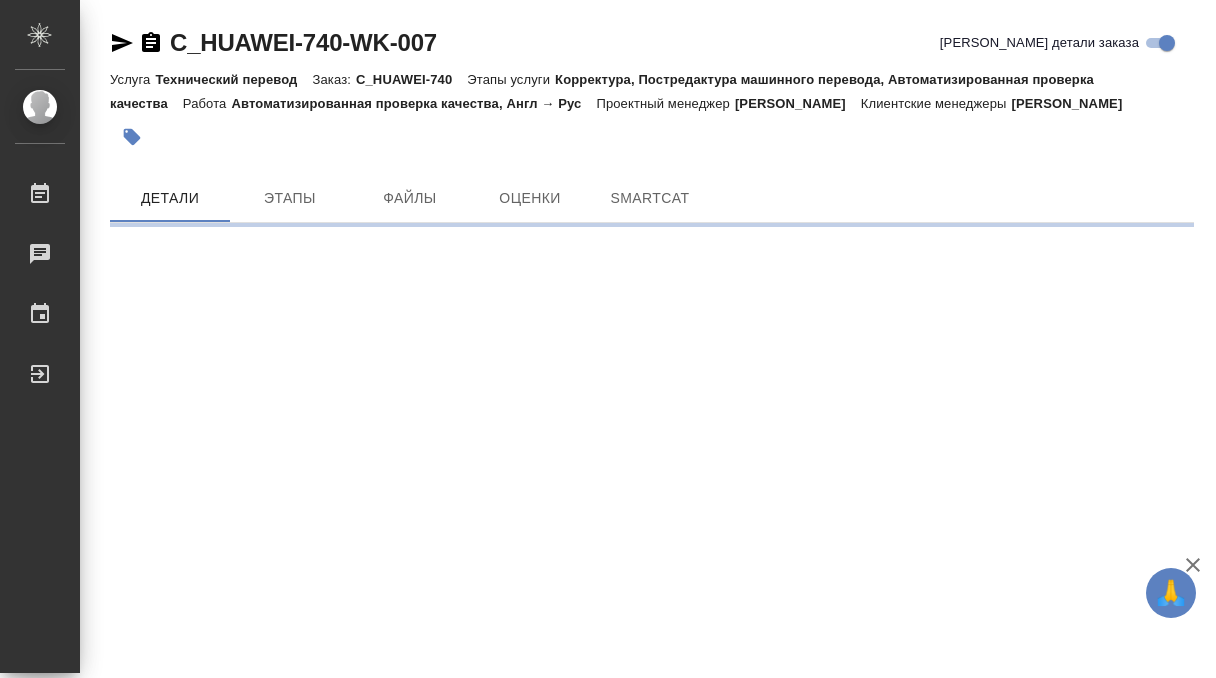 scroll, scrollTop: 0, scrollLeft: 0, axis: both 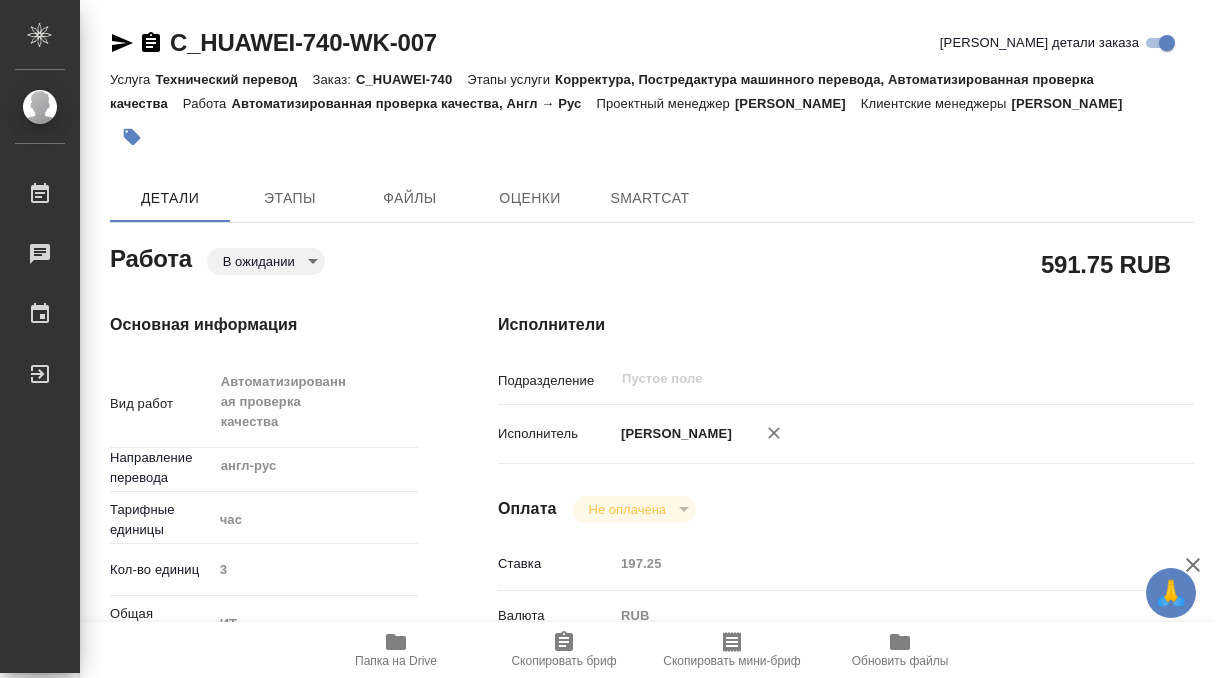 type on "x" 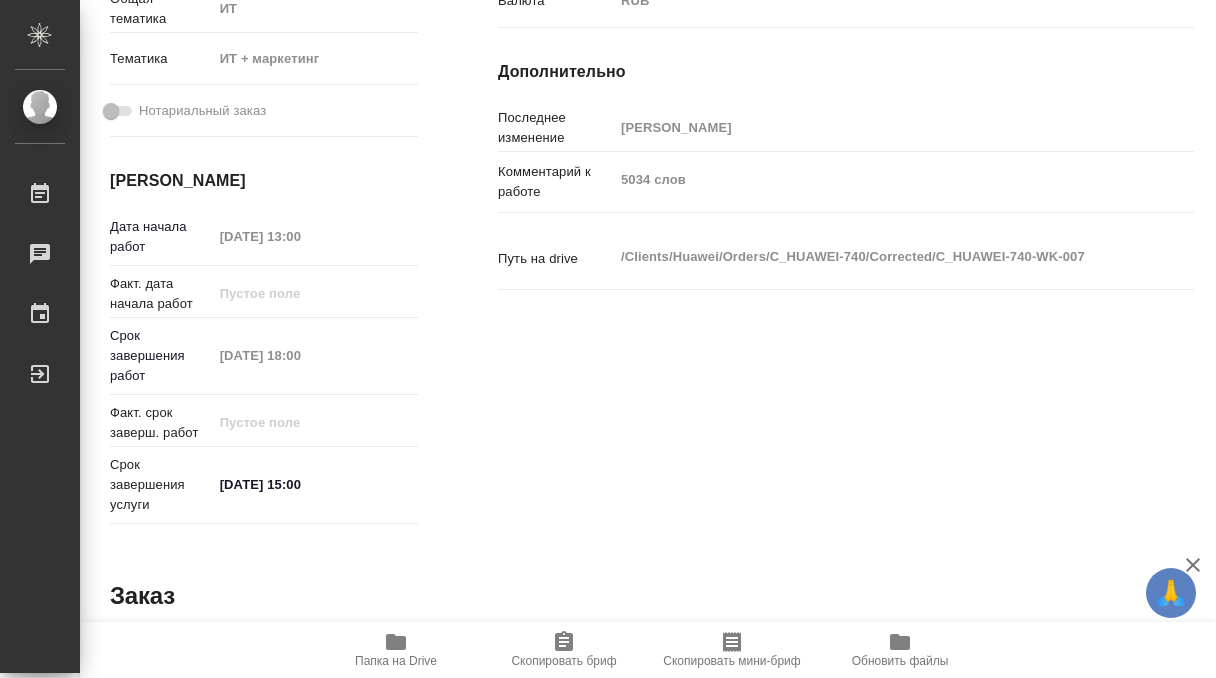 type on "x" 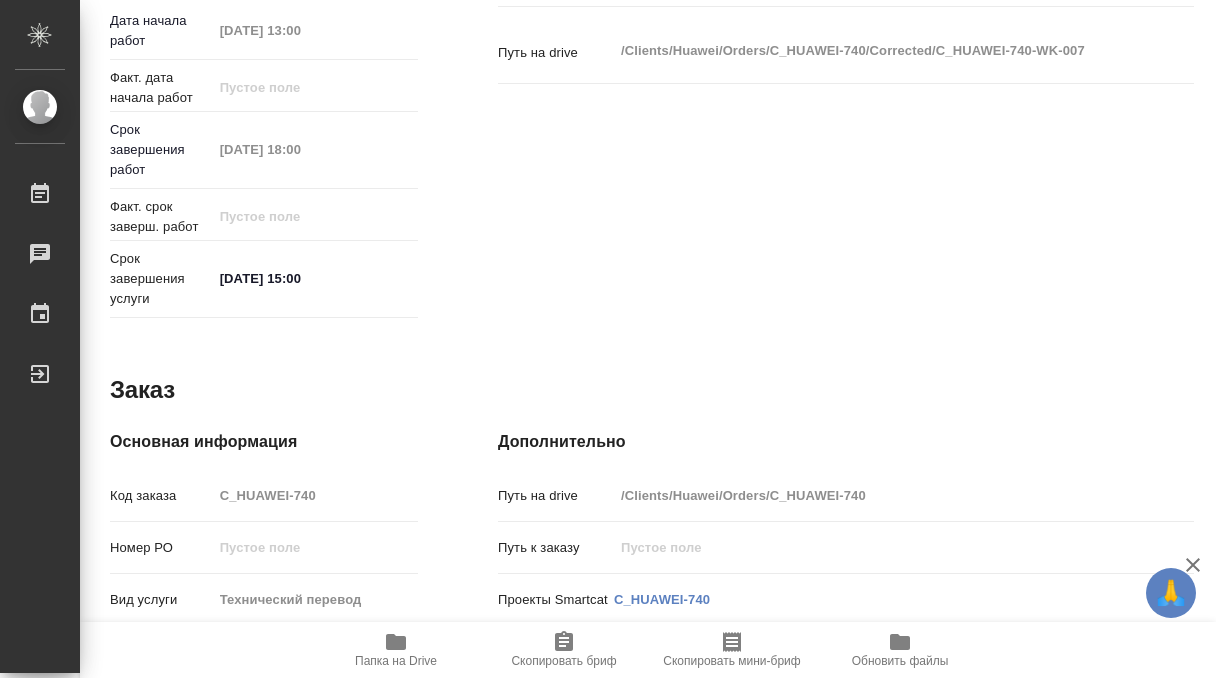 type on "x" 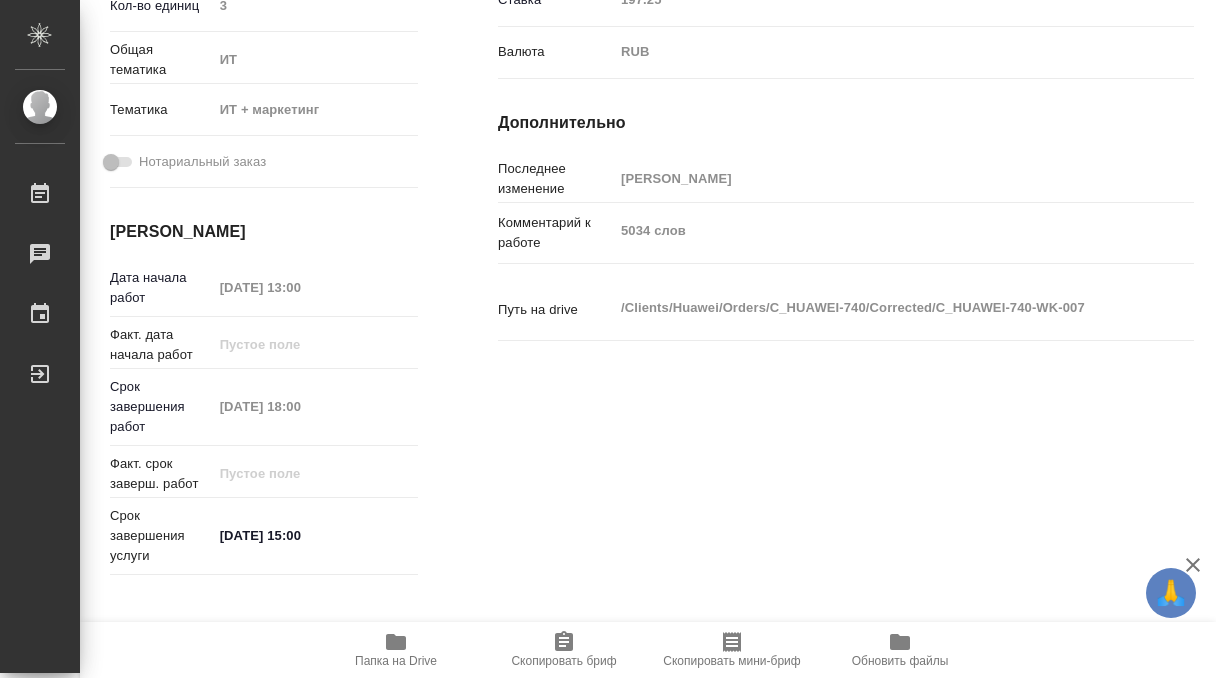 scroll, scrollTop: 0, scrollLeft: 0, axis: both 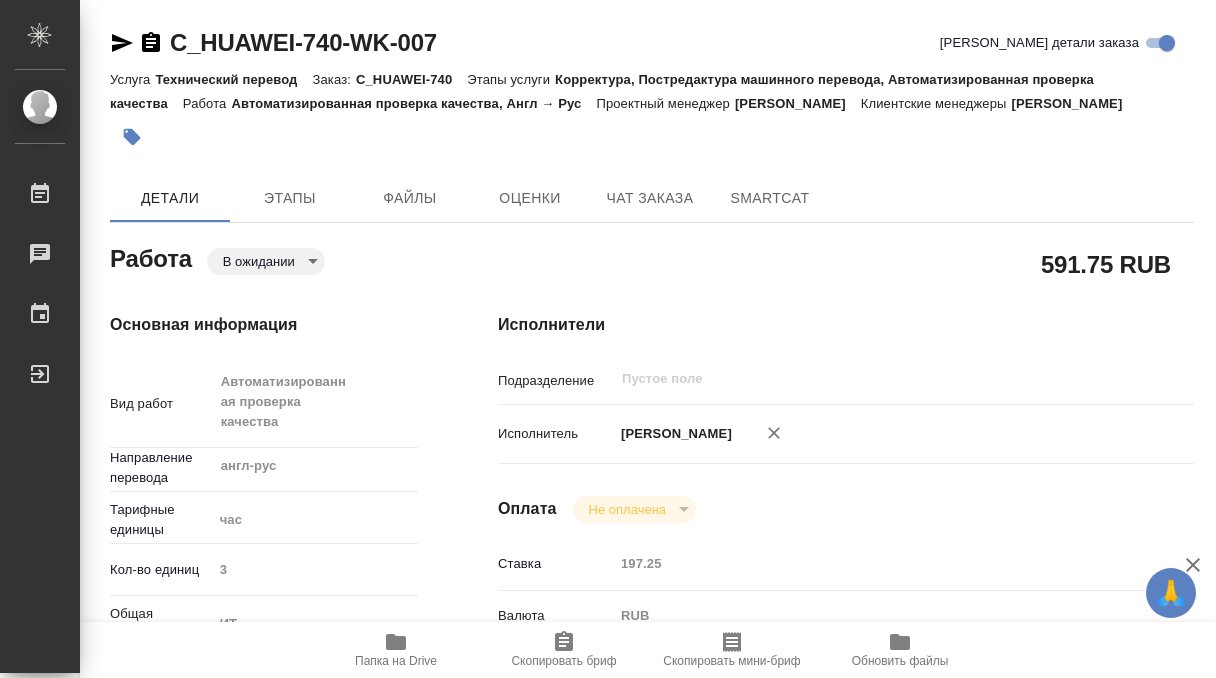 type on "x" 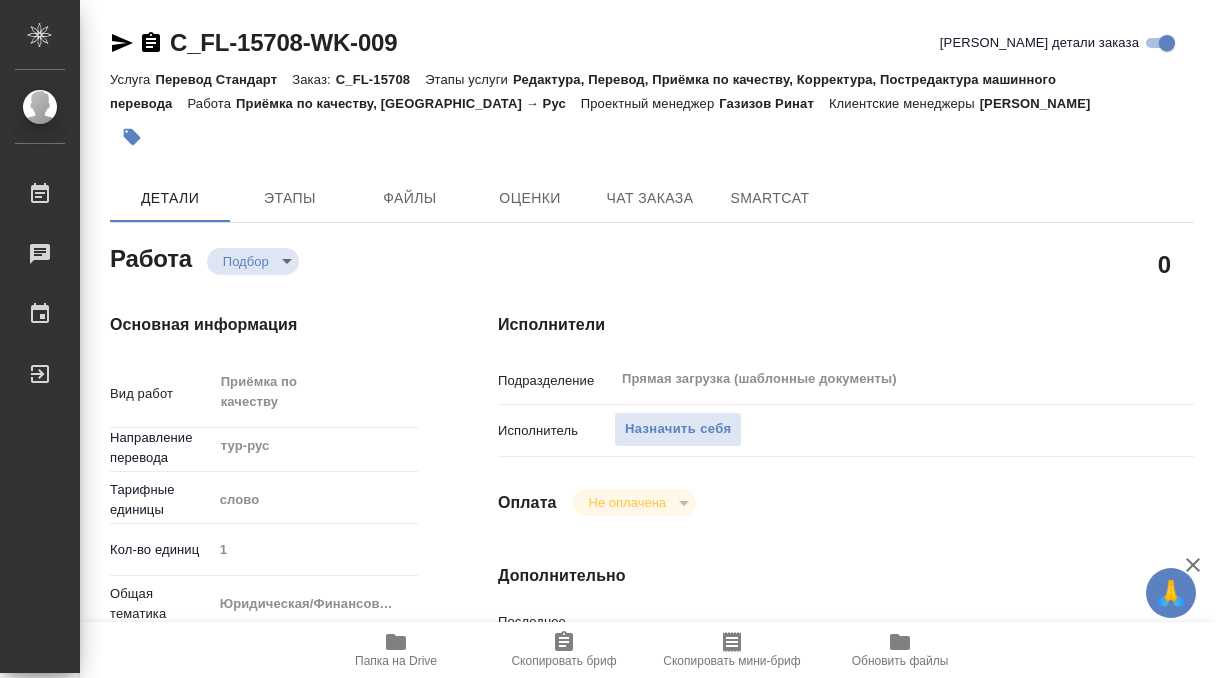 scroll, scrollTop: 0, scrollLeft: 0, axis: both 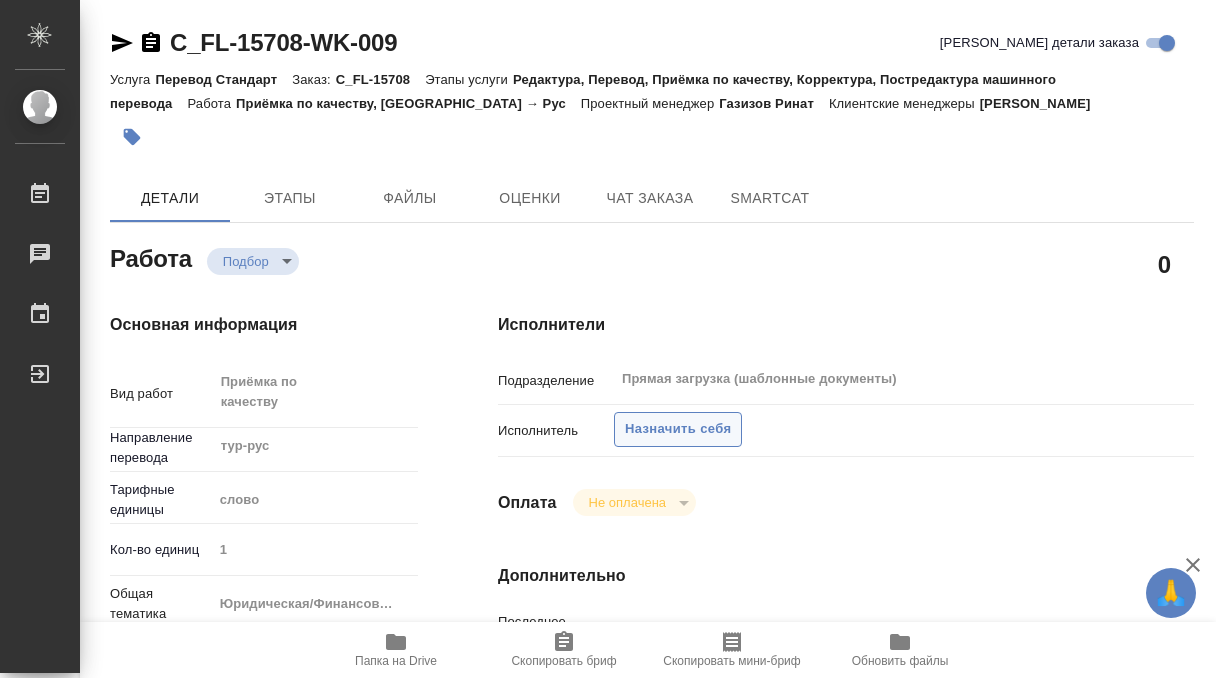 click on "Назначить себя" at bounding box center [678, 429] 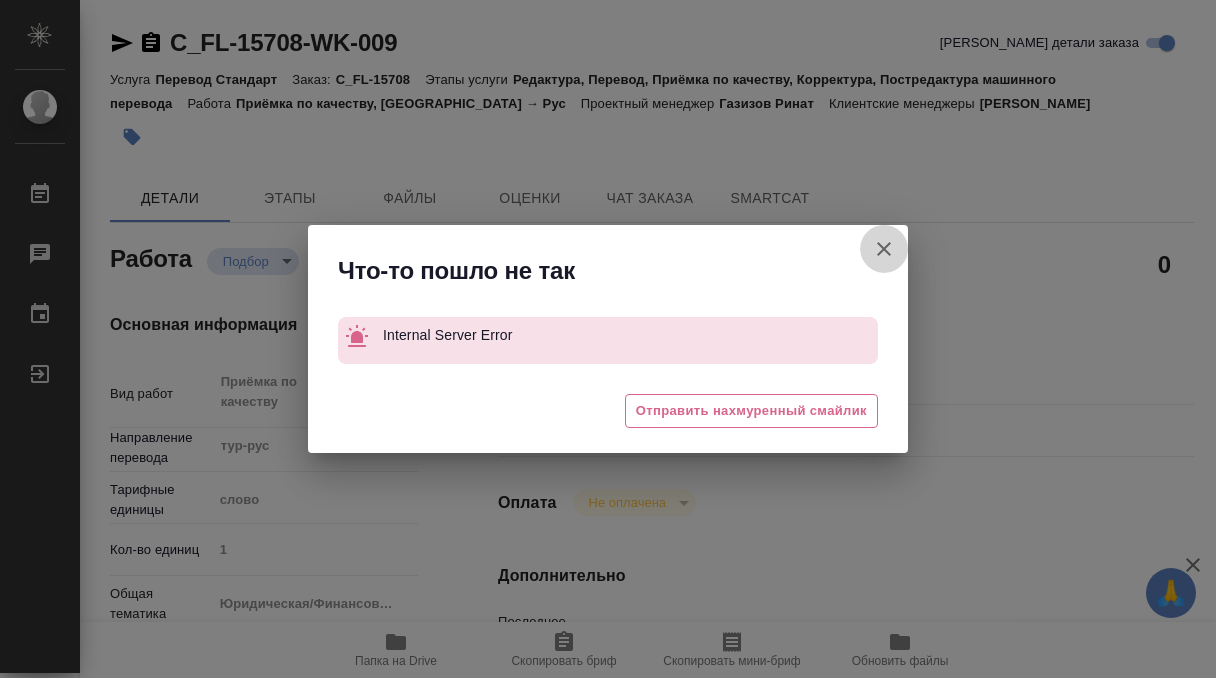 click on "[PERSON_NAME] детали заказа" at bounding box center (884, 249) 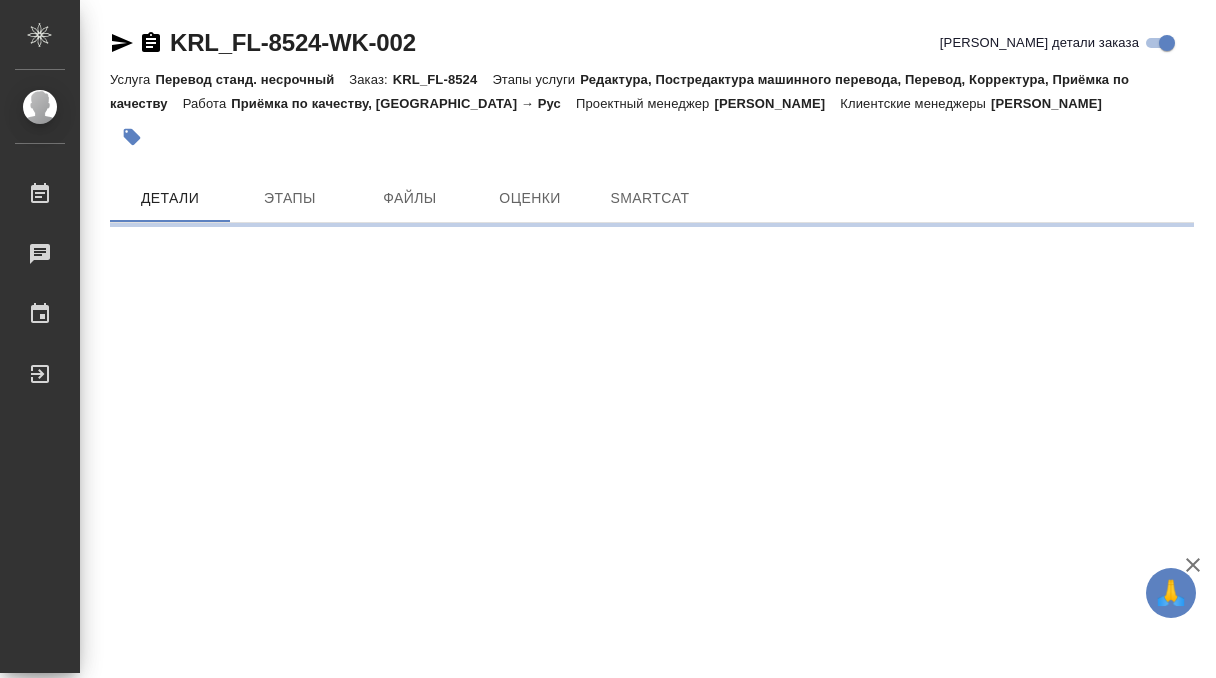 scroll, scrollTop: 0, scrollLeft: 0, axis: both 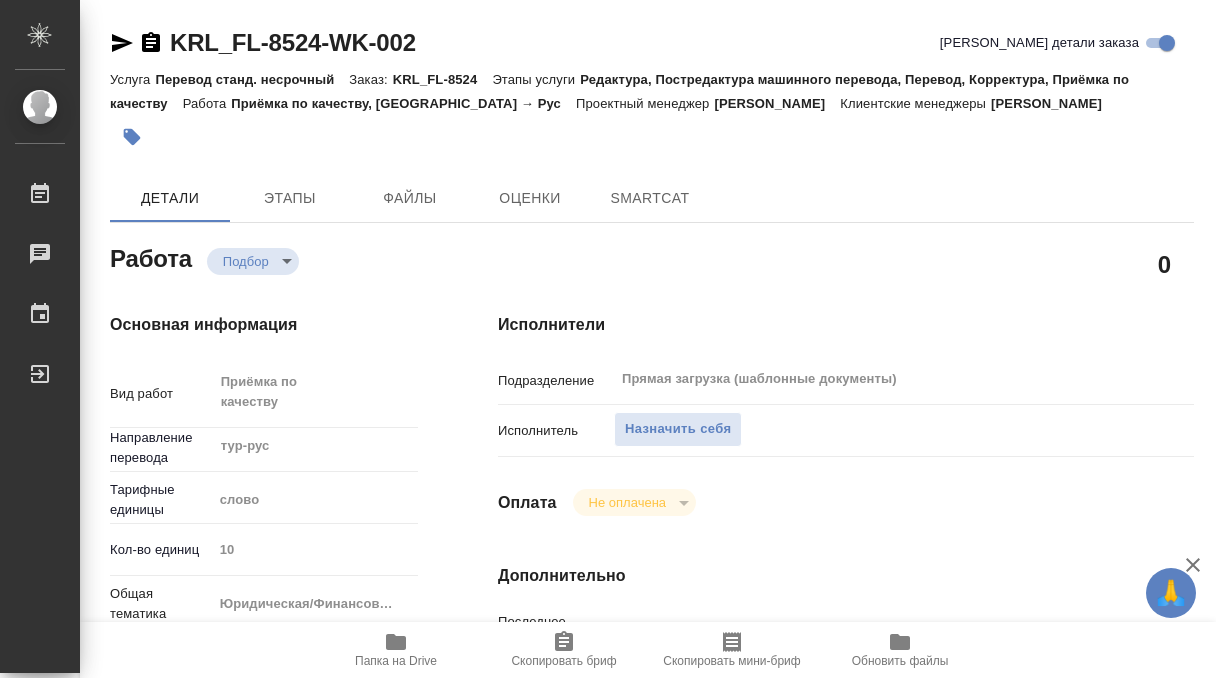 type on "x" 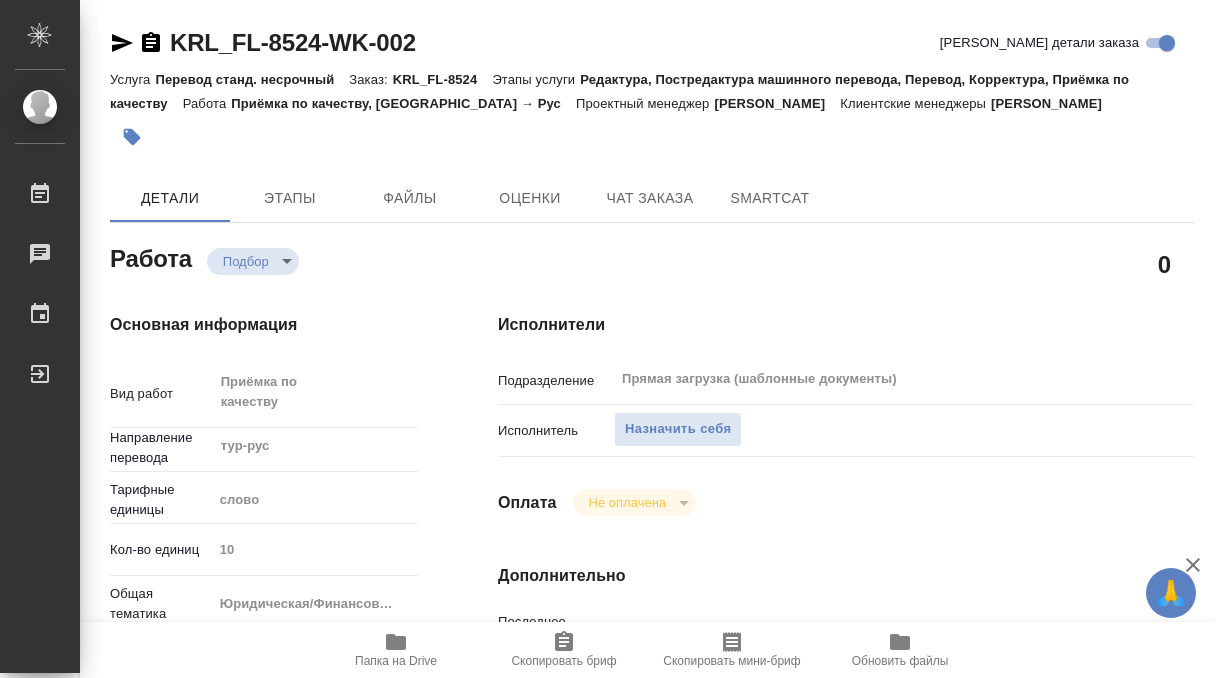 type on "x" 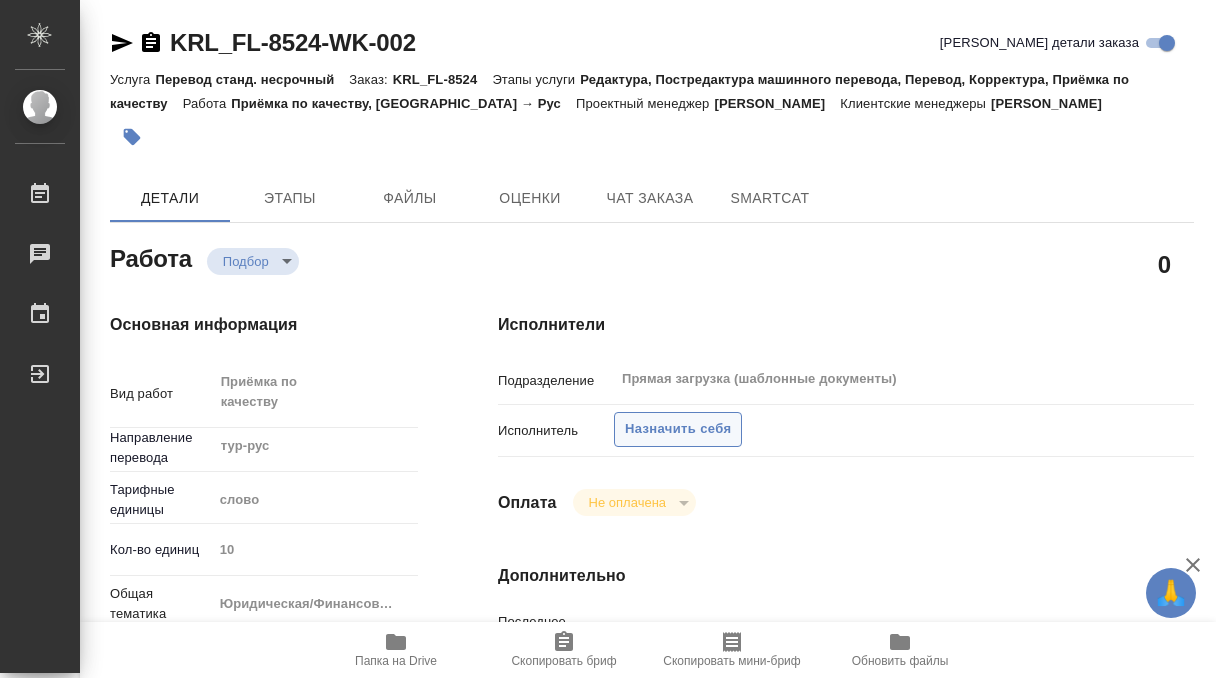 click on "Назначить себя" at bounding box center (678, 429) 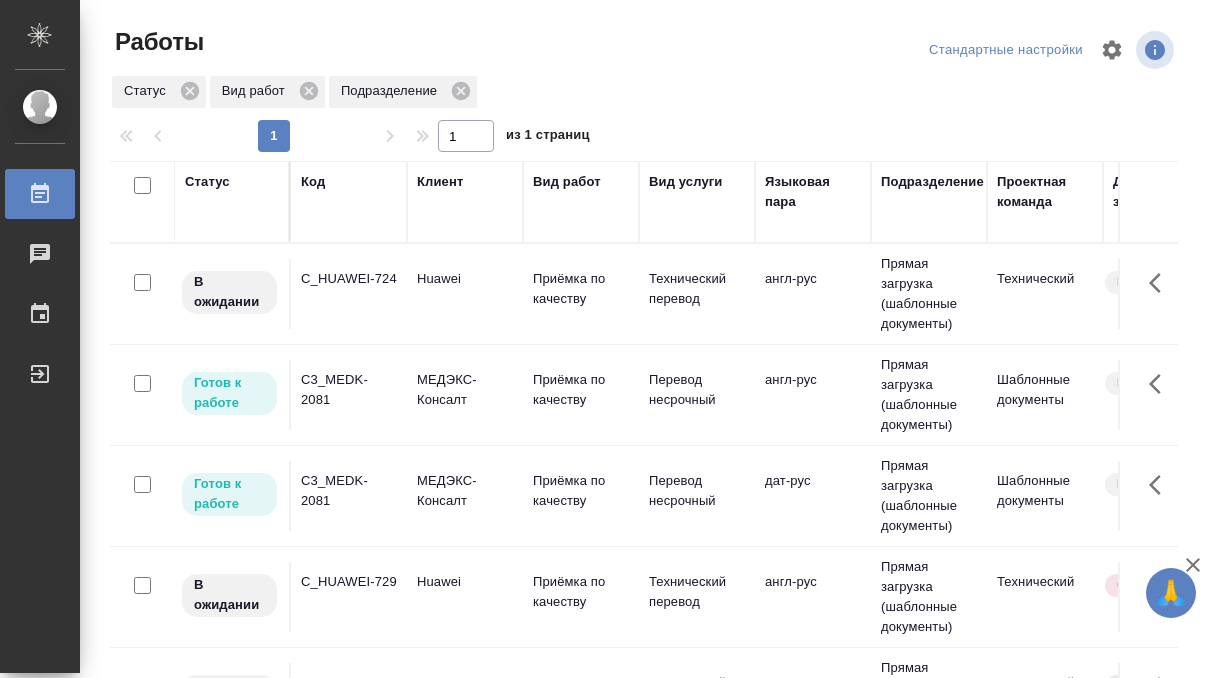 scroll, scrollTop: 0, scrollLeft: 0, axis: both 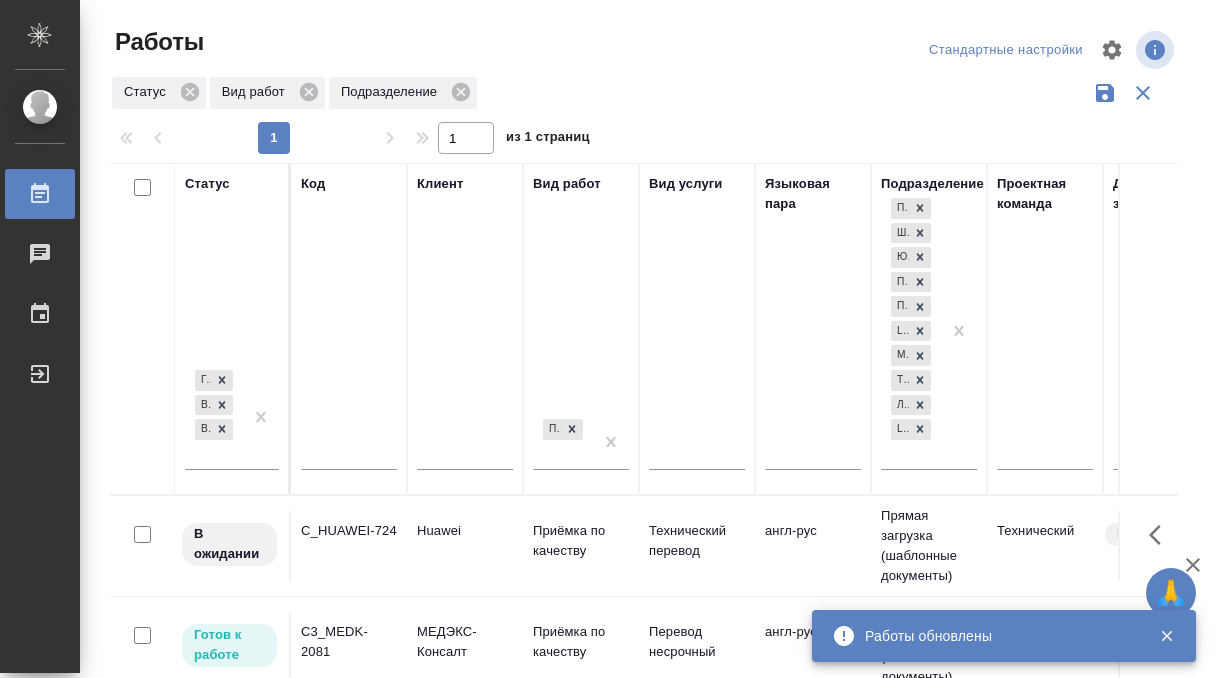 click at bounding box center (349, 456) 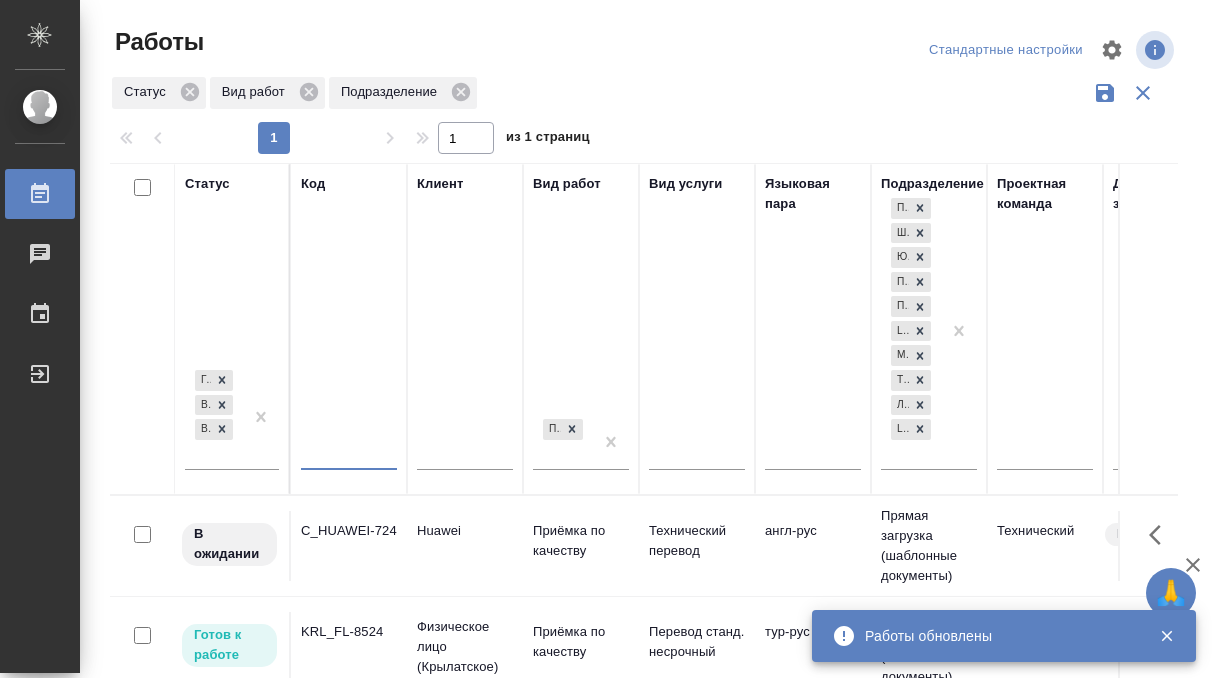 type on "и" 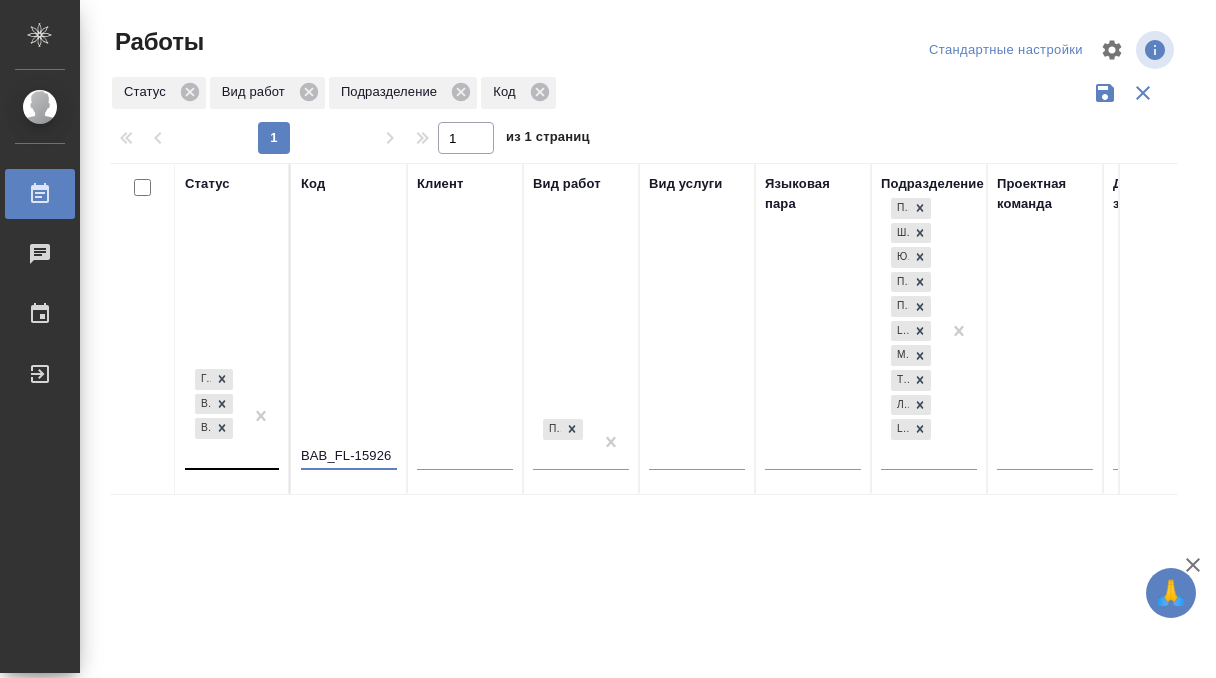 type on "BAB_FL-15926" 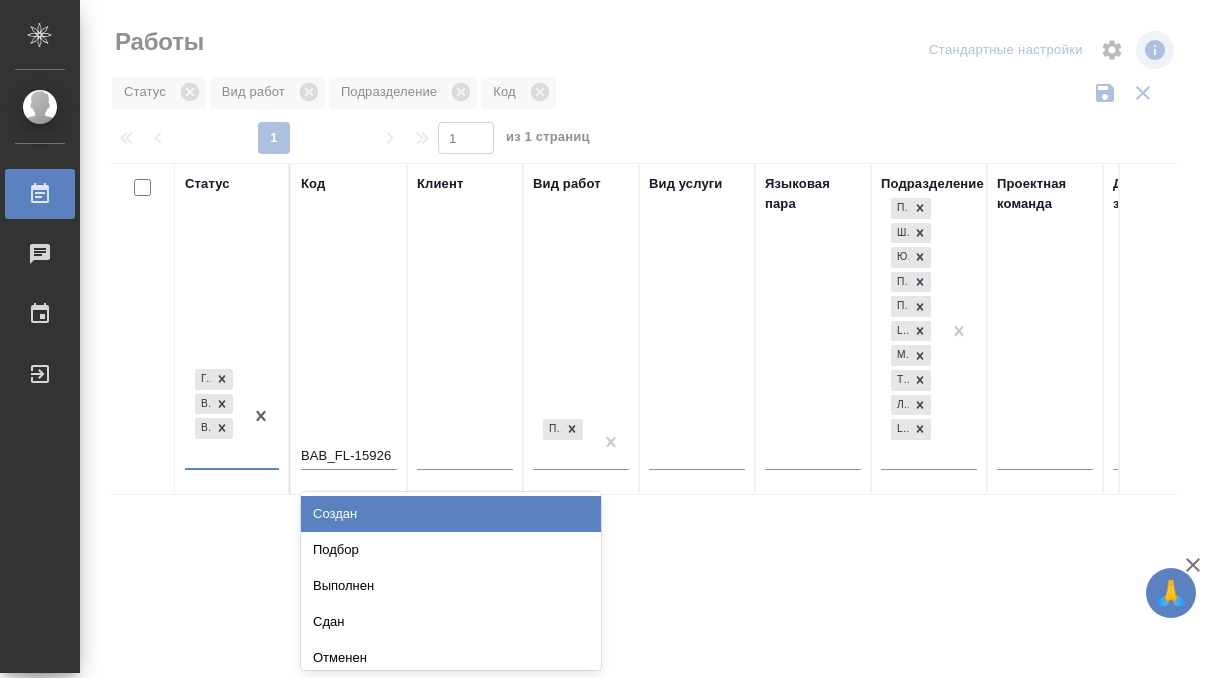 click on "Готов к работе В работе В ожидании" at bounding box center (214, 416) 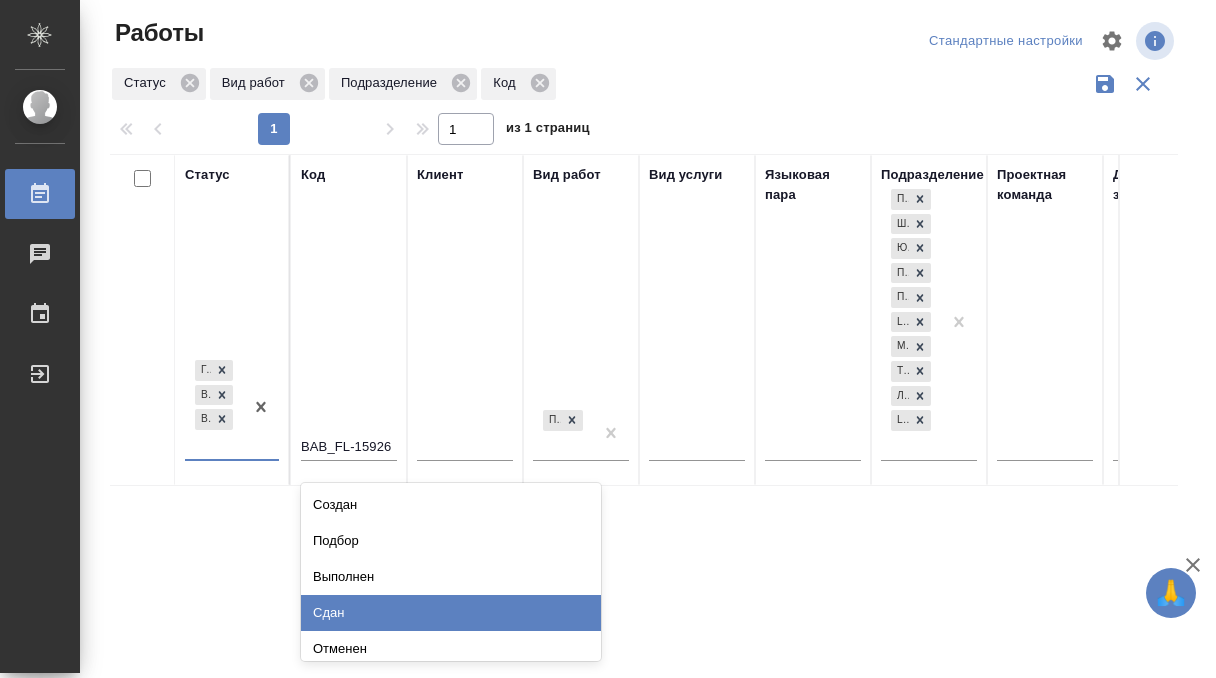 scroll, scrollTop: 10, scrollLeft: 0, axis: vertical 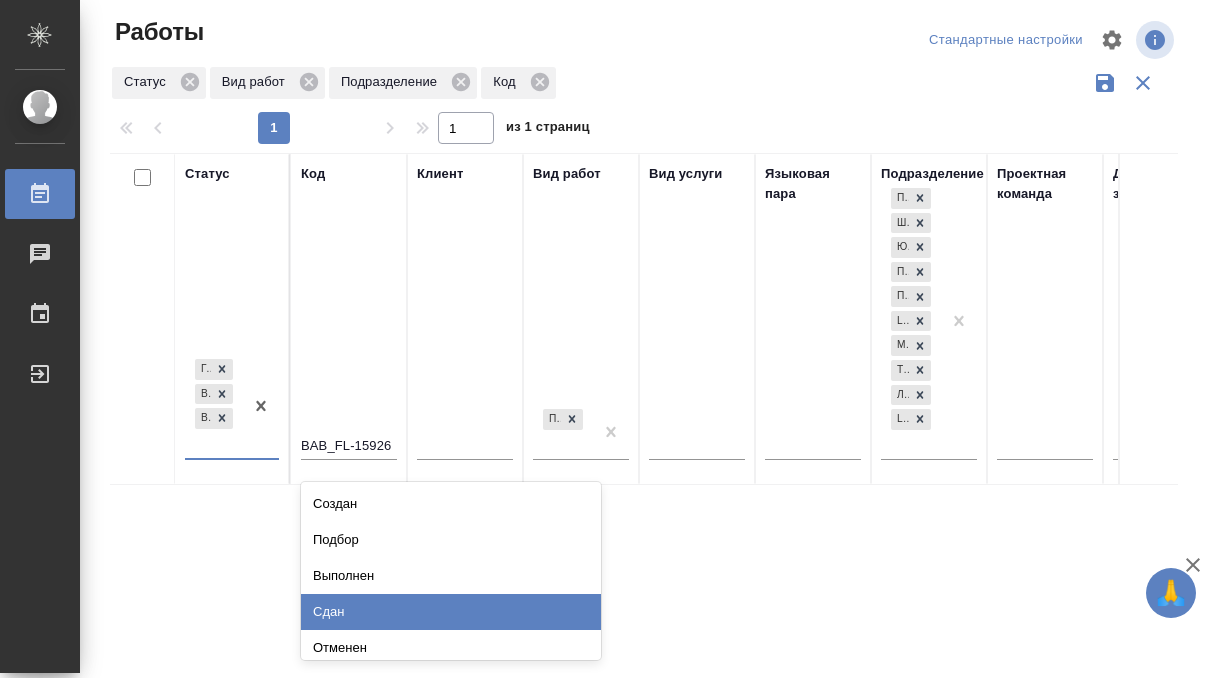 click on "Сдан" at bounding box center [451, 612] 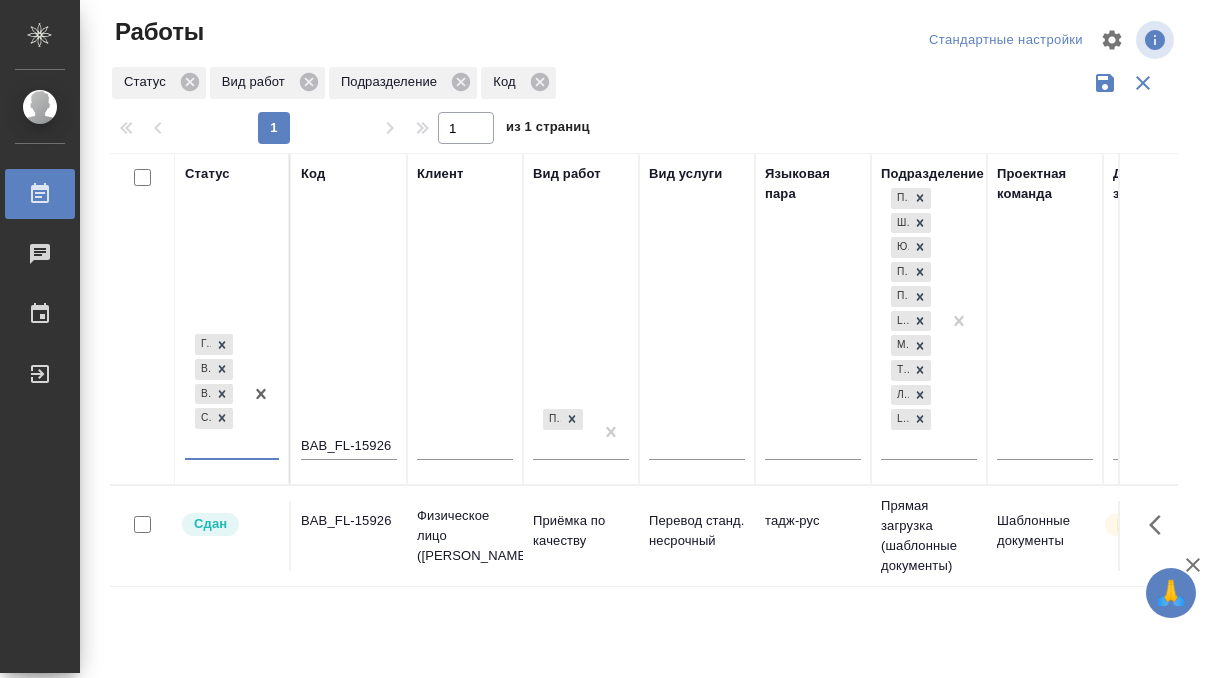 click on "BAB_FL-15926" at bounding box center (349, 521) 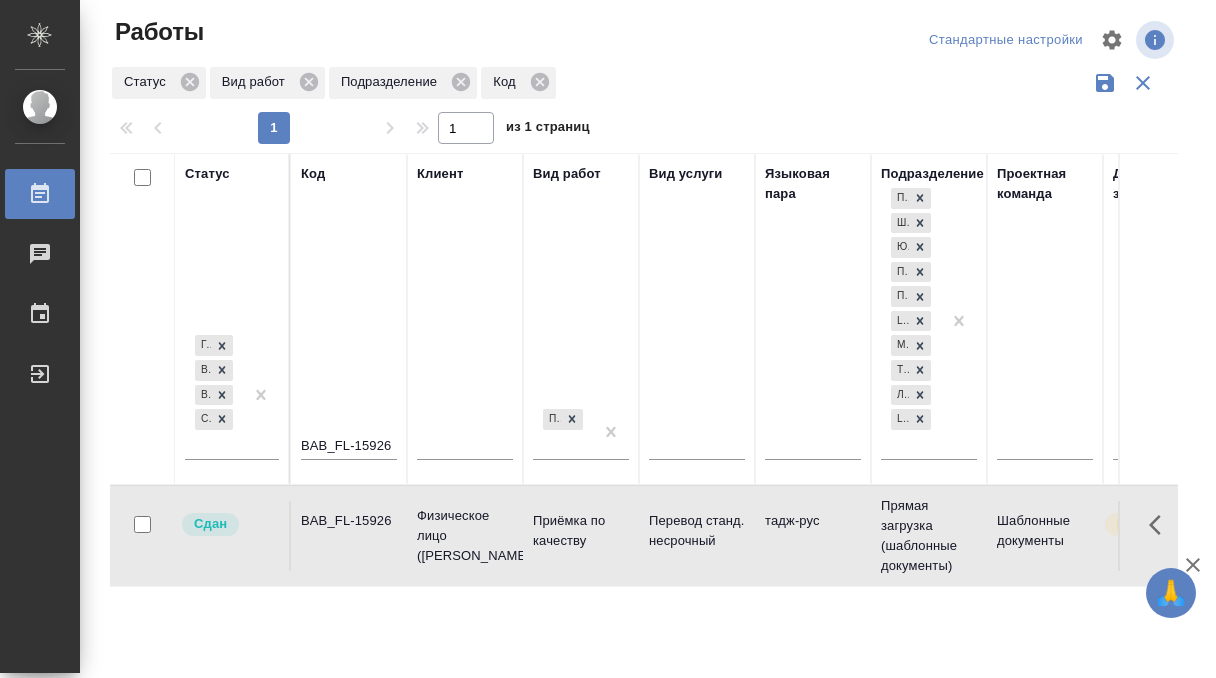 click on "BAB_FL-15926" at bounding box center (349, 521) 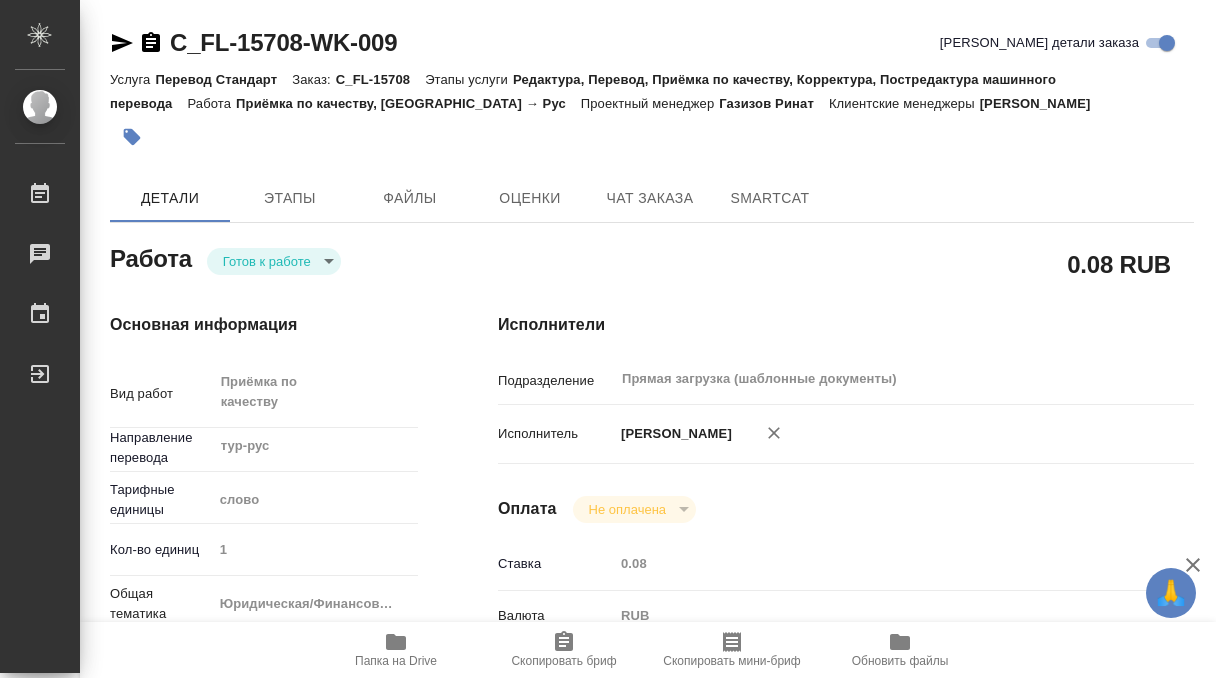 type on "x" 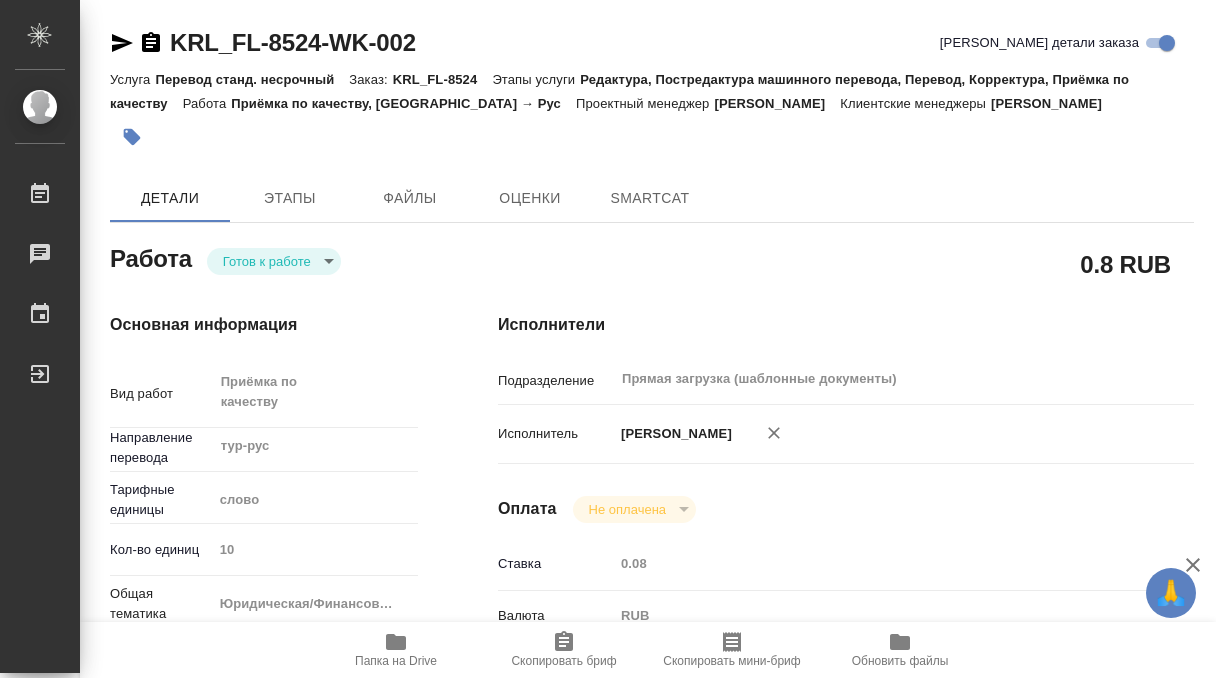 scroll, scrollTop: 0, scrollLeft: 0, axis: both 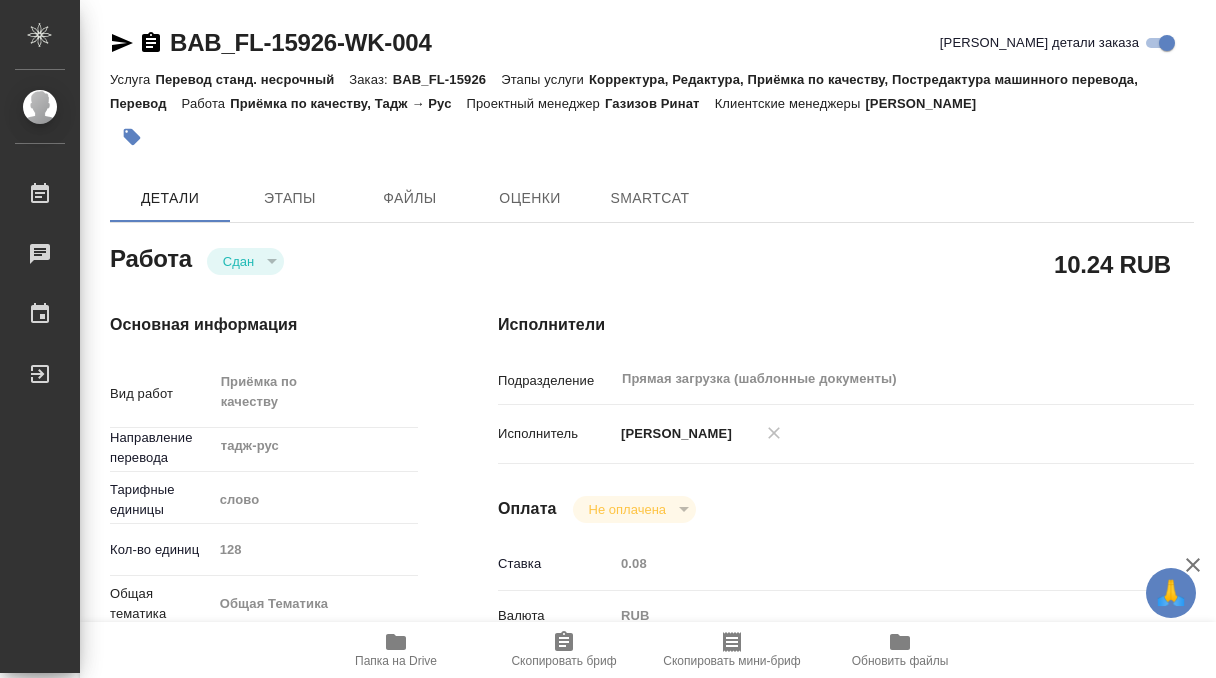 type on "x" 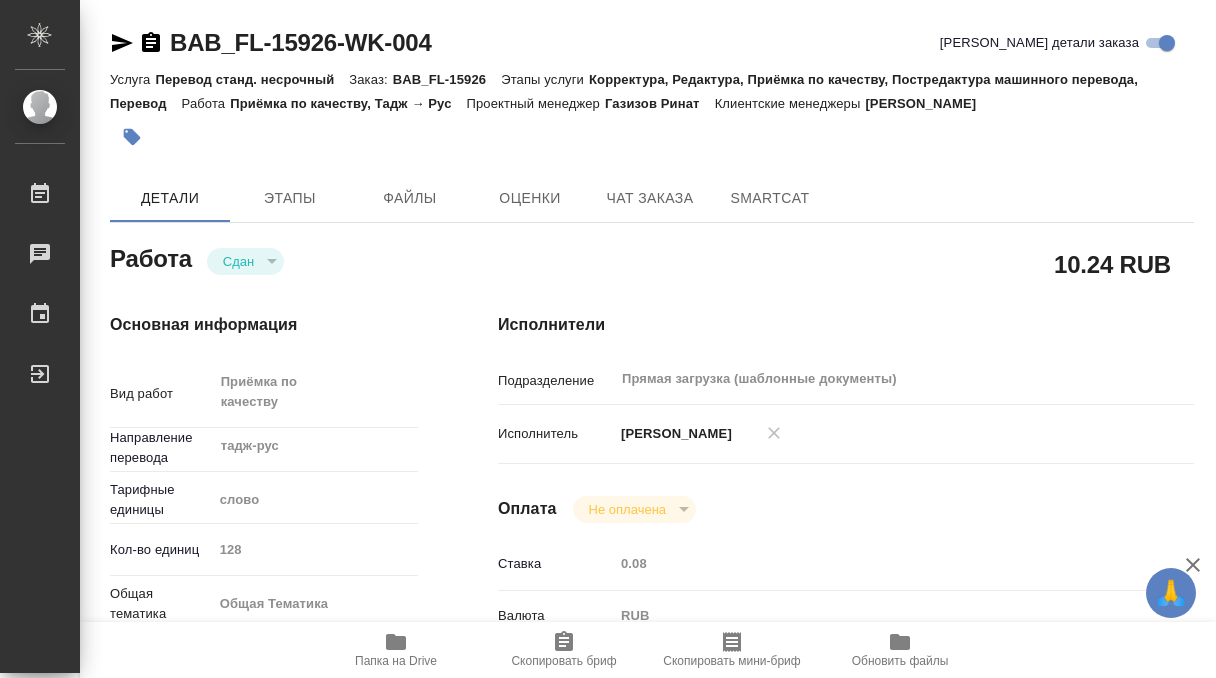 type on "x" 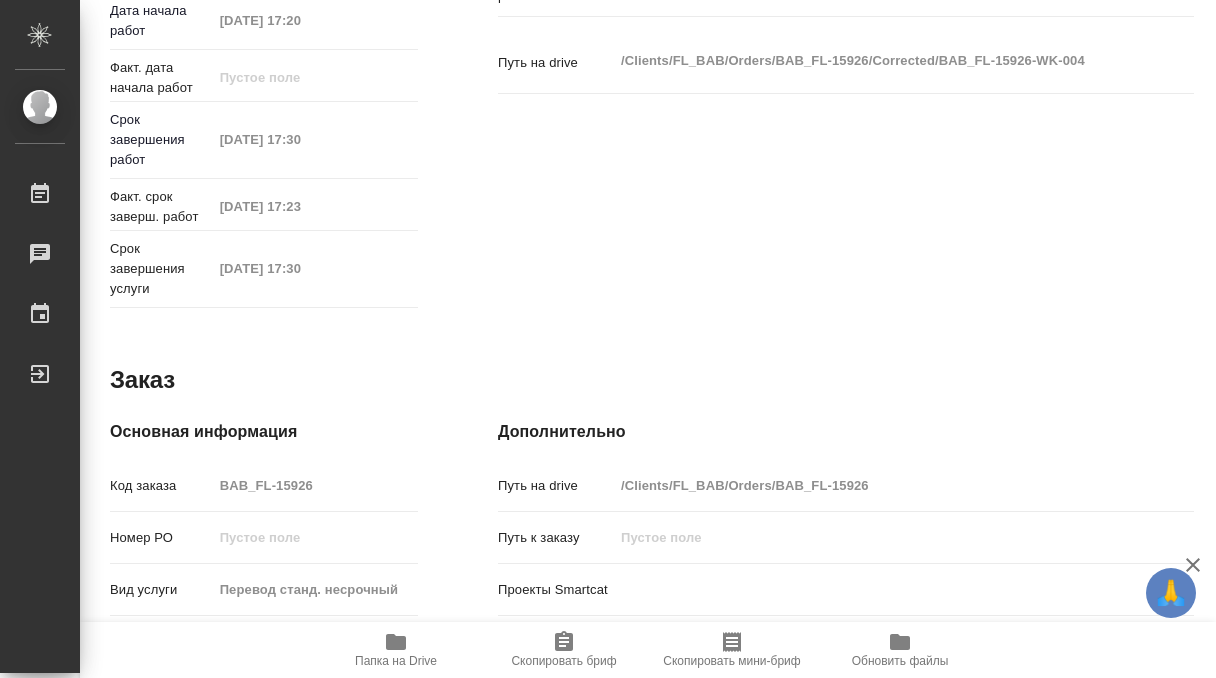 scroll, scrollTop: 854, scrollLeft: 0, axis: vertical 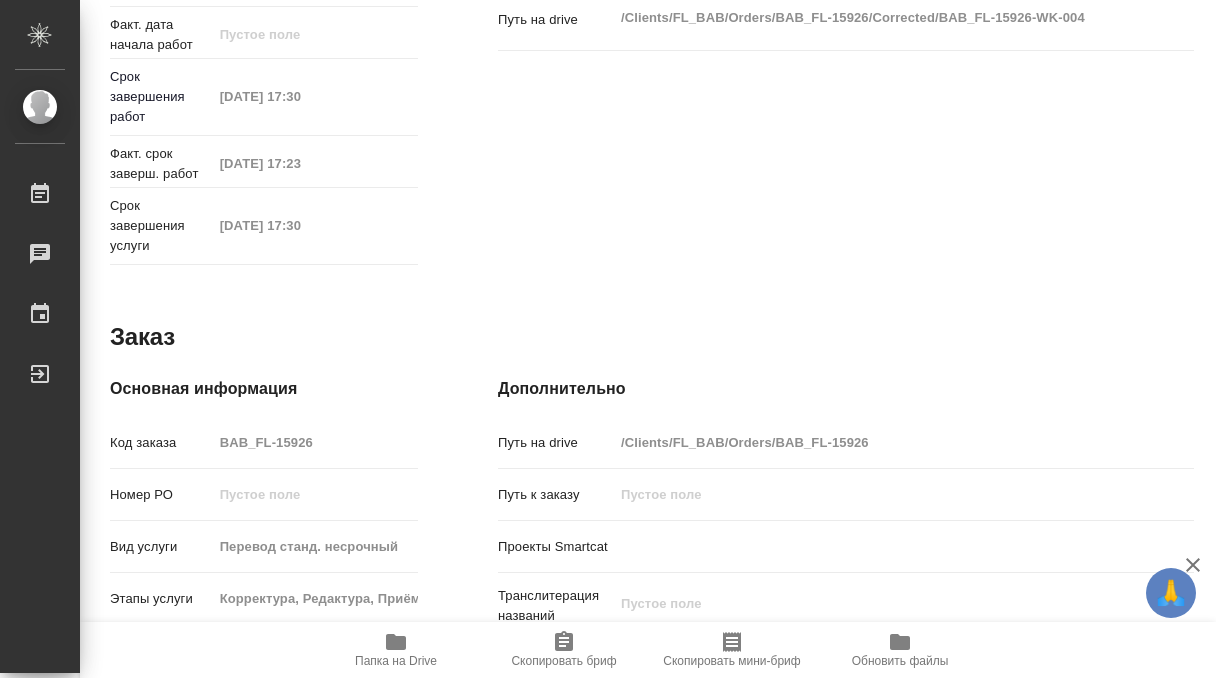 click 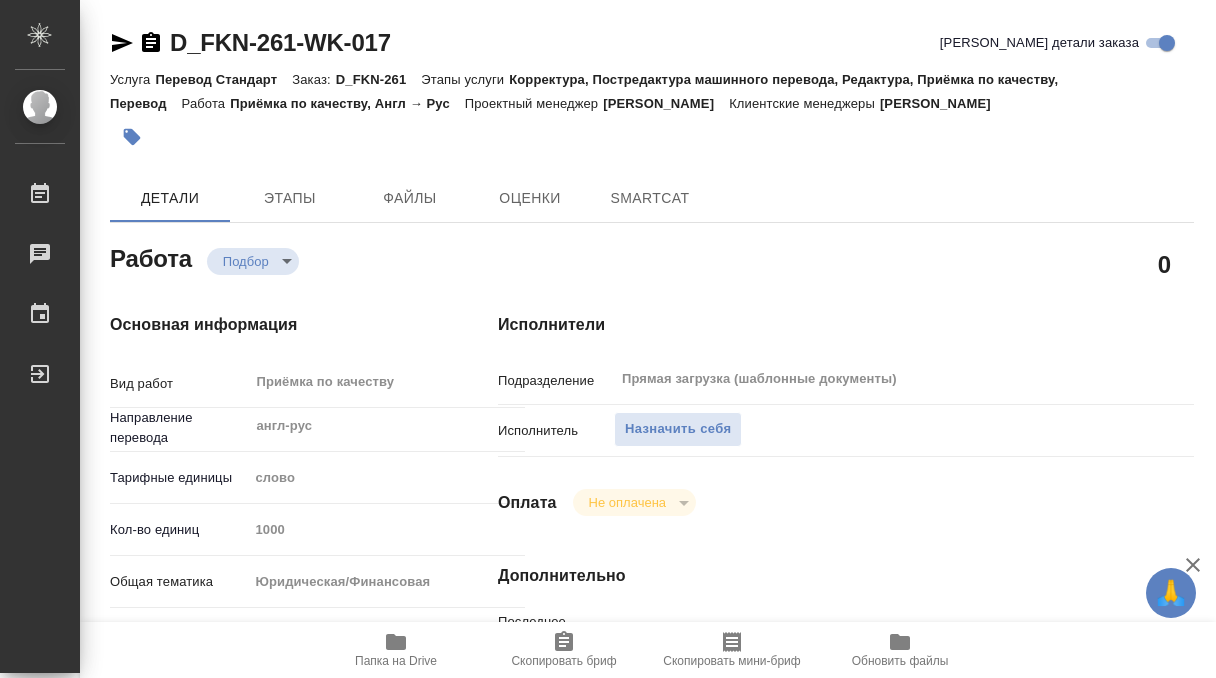 scroll, scrollTop: 0, scrollLeft: 0, axis: both 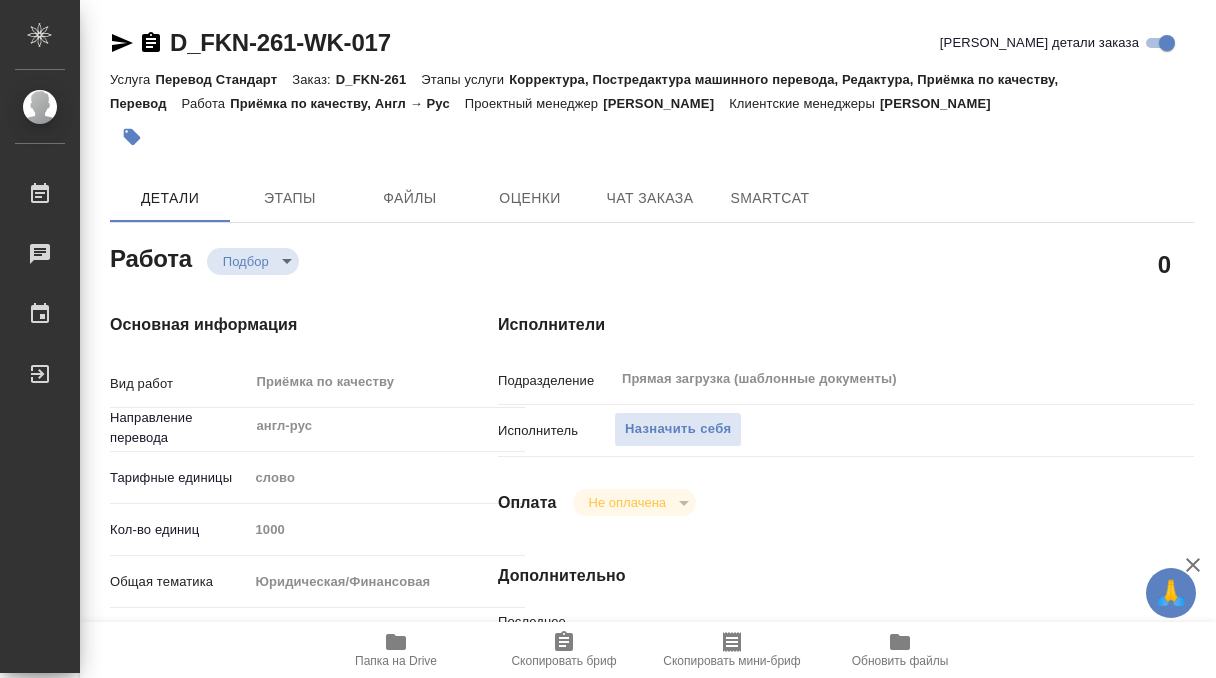 type on "x" 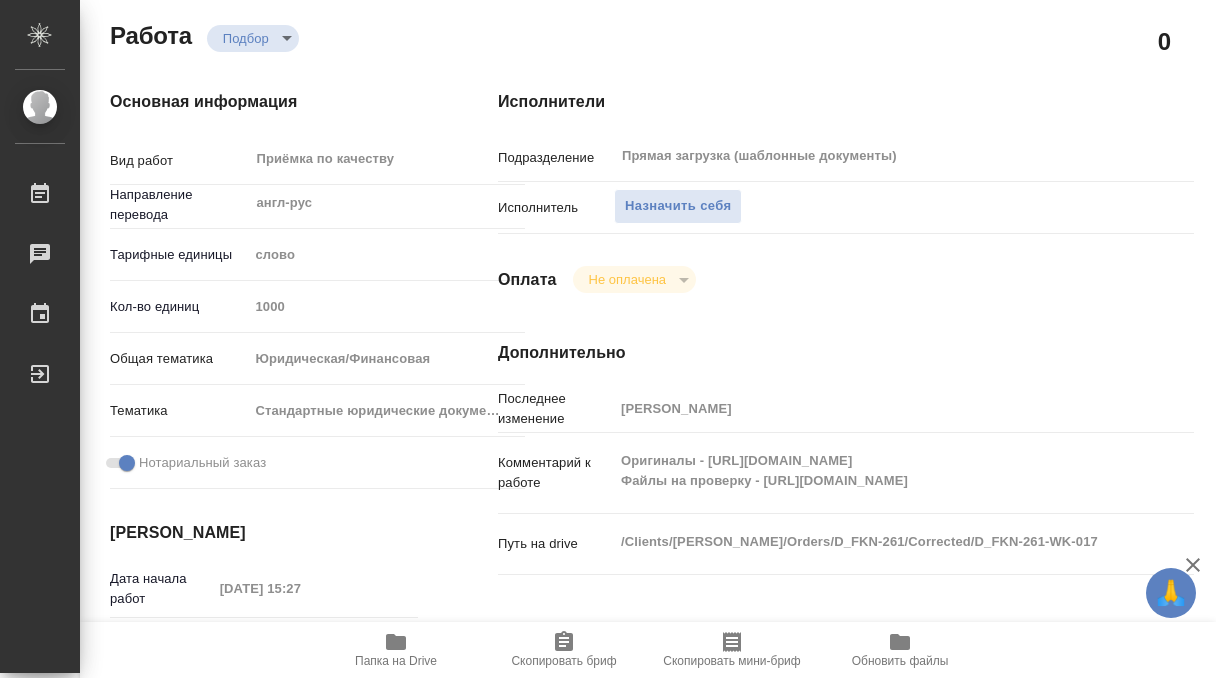 type on "x" 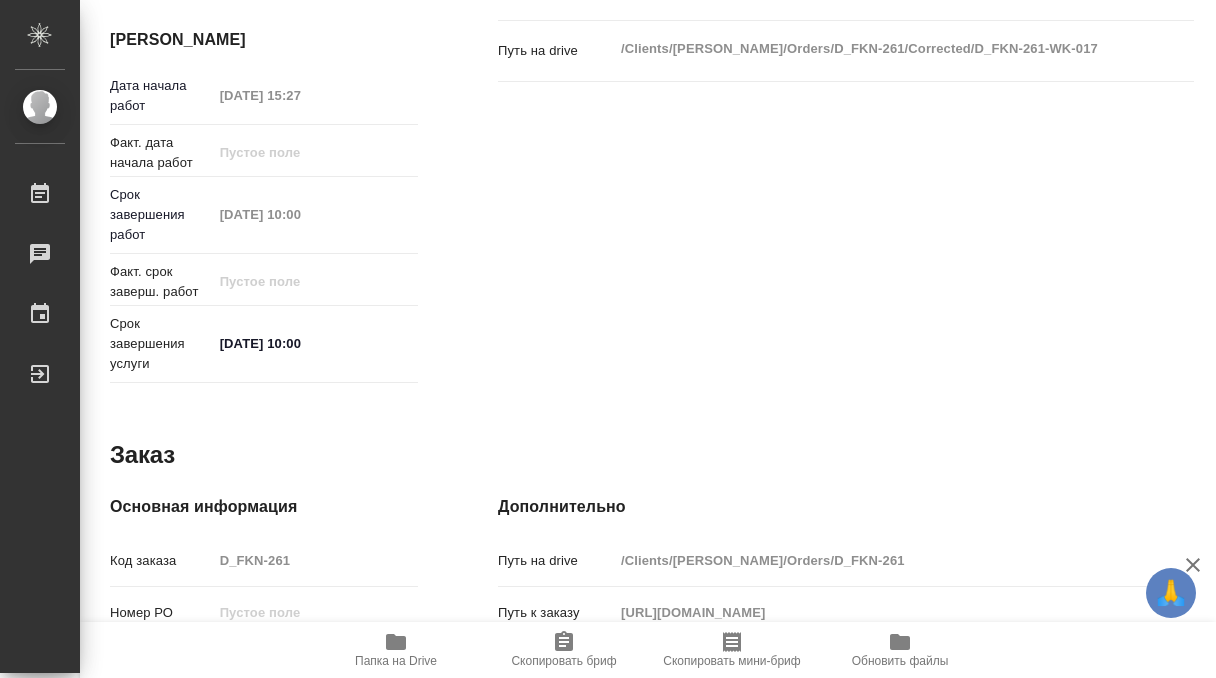 type on "x" 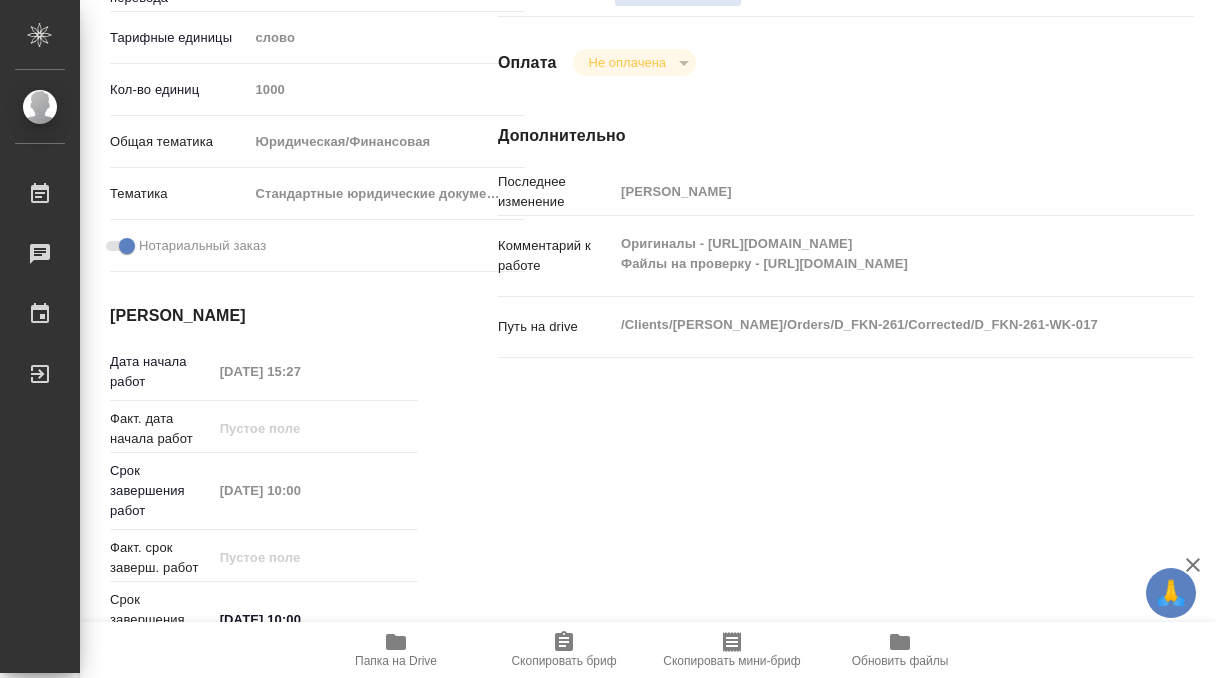 scroll, scrollTop: 356, scrollLeft: 0, axis: vertical 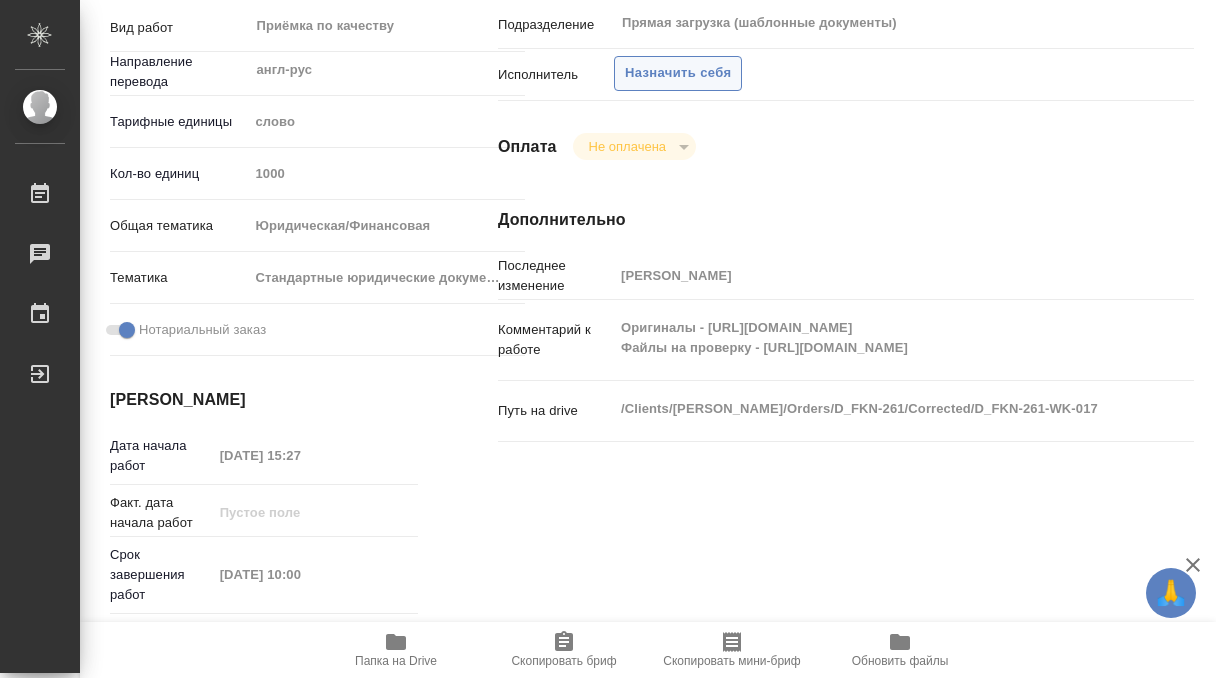 click on "Назначить себя" at bounding box center (678, 73) 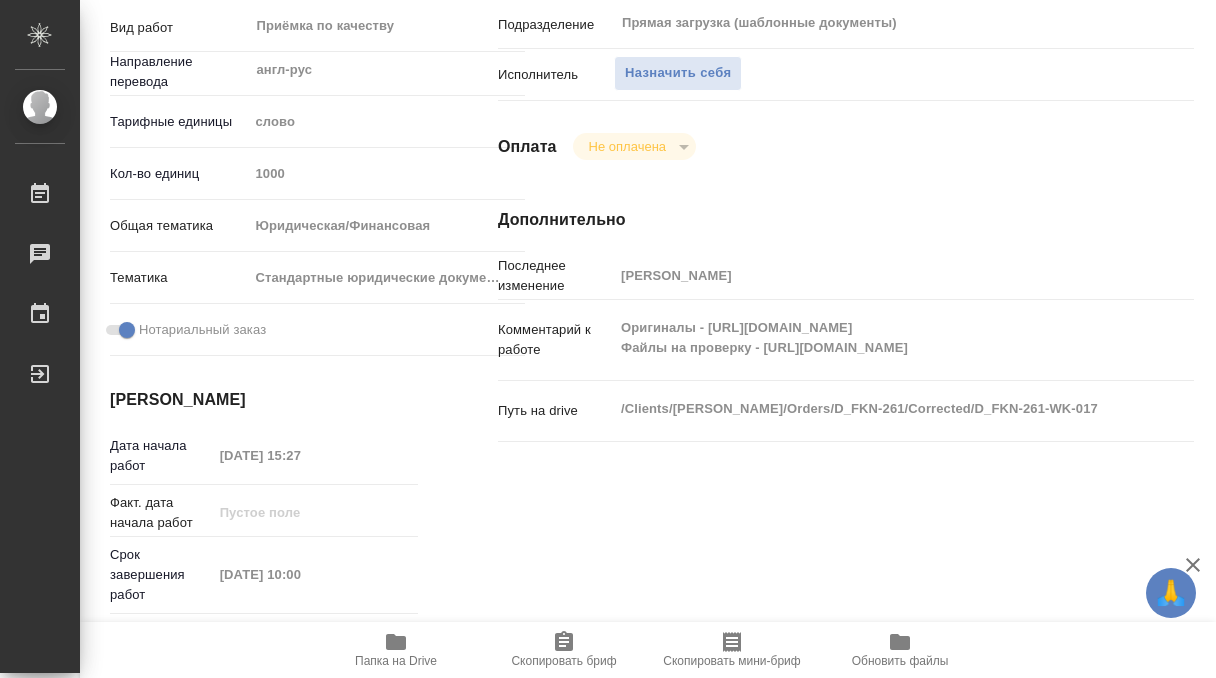 type on "x" 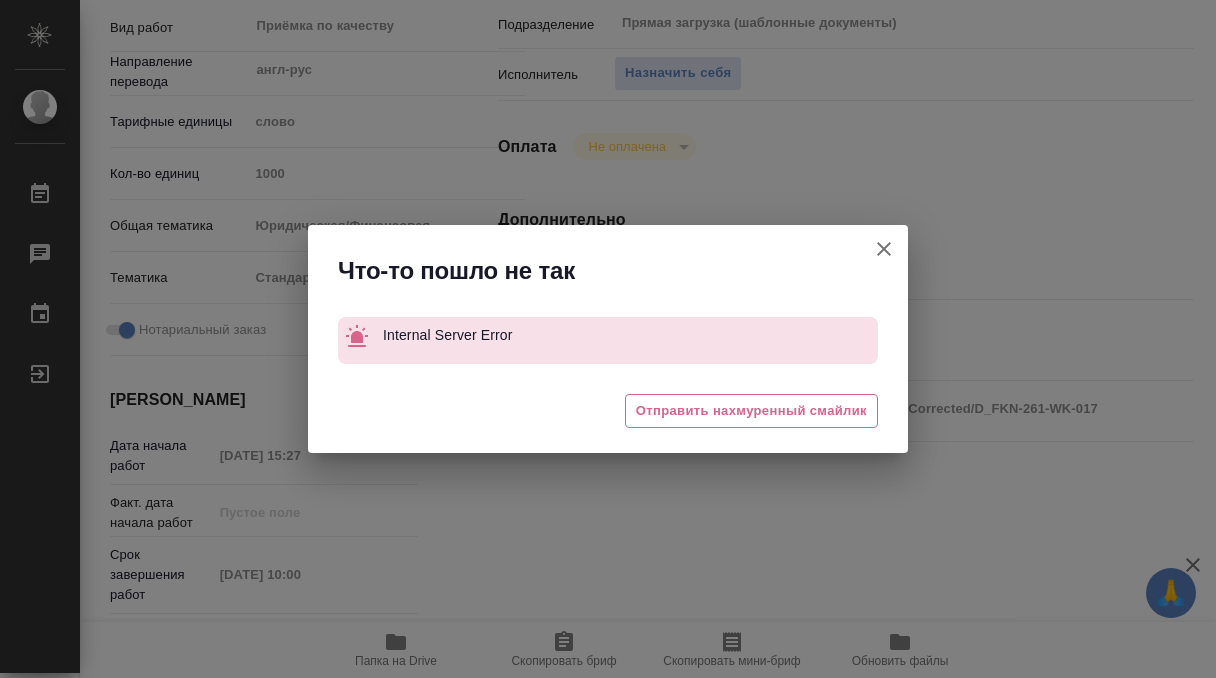 click 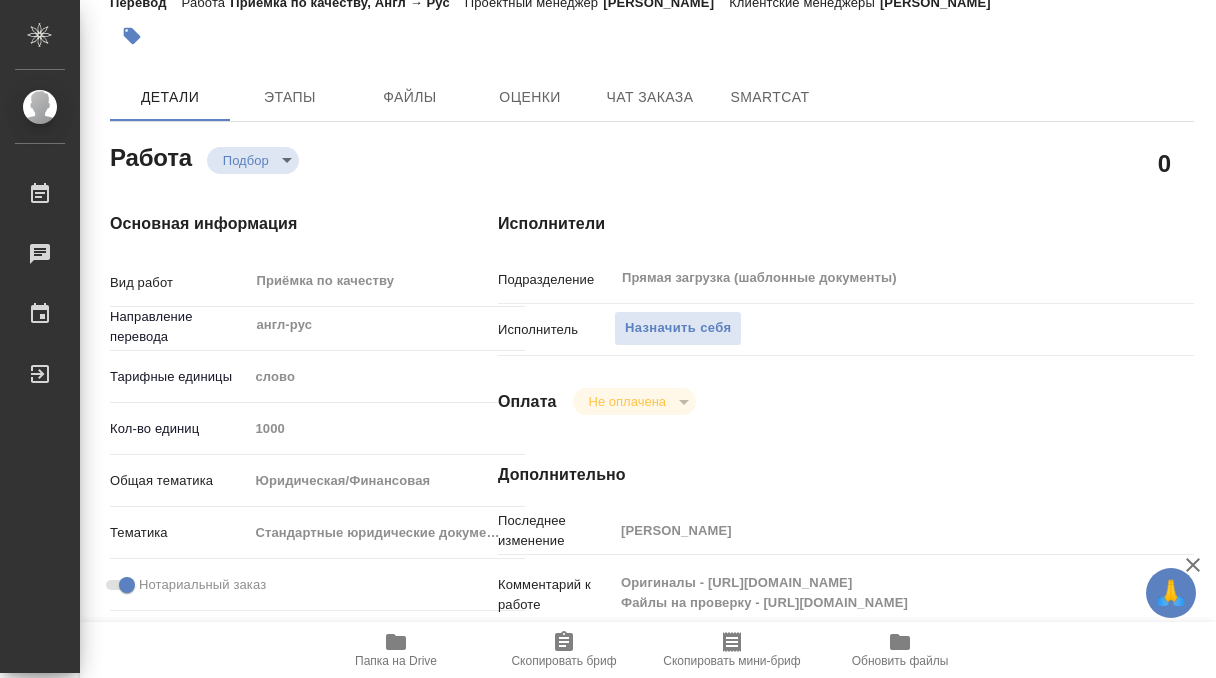 scroll, scrollTop: 0, scrollLeft: 0, axis: both 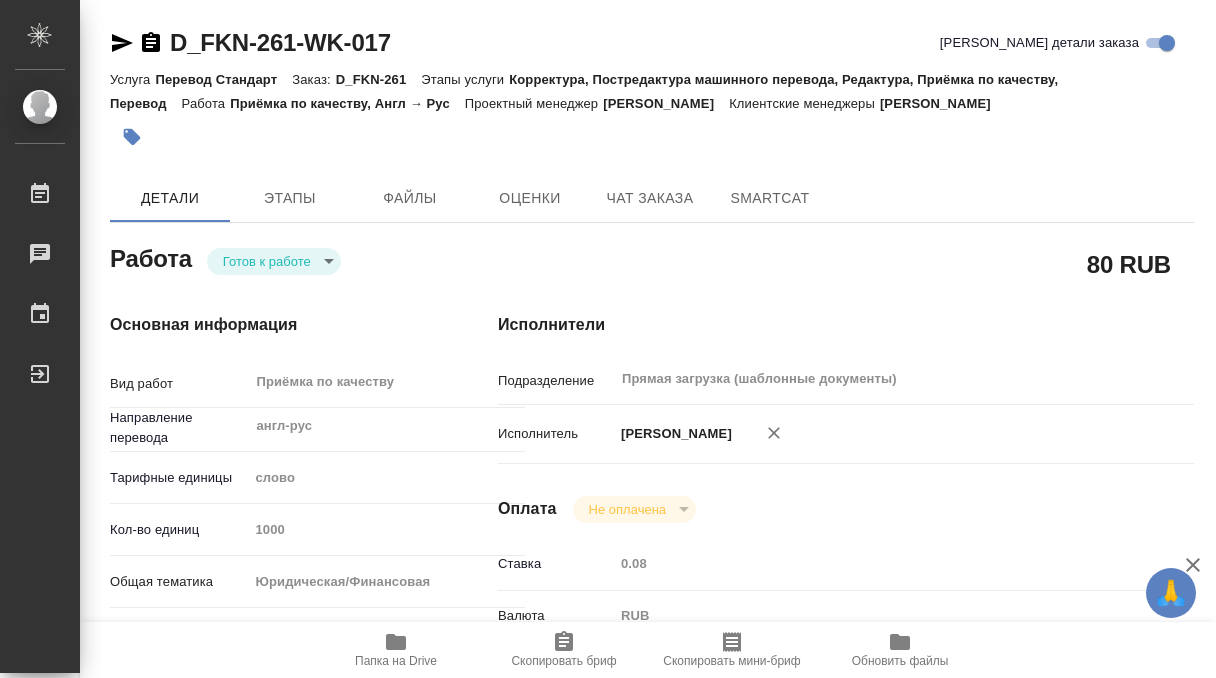 type on "x" 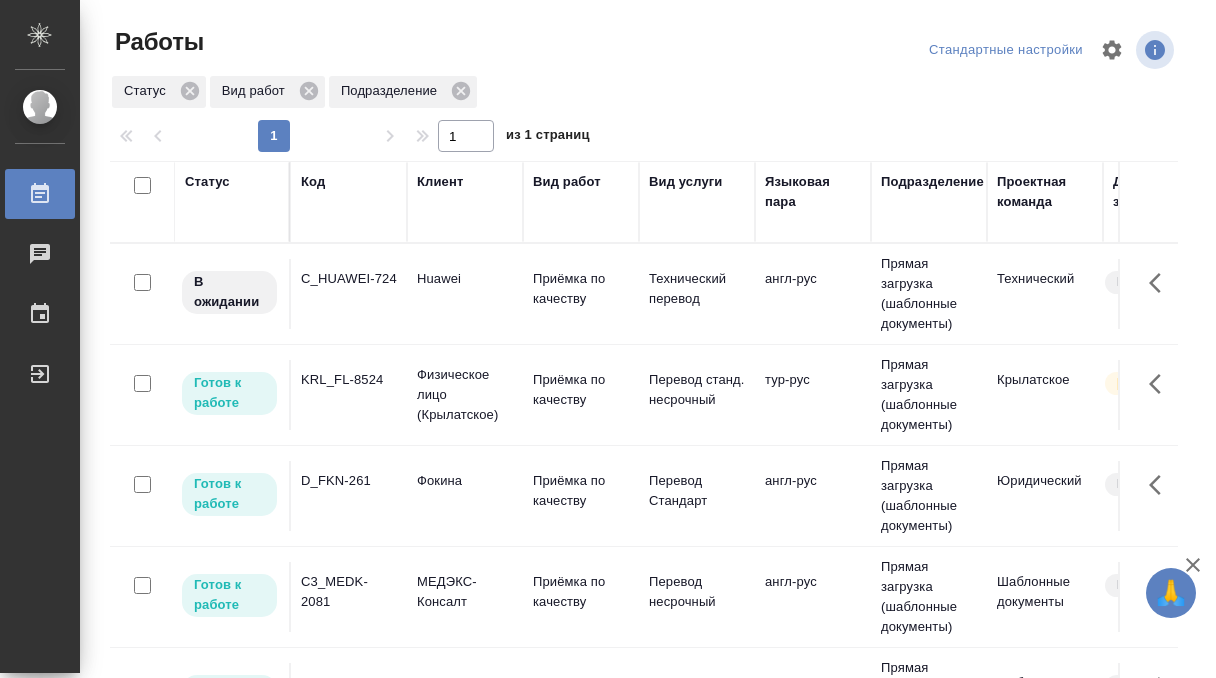 scroll, scrollTop: 0, scrollLeft: 0, axis: both 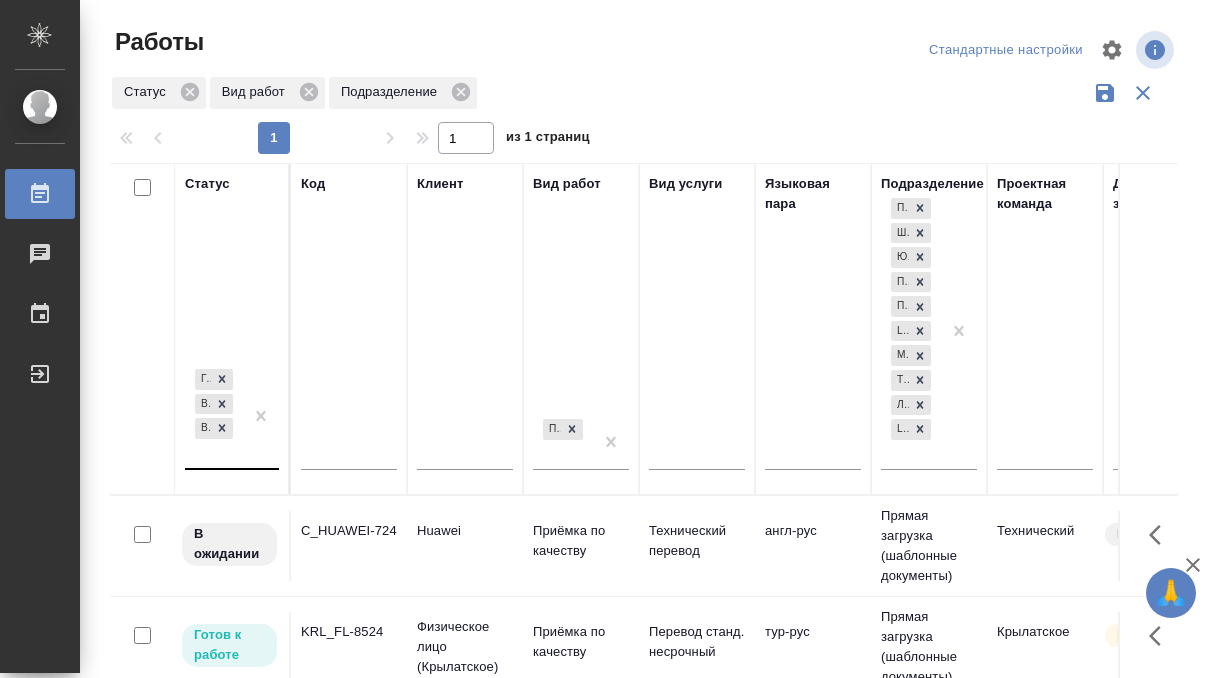 click on "Готов к работе В работе В ожидании" at bounding box center [214, 416] 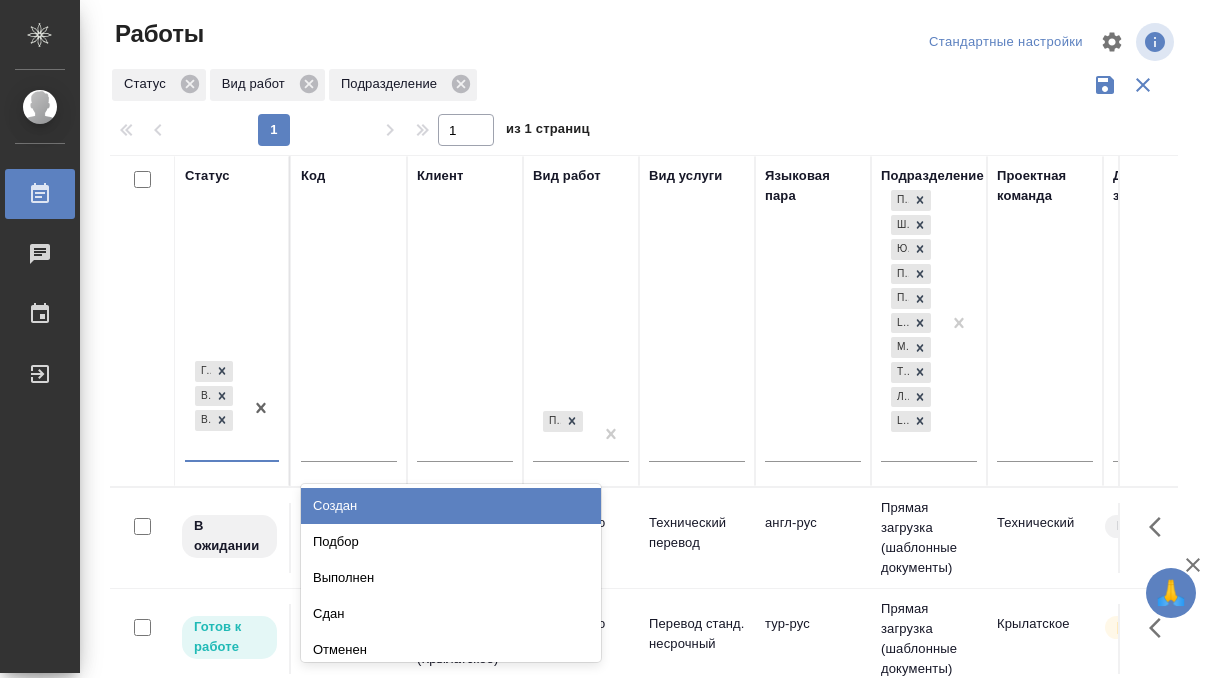 scroll, scrollTop: 10, scrollLeft: 0, axis: vertical 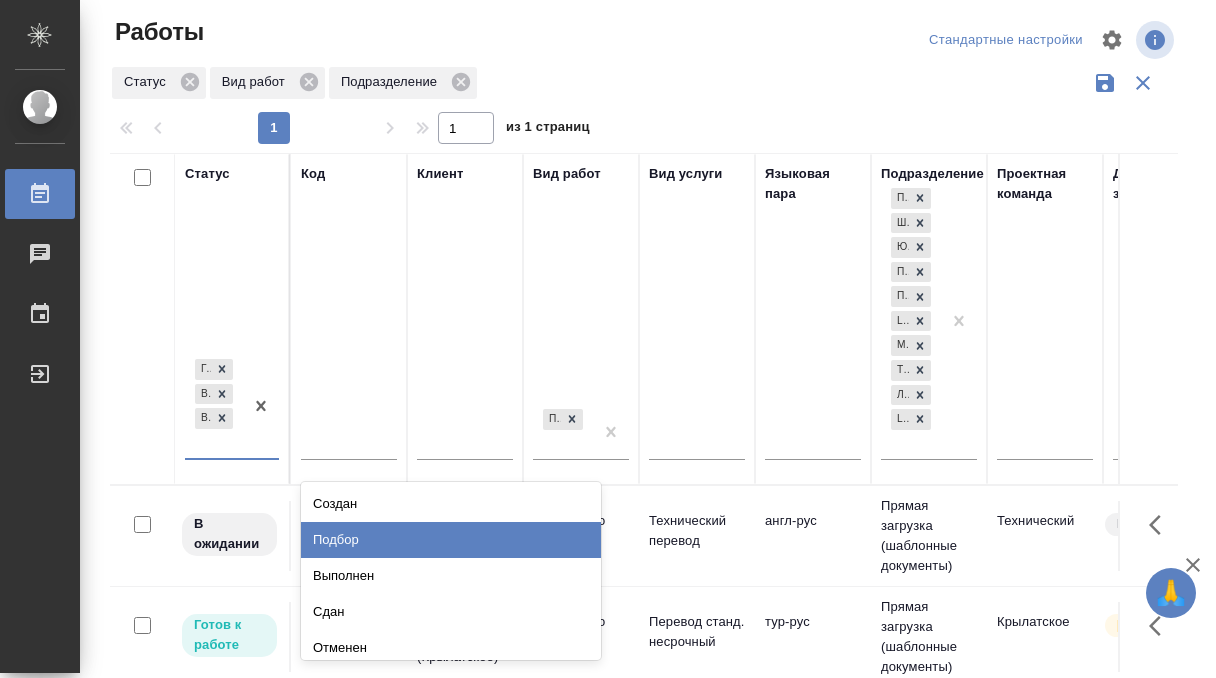 click on "Подбор" at bounding box center [451, 540] 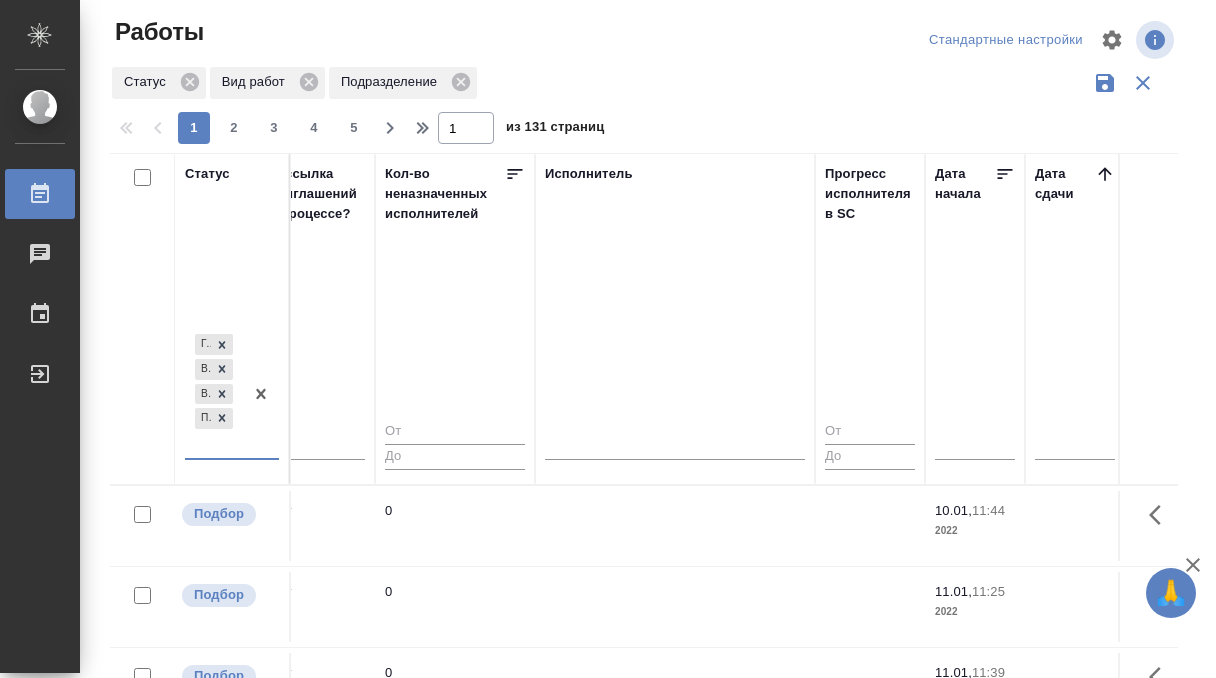 scroll, scrollTop: 0, scrollLeft: 1109, axis: horizontal 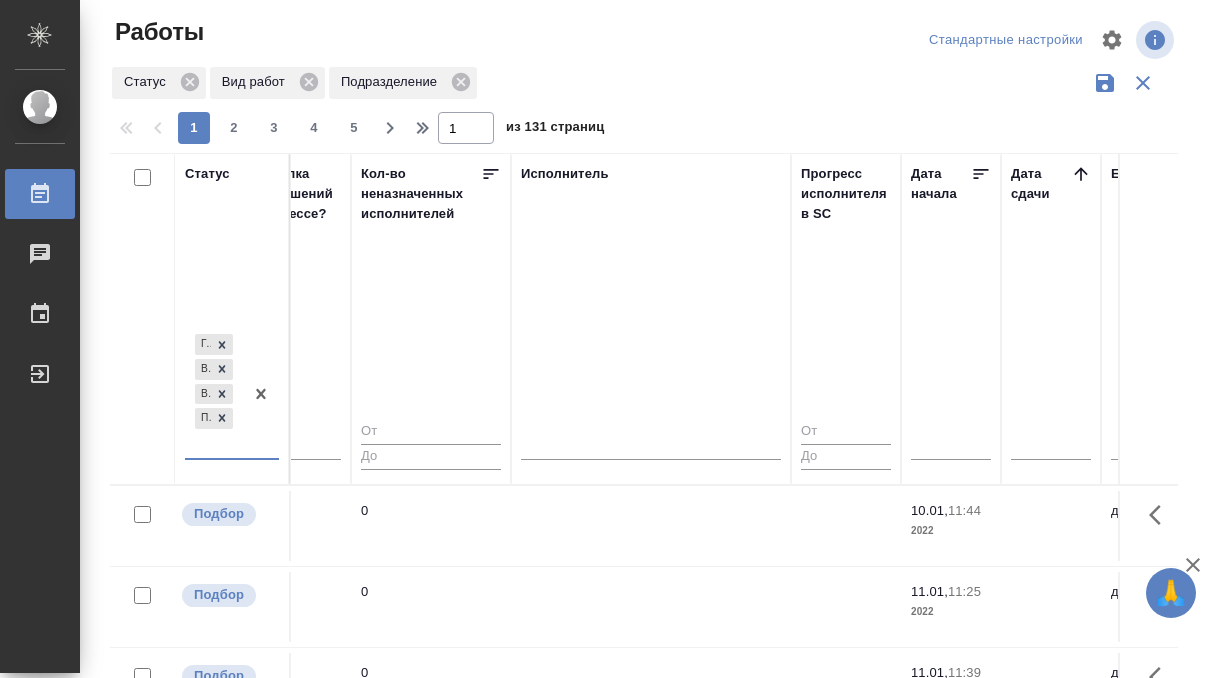 click 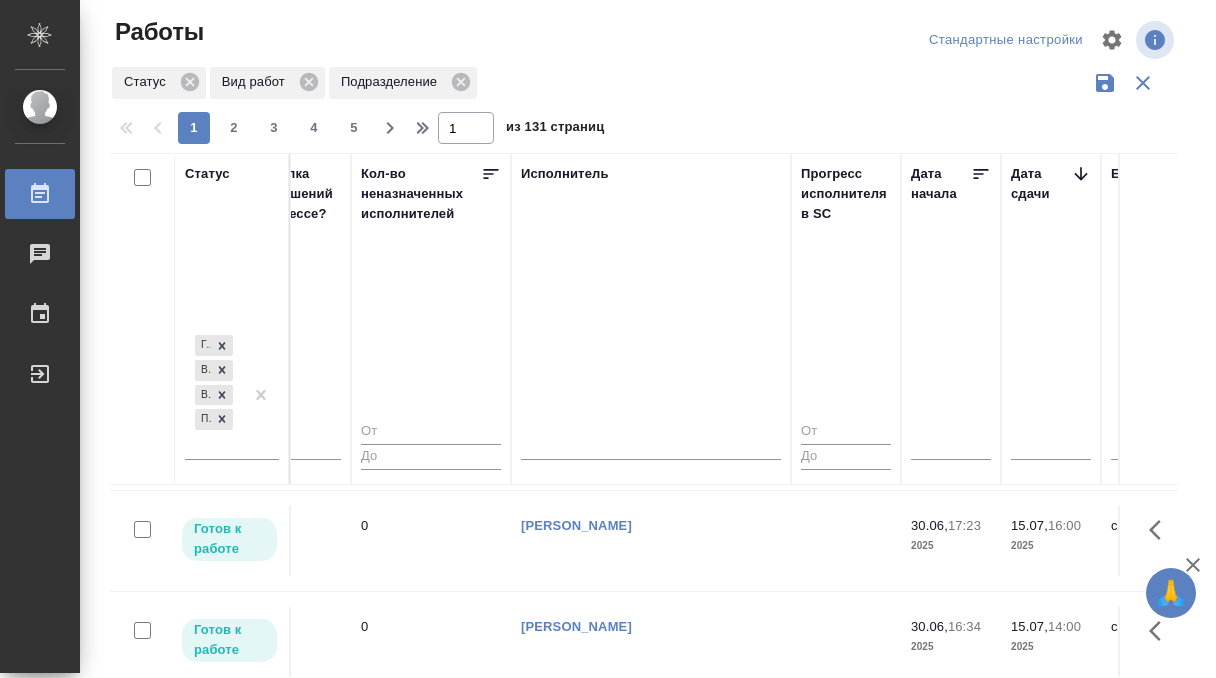 scroll, scrollTop: 587, scrollLeft: 1109, axis: both 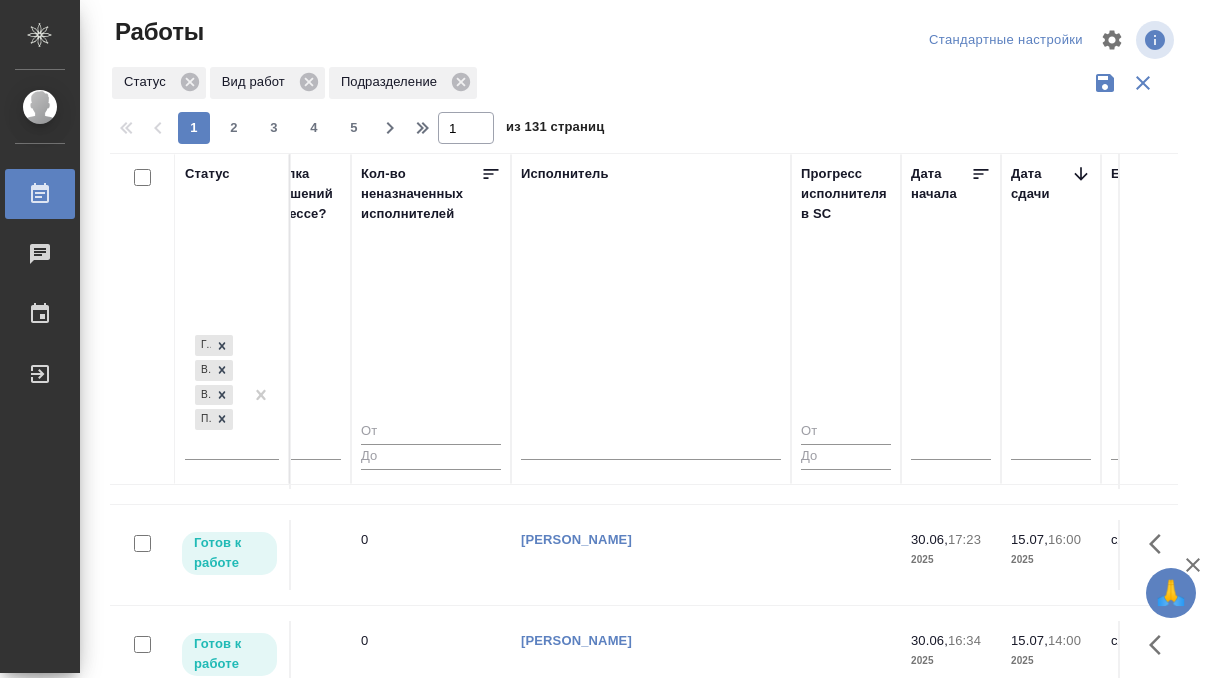 click on "Работы" at bounding box center (40, 194) 